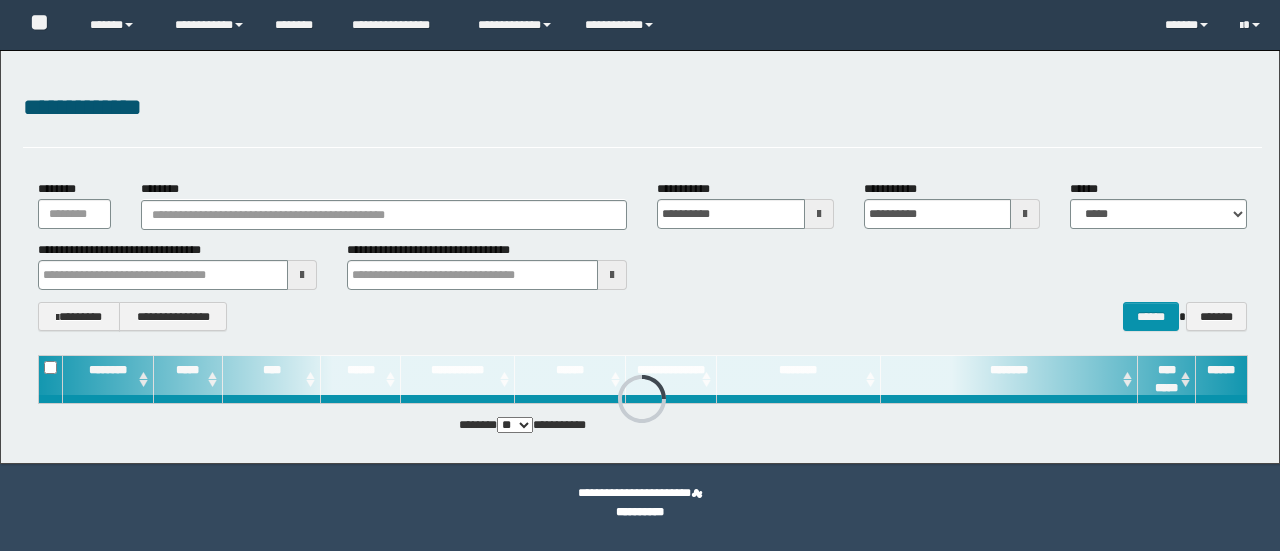 scroll, scrollTop: 0, scrollLeft: 0, axis: both 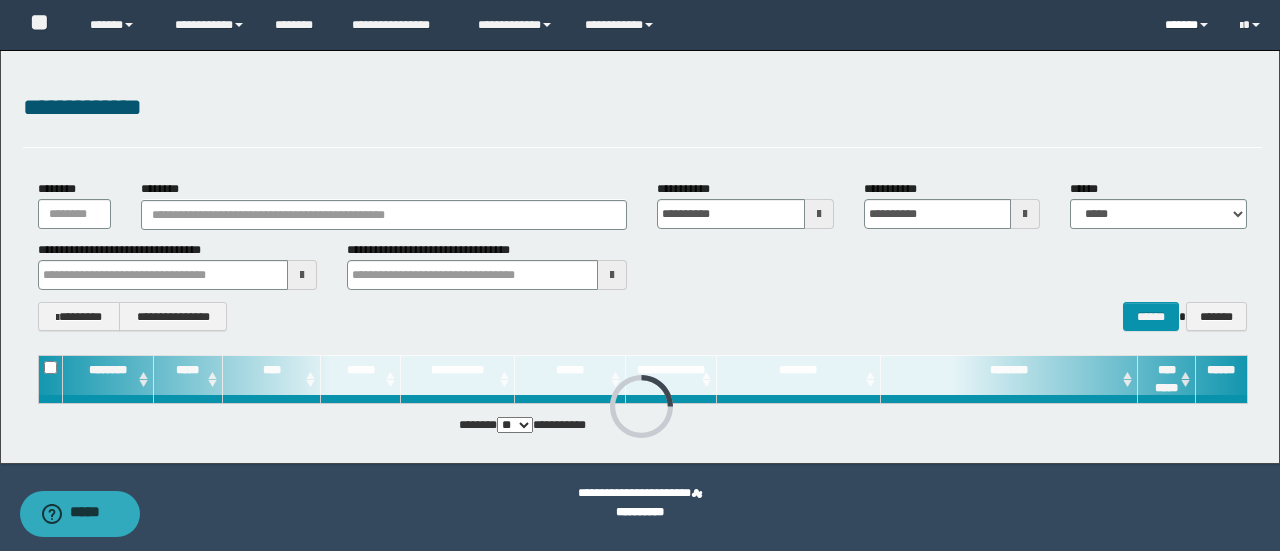 click on "******" at bounding box center (1187, 25) 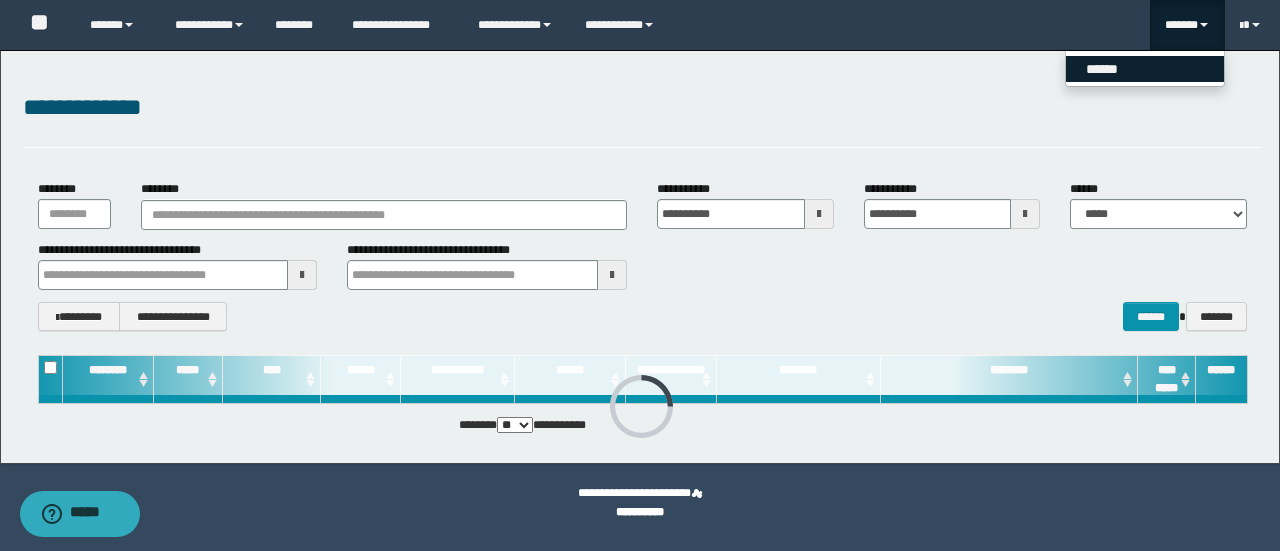 click on "******" at bounding box center [1145, 69] 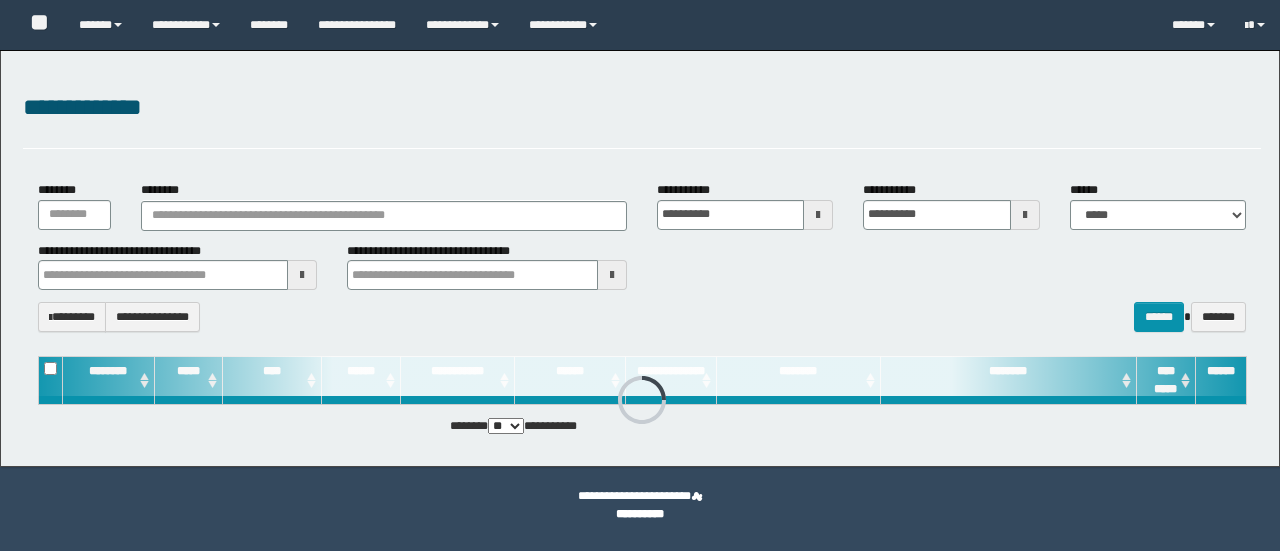 scroll, scrollTop: 0, scrollLeft: 0, axis: both 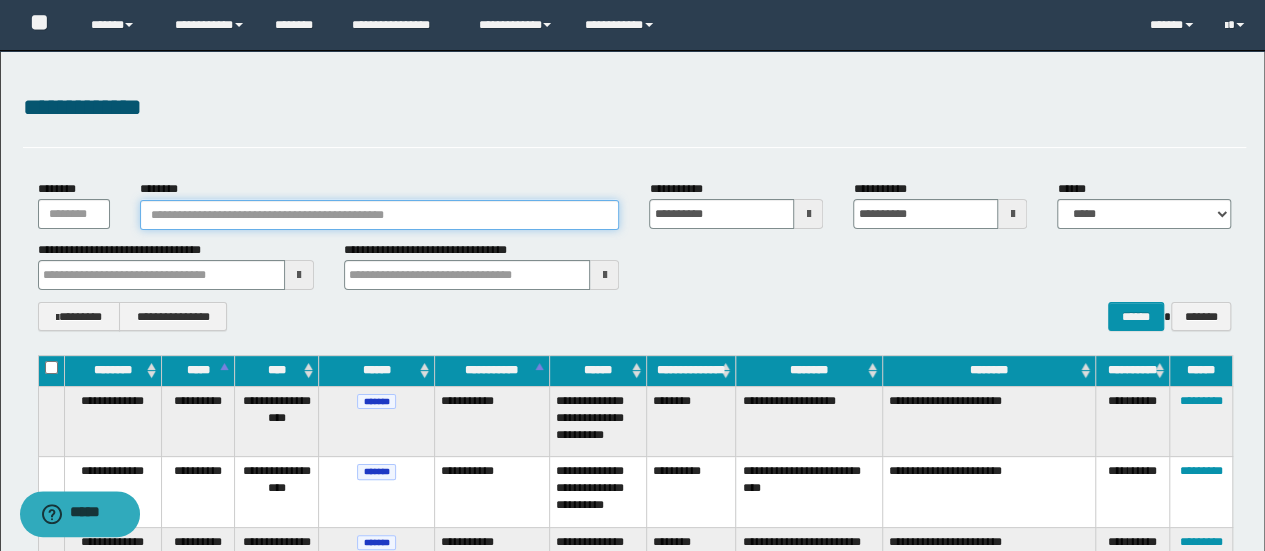 click on "********" at bounding box center (380, 215) 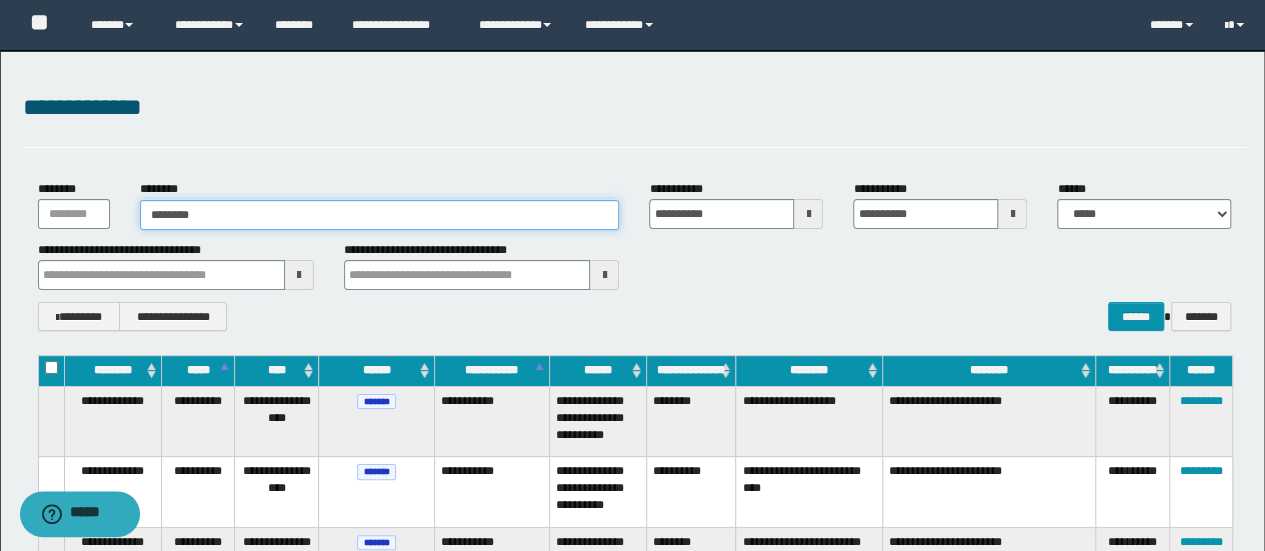 type on "********" 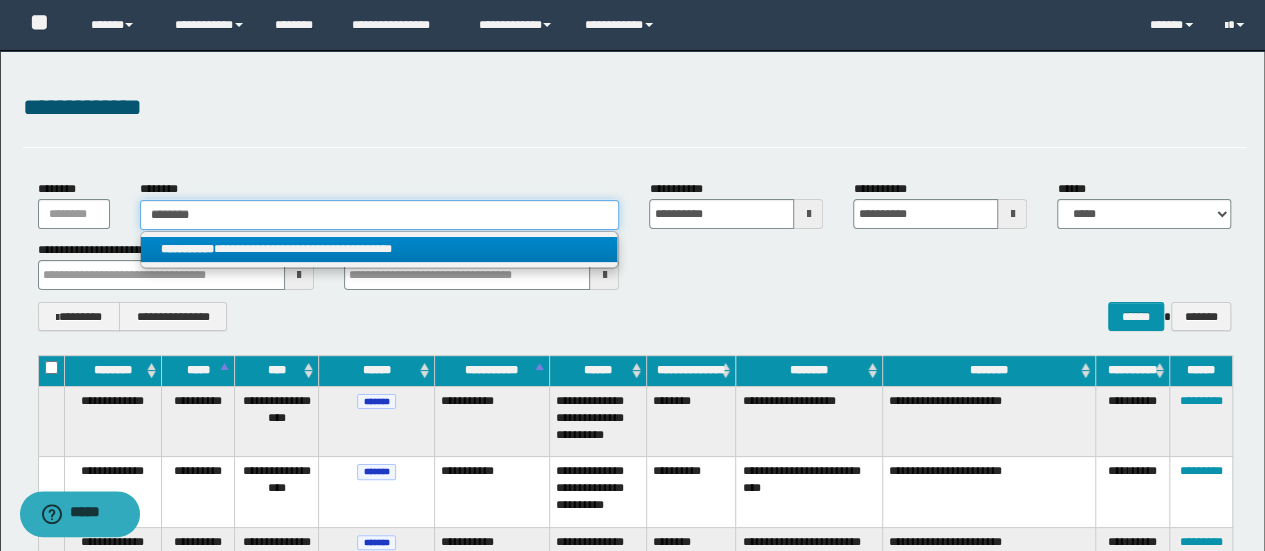 type on "********" 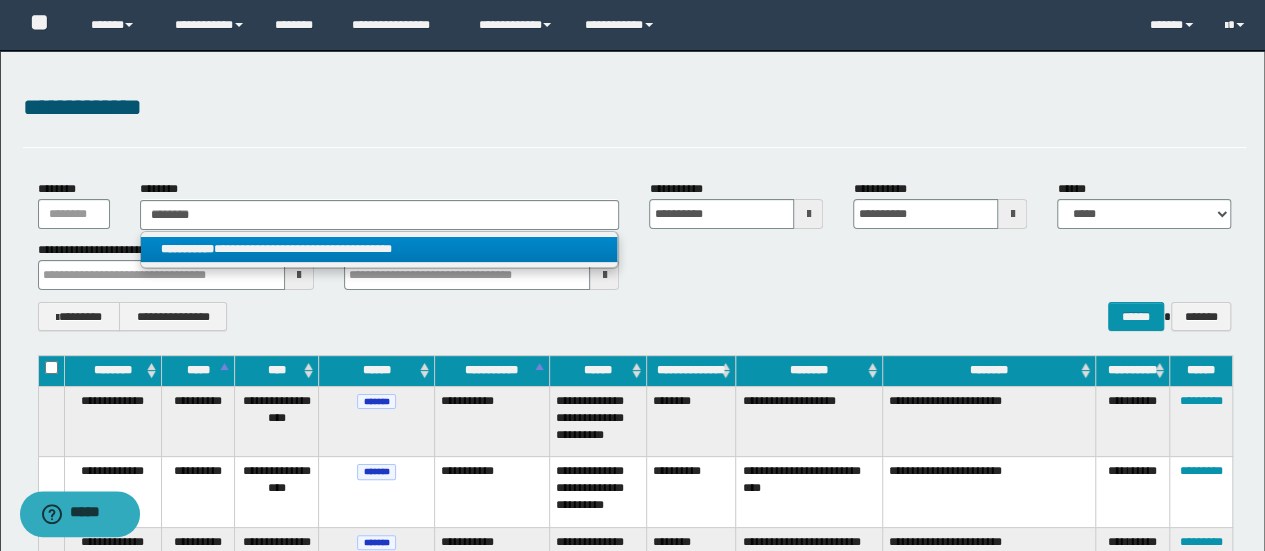 click on "**********" at bounding box center [379, 249] 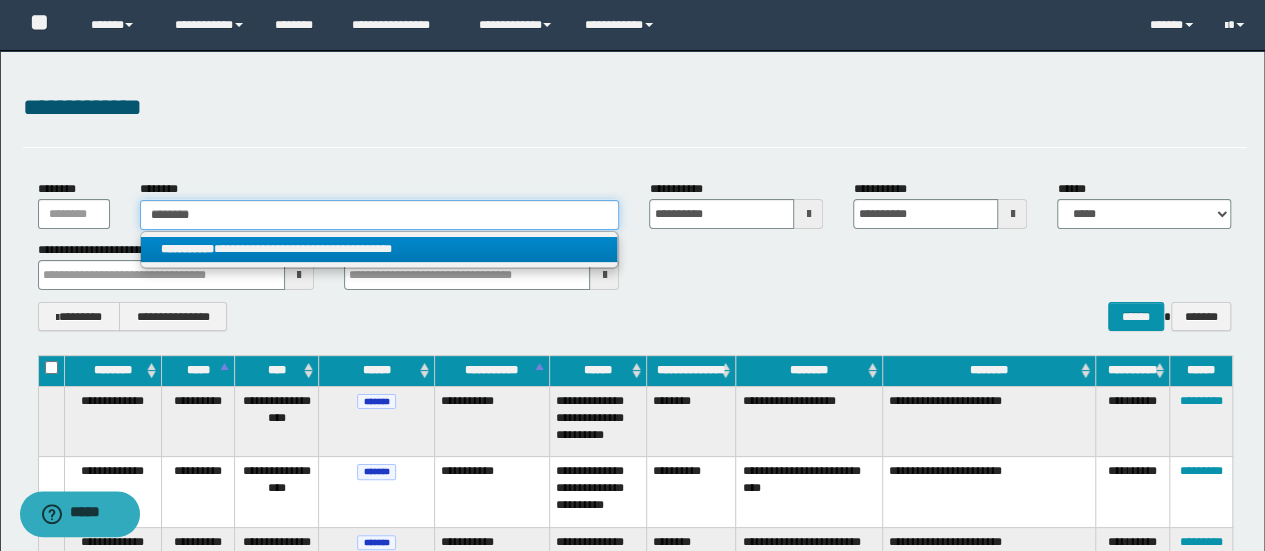 type 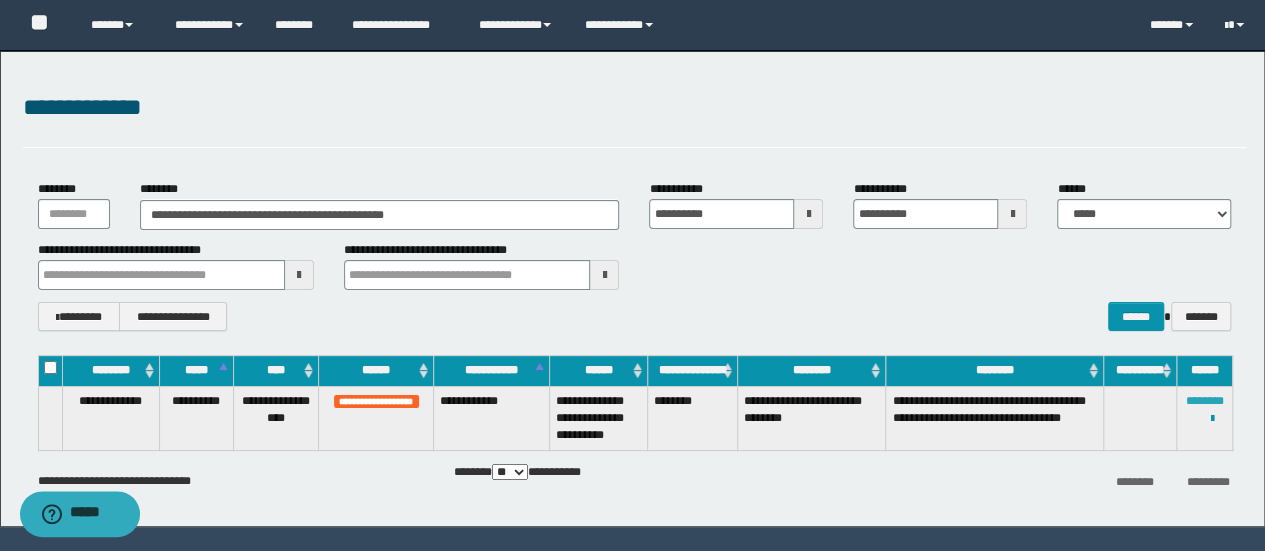 click on "********" at bounding box center [1205, 401] 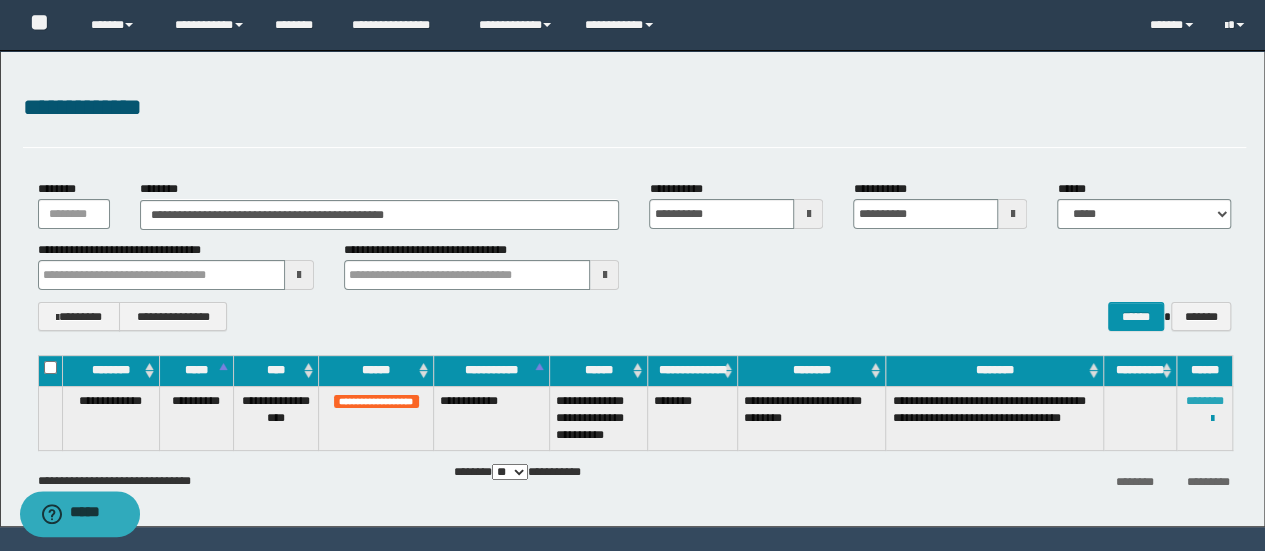 click on "********" at bounding box center [1205, 401] 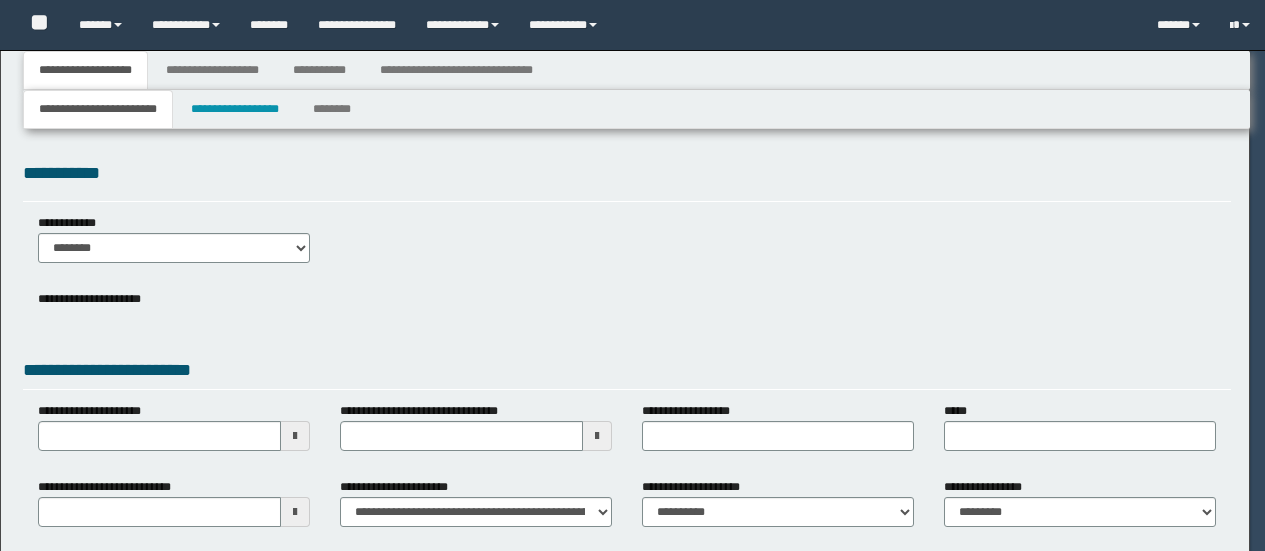 select on "*" 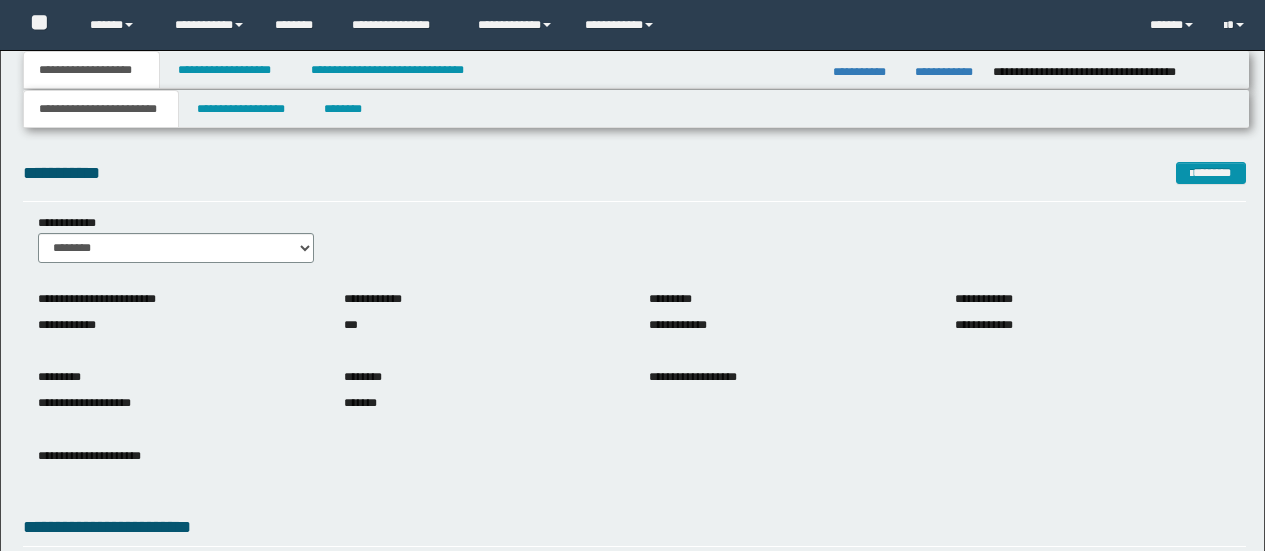 scroll, scrollTop: 0, scrollLeft: 0, axis: both 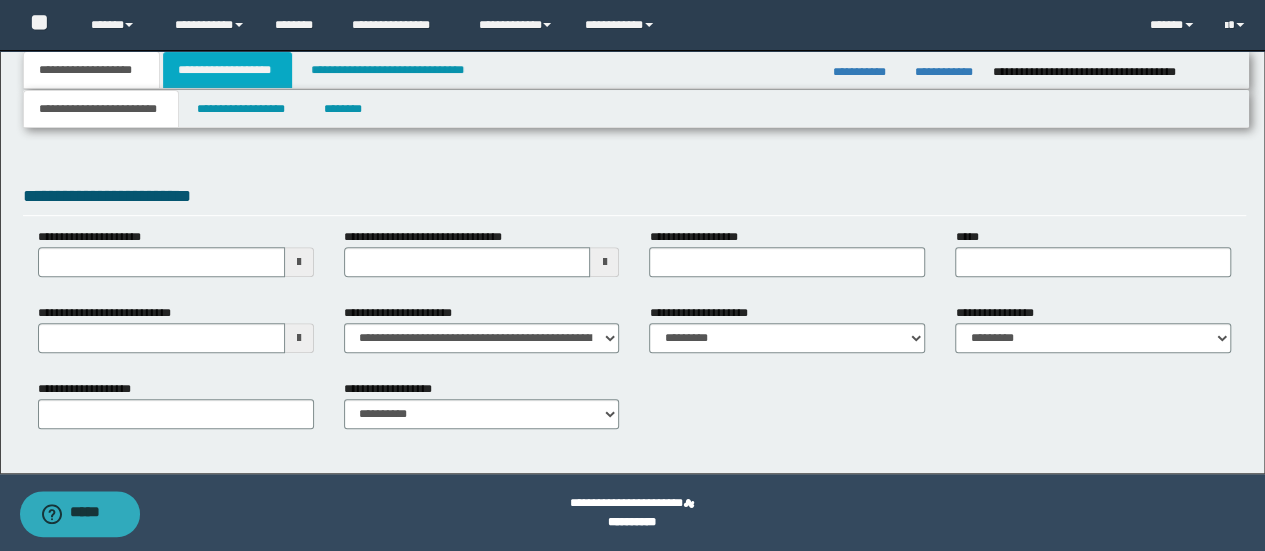 click on "**********" at bounding box center (227, 70) 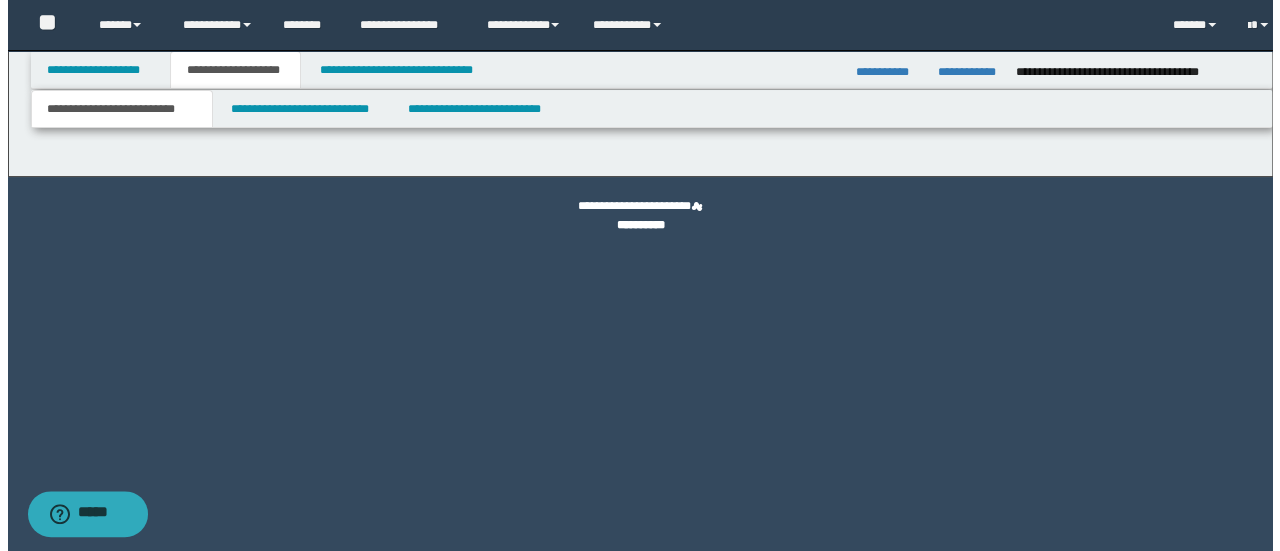 scroll, scrollTop: 0, scrollLeft: 0, axis: both 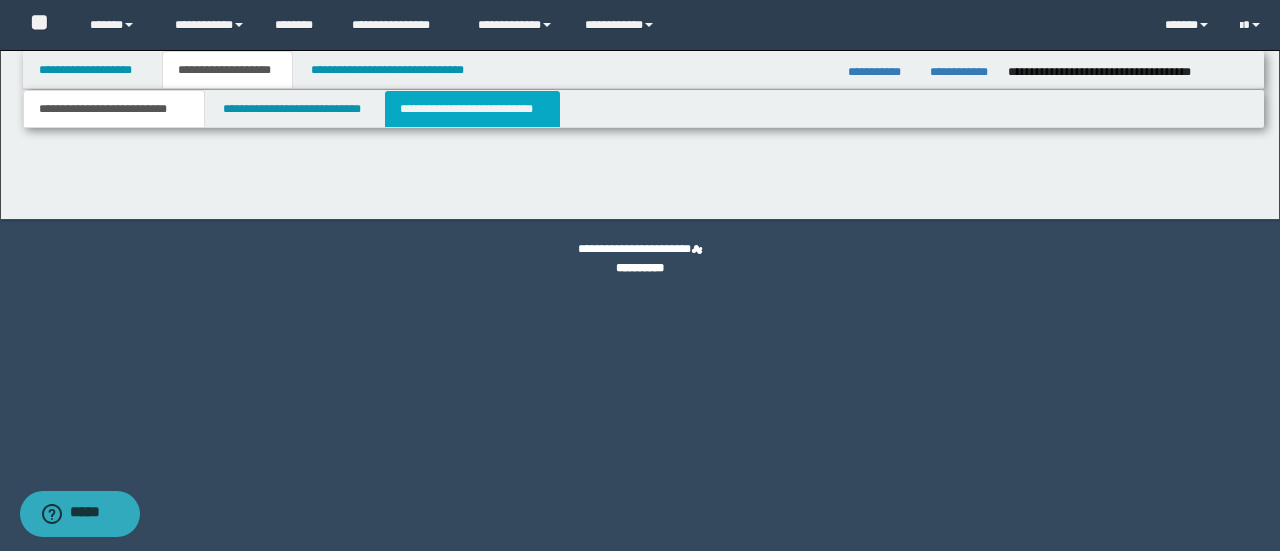click on "**********" at bounding box center (472, 109) 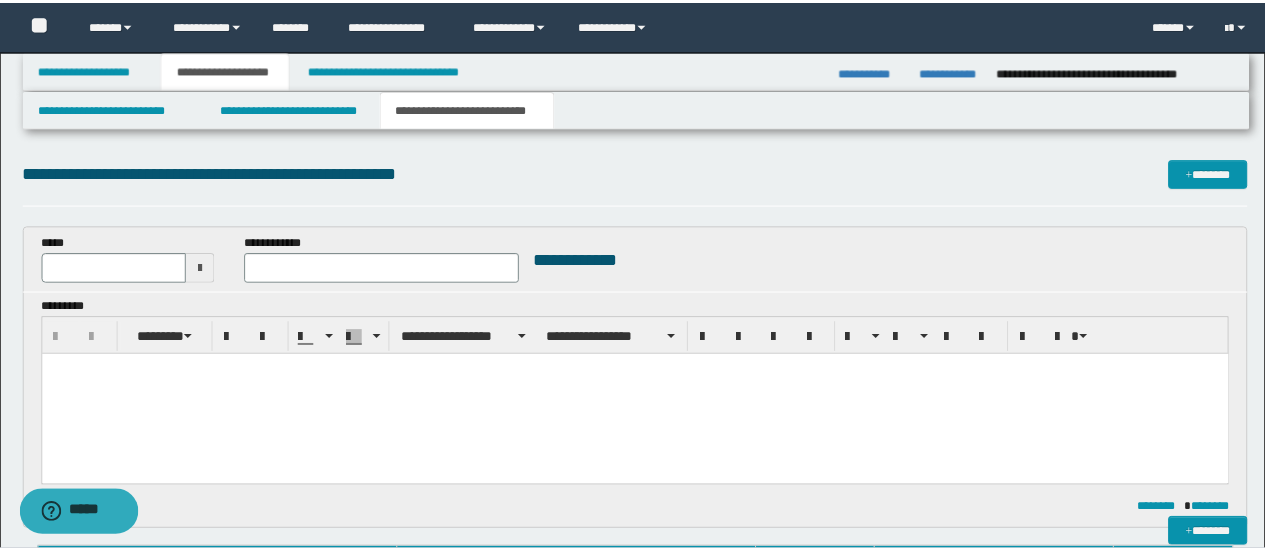 scroll, scrollTop: 0, scrollLeft: 0, axis: both 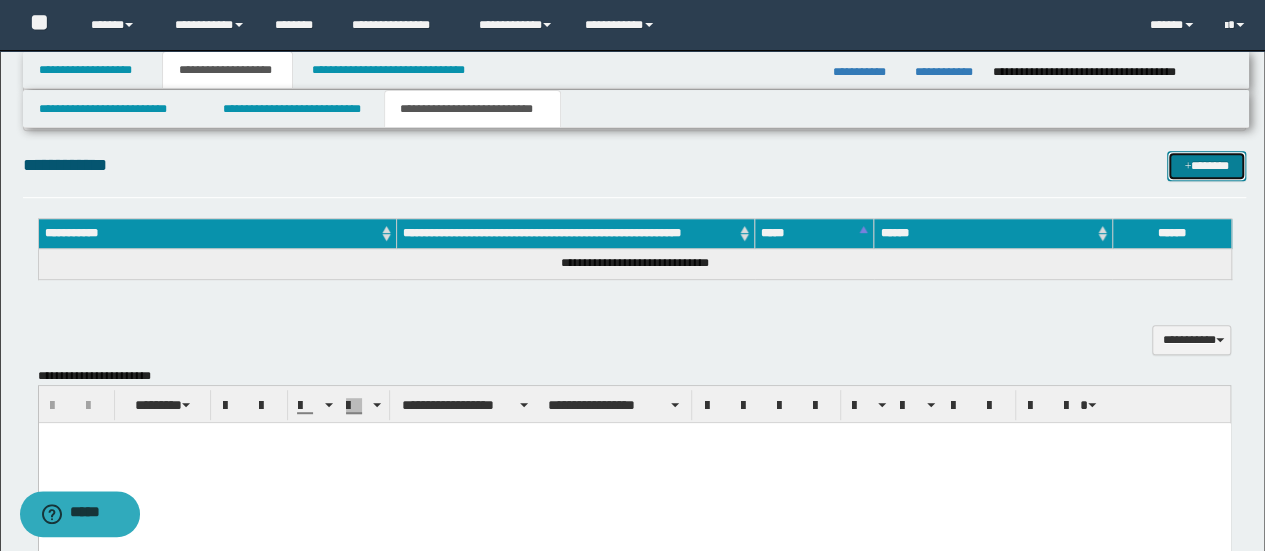 click on "*******" at bounding box center [1206, 165] 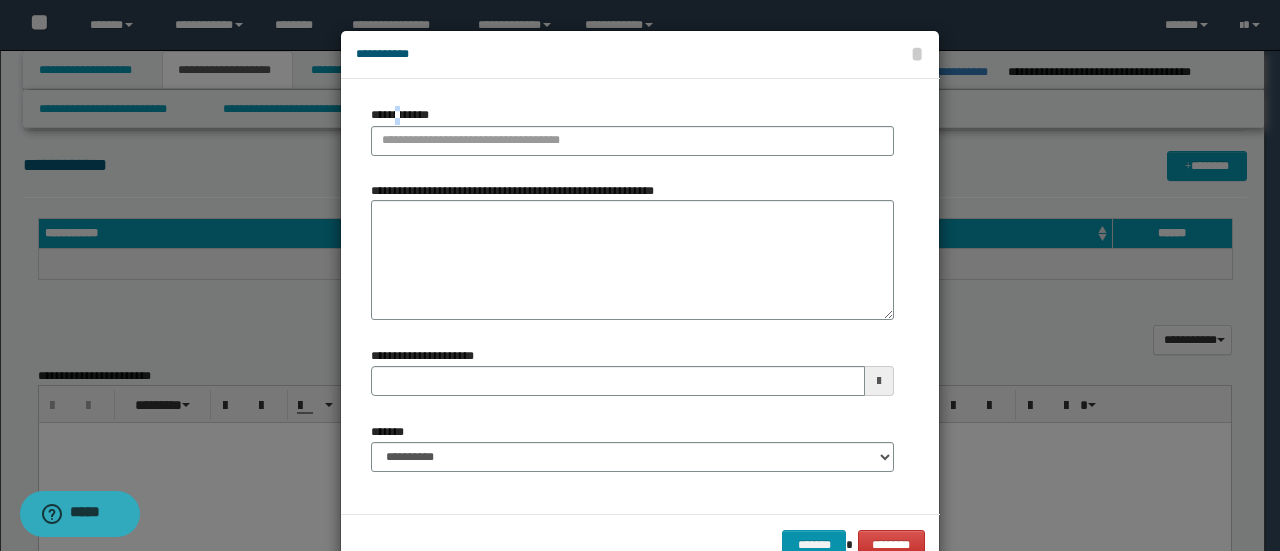drag, startPoint x: 395, startPoint y: 119, endPoint x: 419, endPoint y: 137, distance: 30 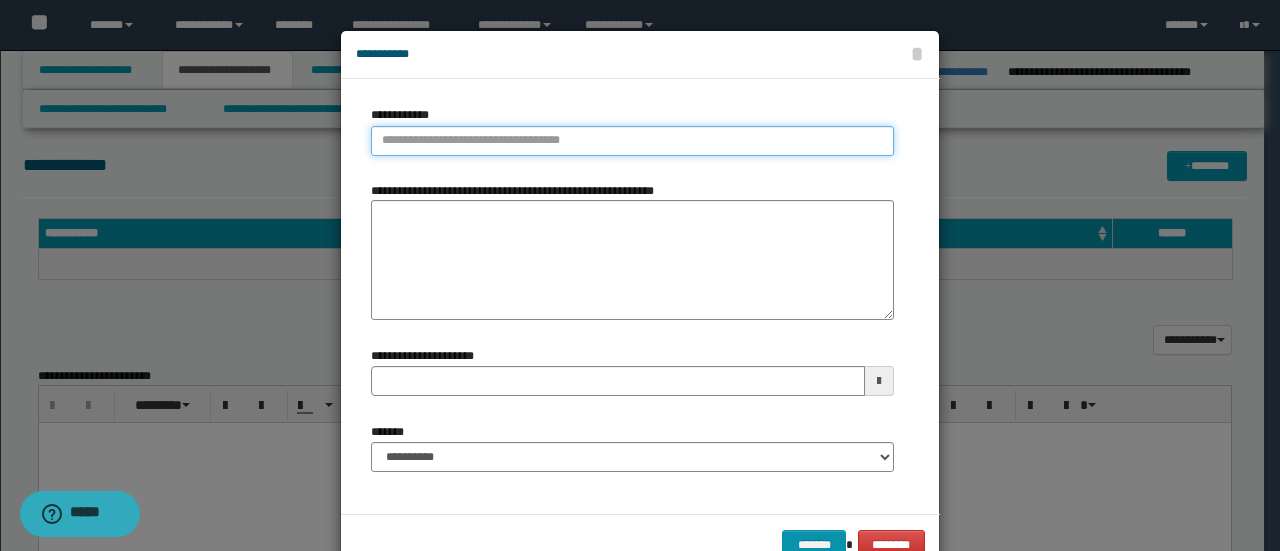click on "**********" at bounding box center (632, 141) 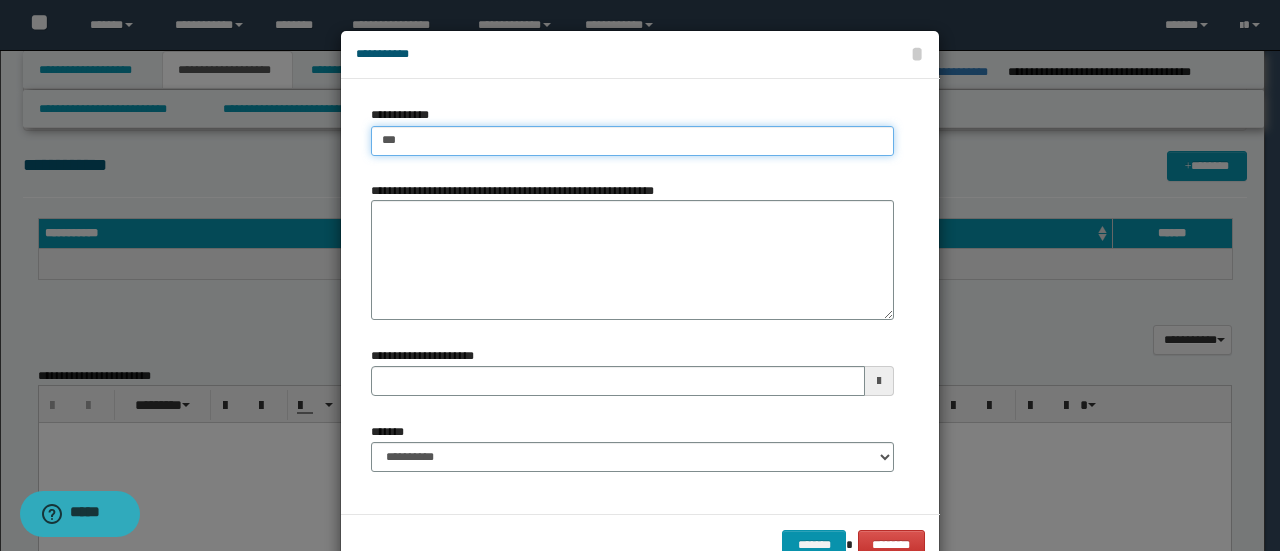 type on "****" 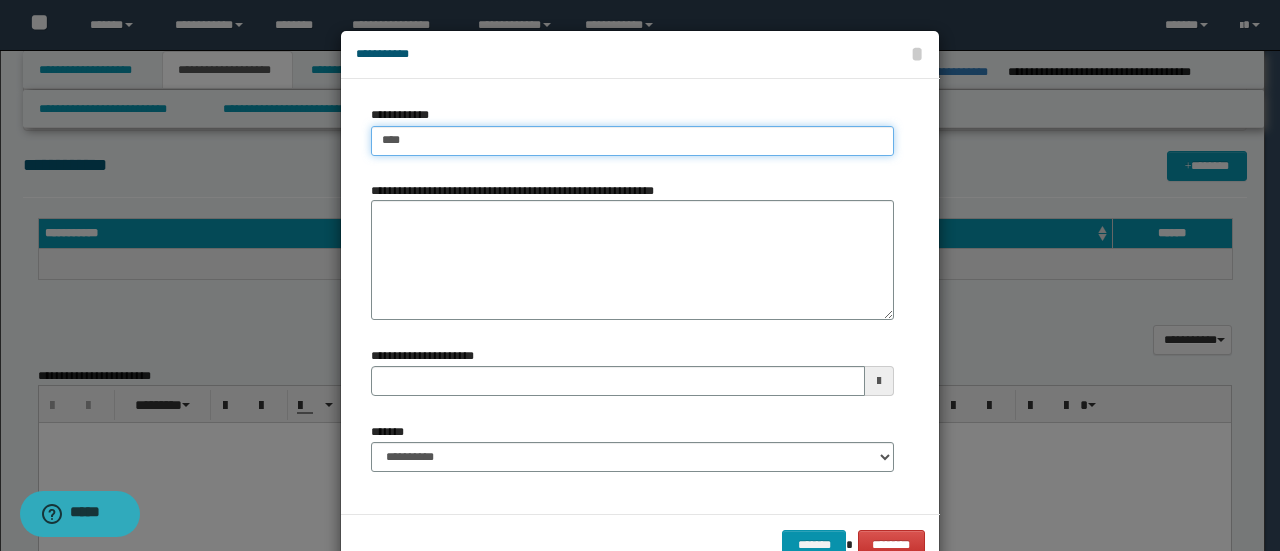 type on "****" 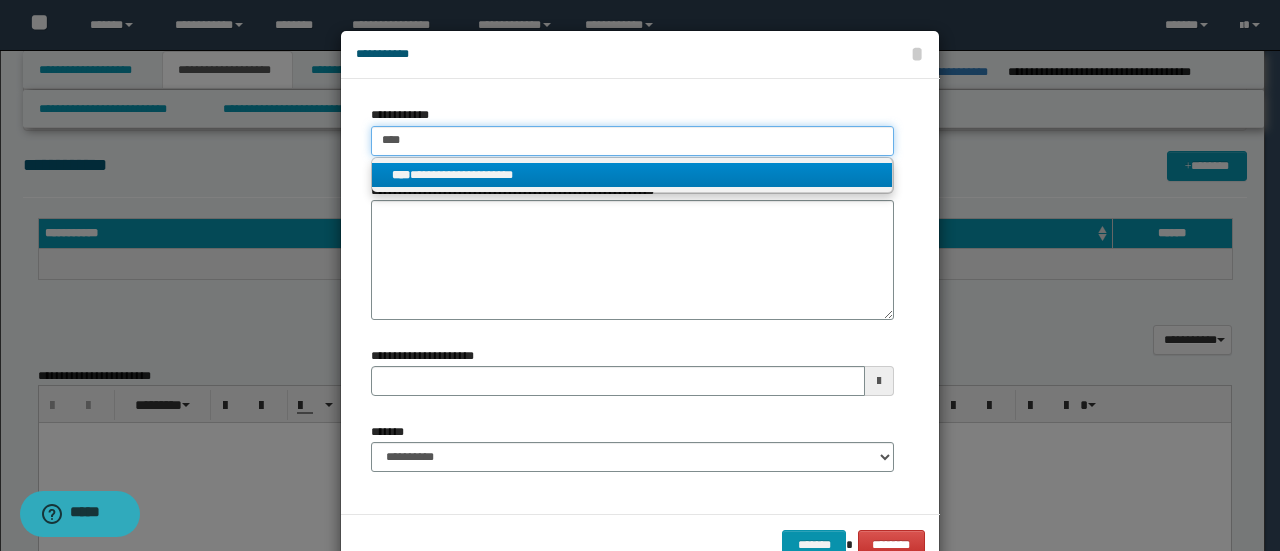 type on "****" 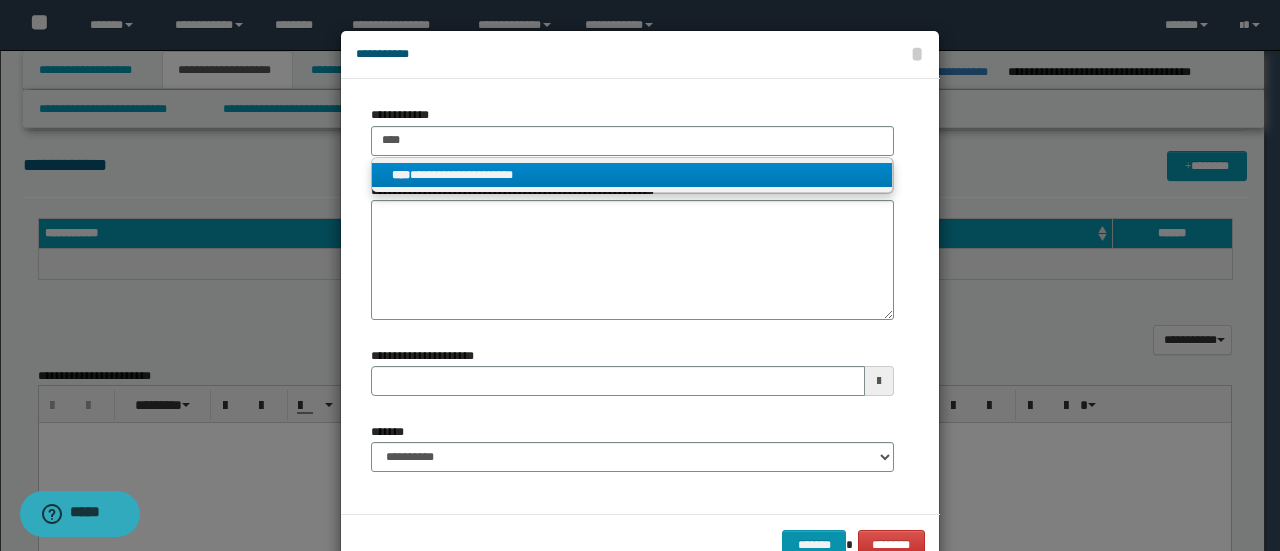 click on "**********" at bounding box center (632, 175) 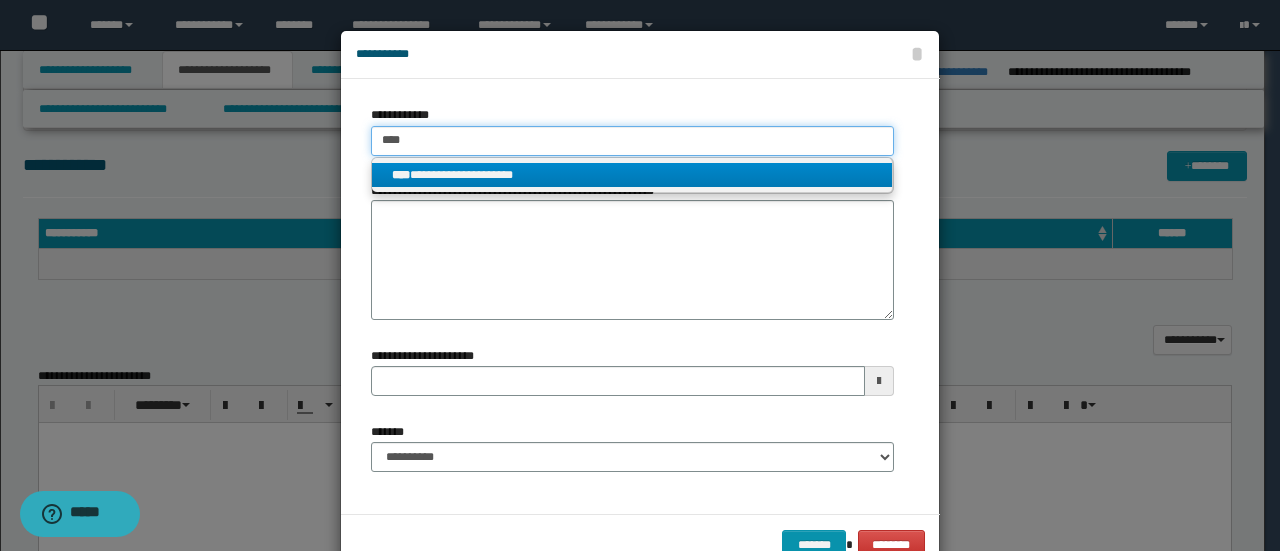 type 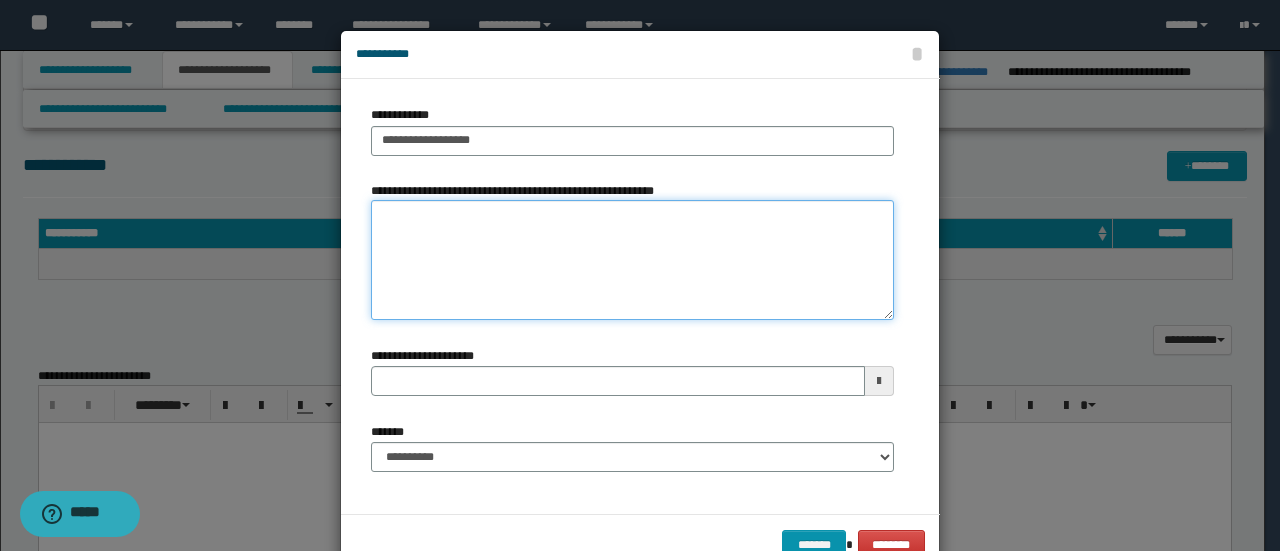click on "**********" at bounding box center [632, 260] 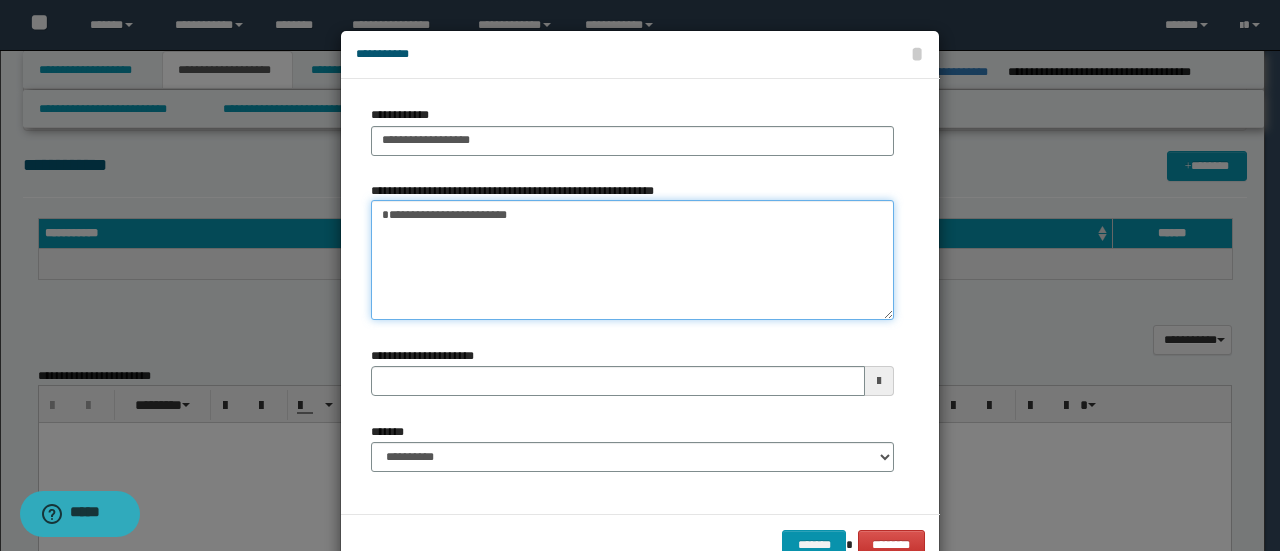 type 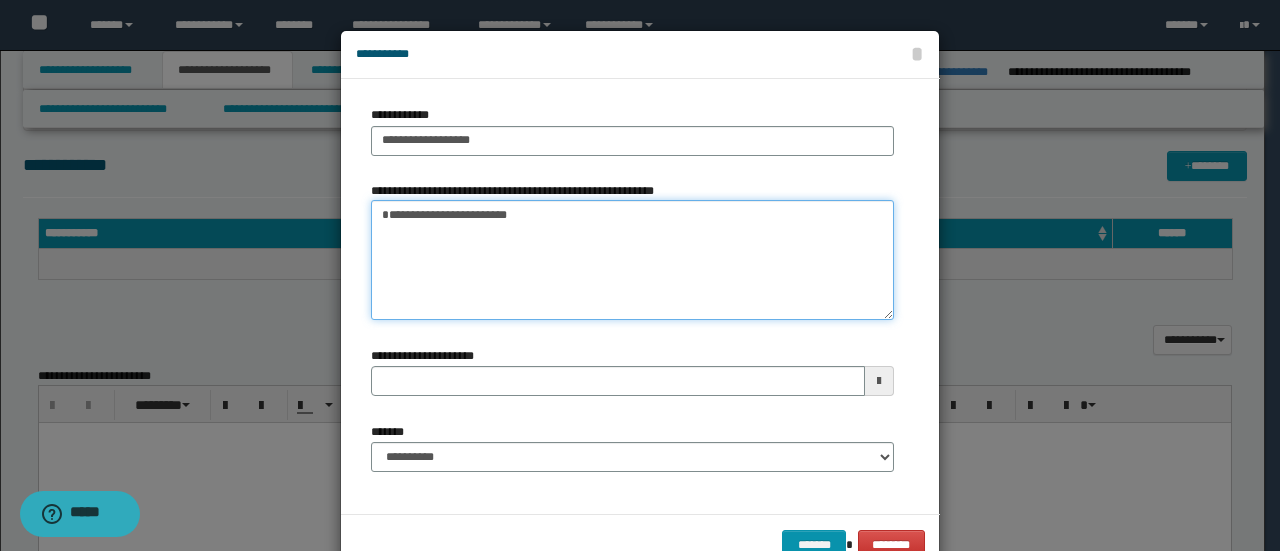 type on "**********" 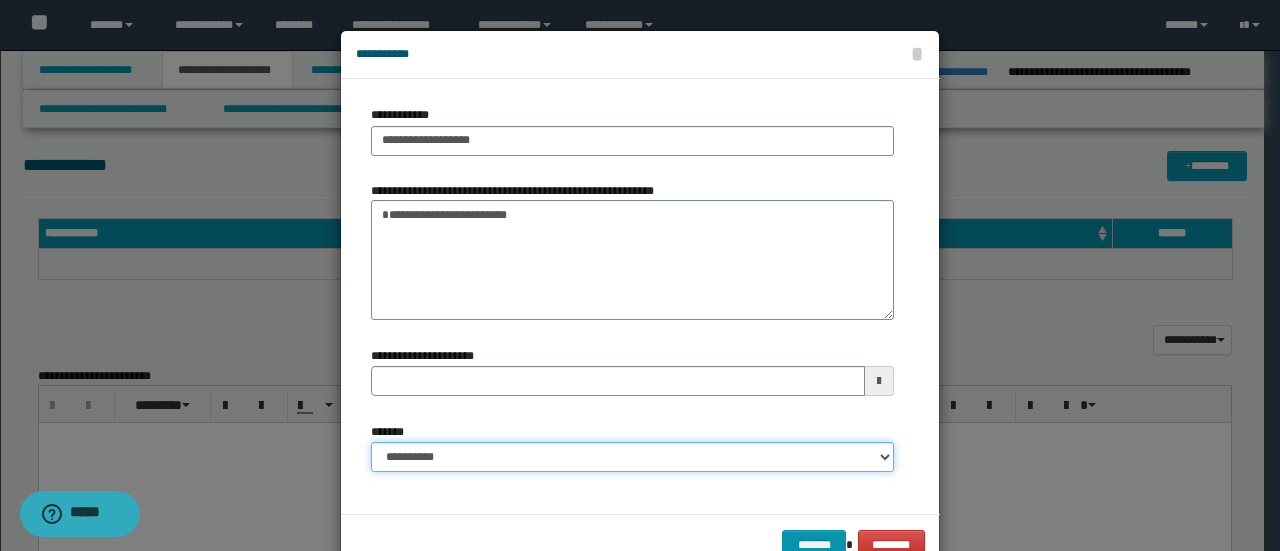 click on "**********" at bounding box center (632, 457) 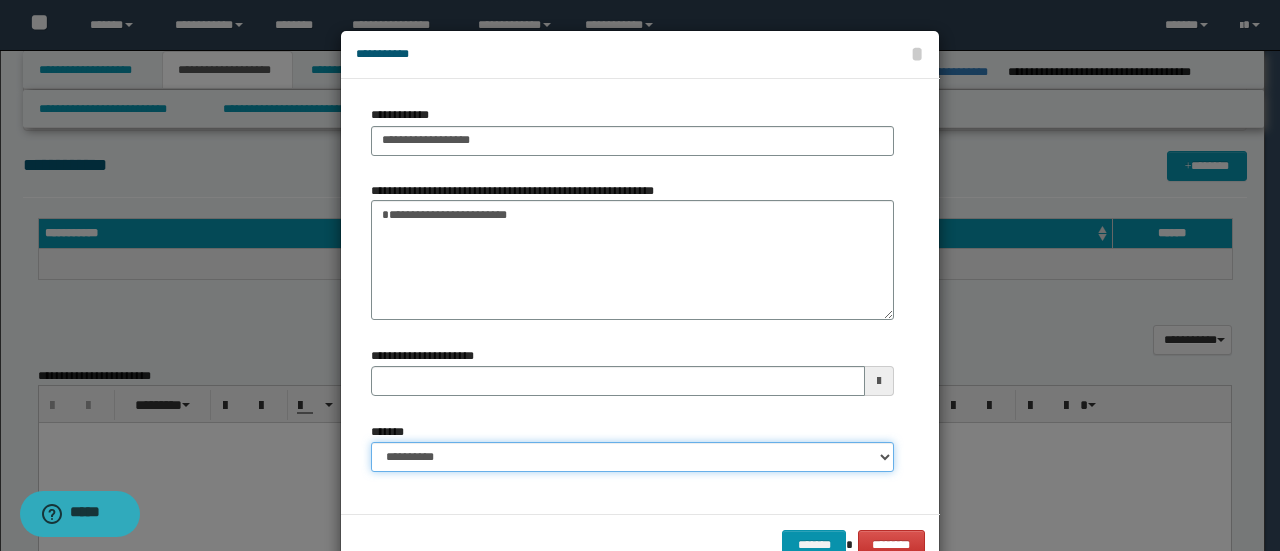select on "*" 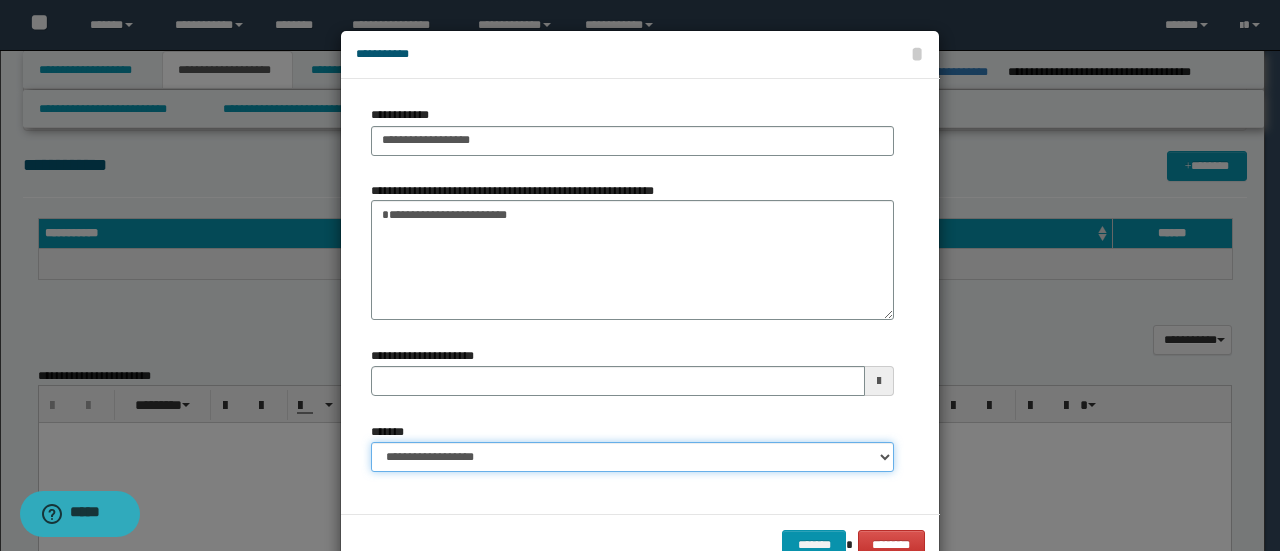type 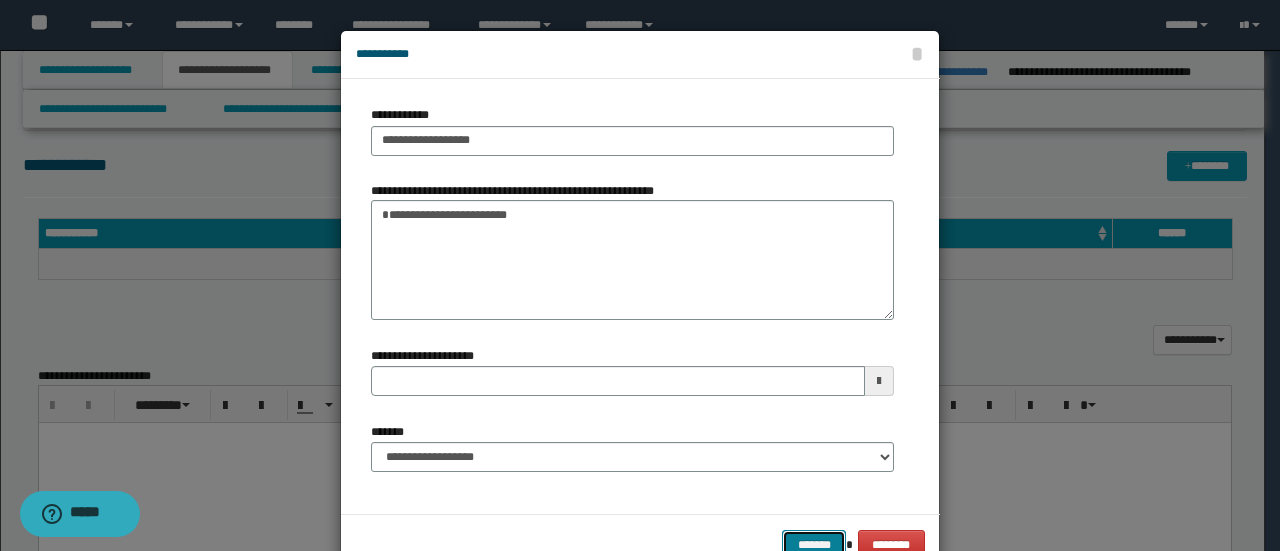 drag, startPoint x: 812, startPoint y: 534, endPoint x: 808, endPoint y: 522, distance: 12.649111 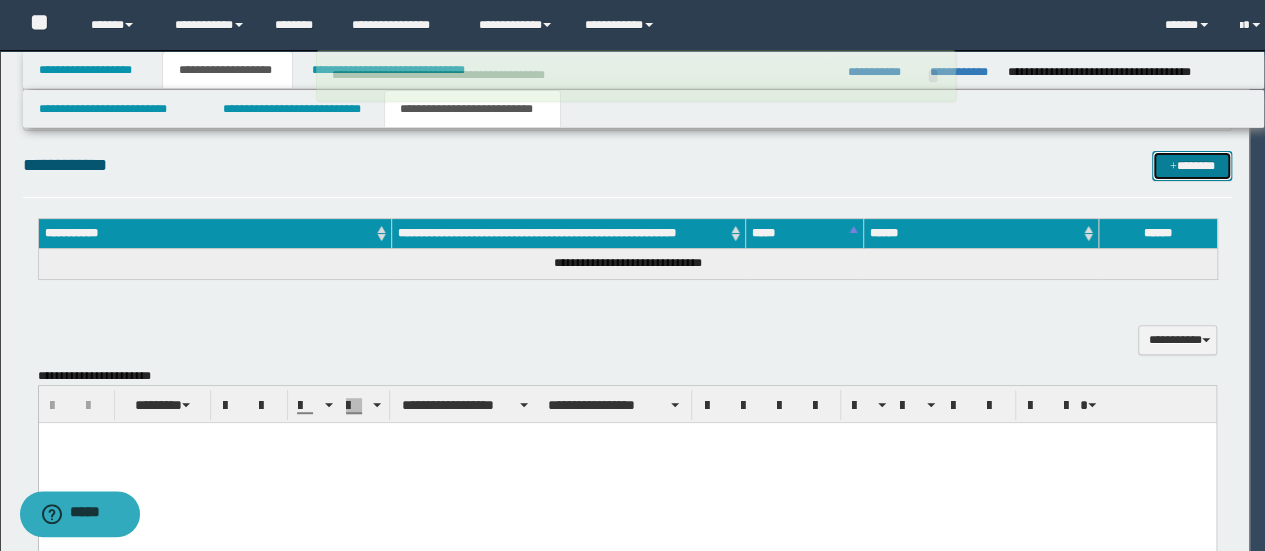 type 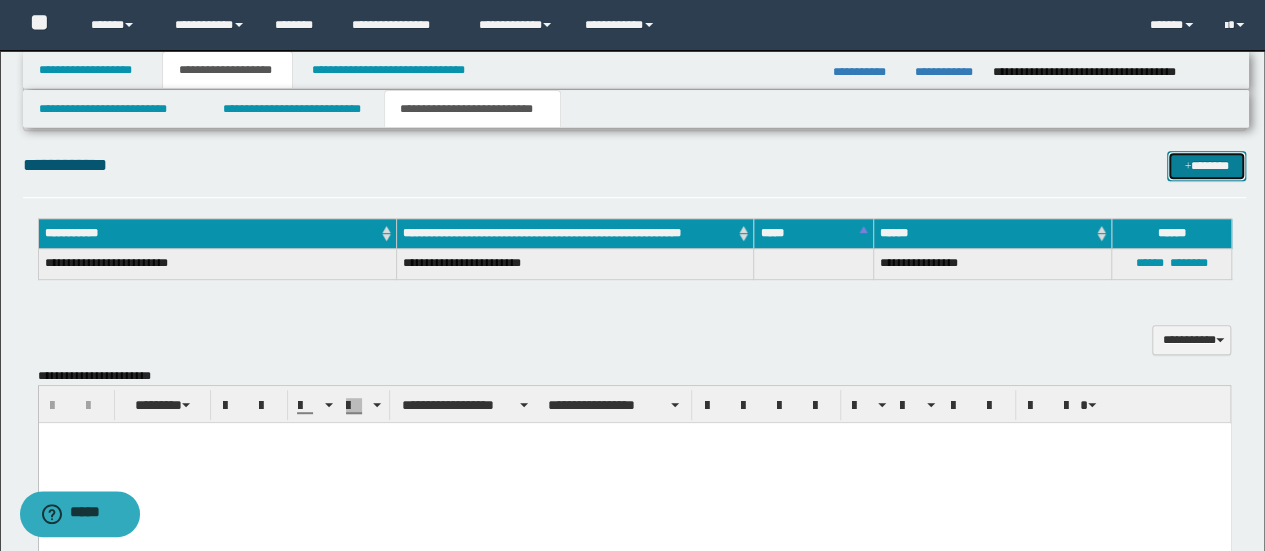 click at bounding box center (1187, 167) 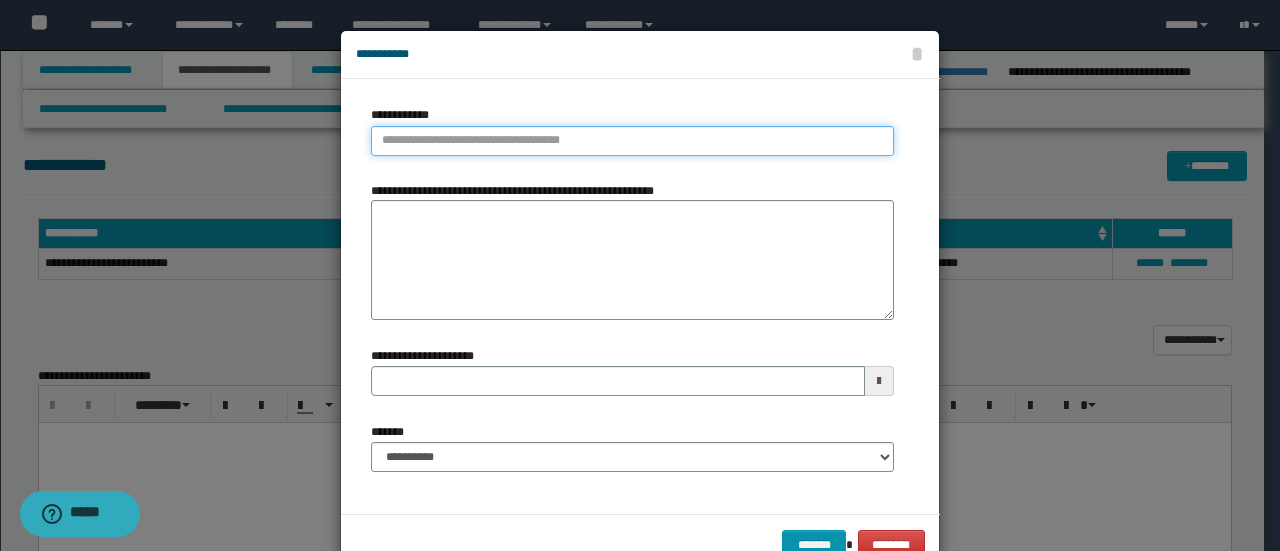type on "**********" 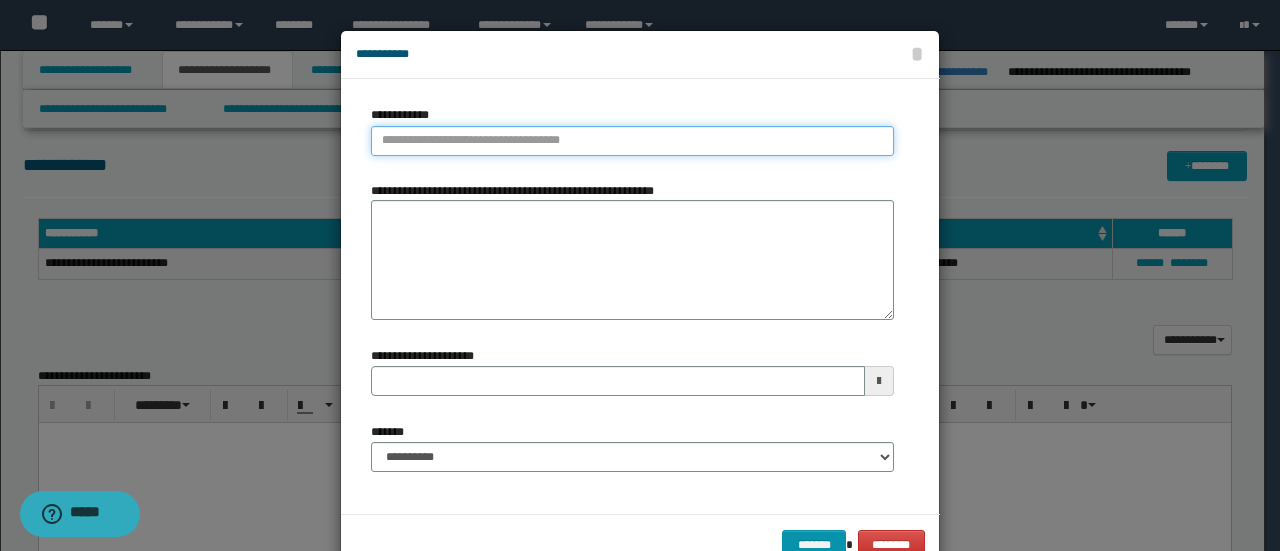 click on "**********" at bounding box center (632, 141) 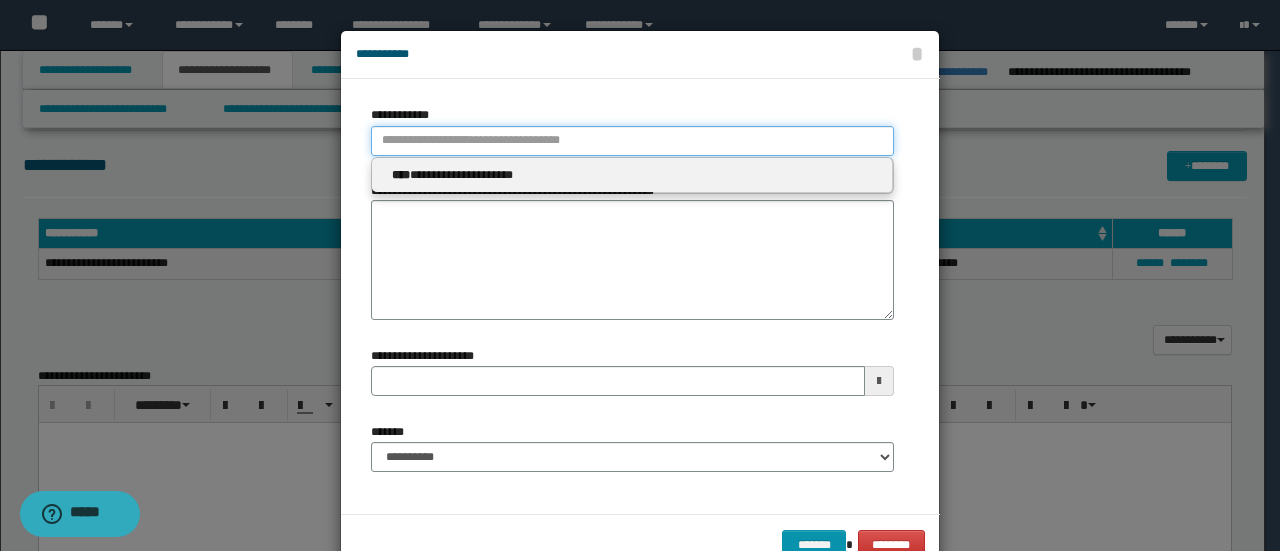 type 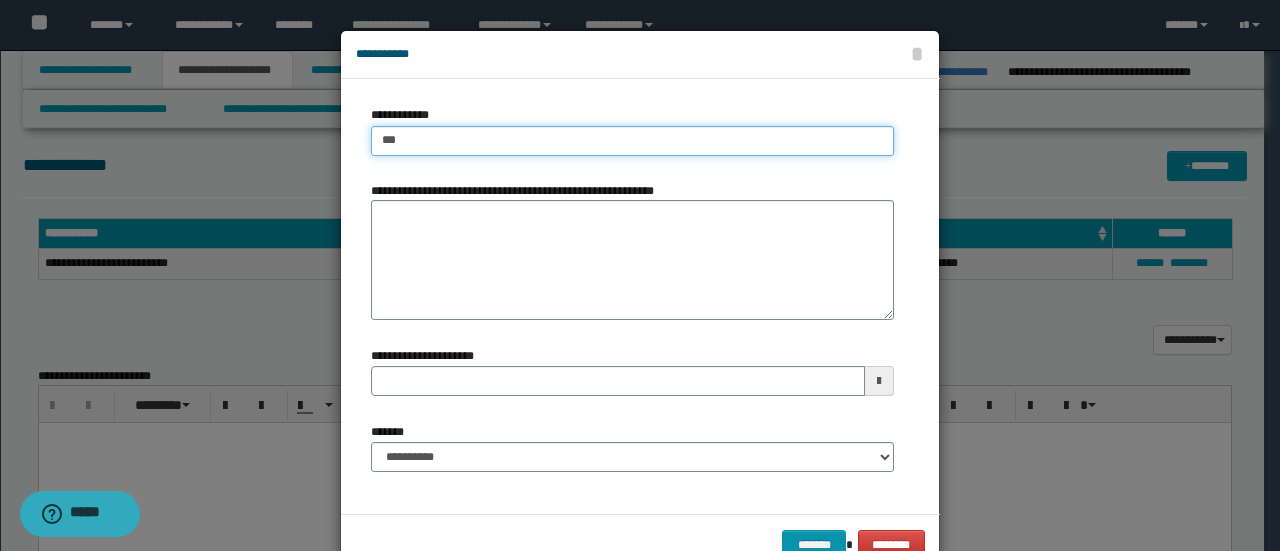 type on "****" 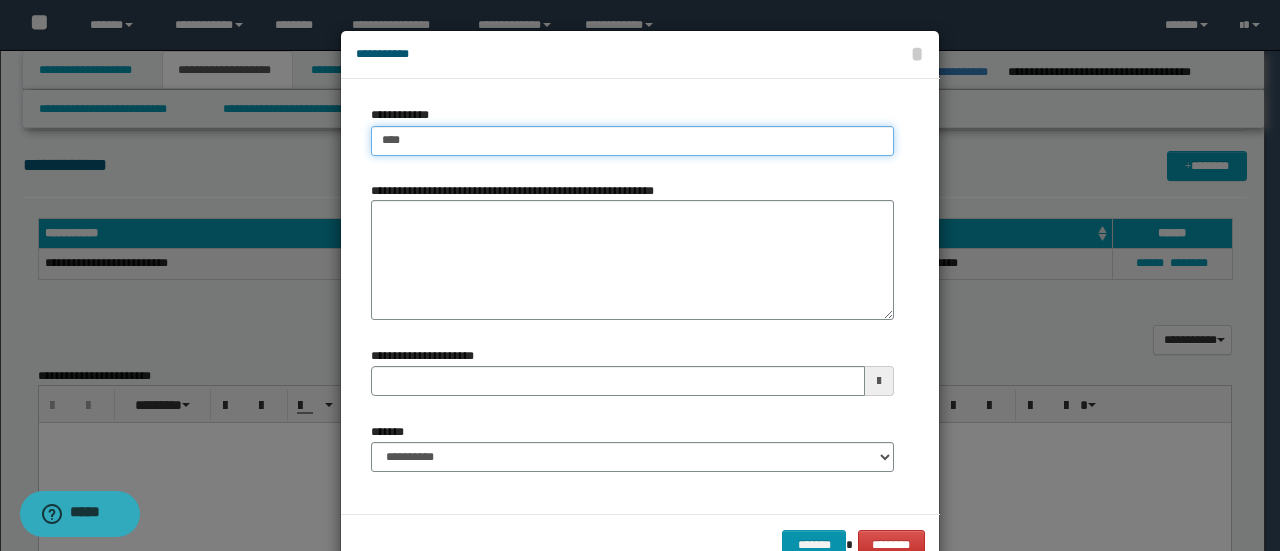 type on "****" 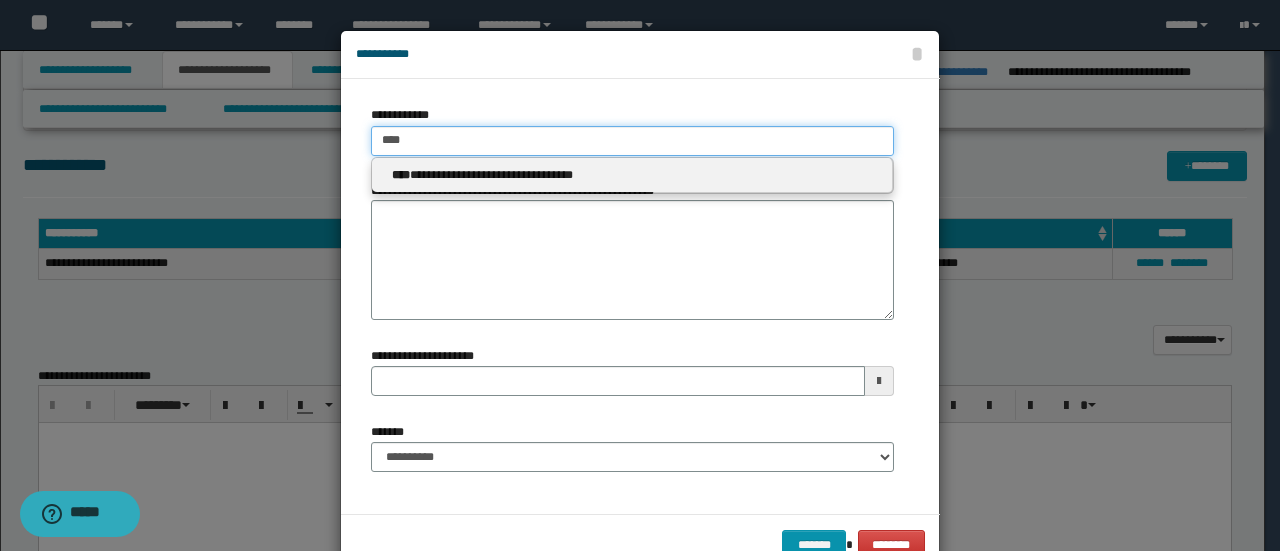 type 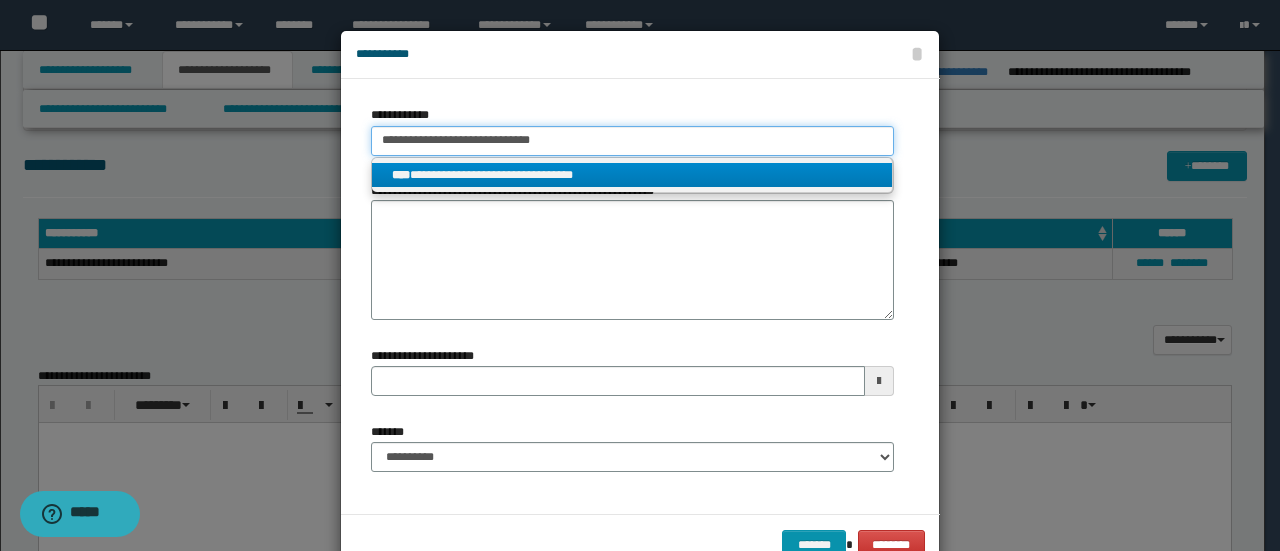 type on "**********" 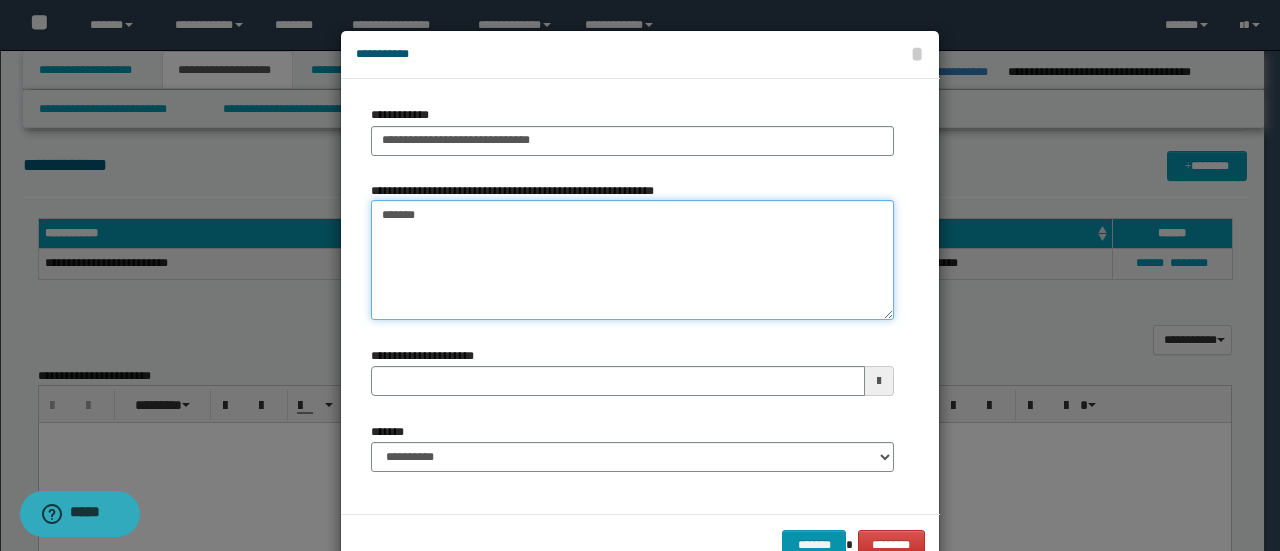 type on "*******" 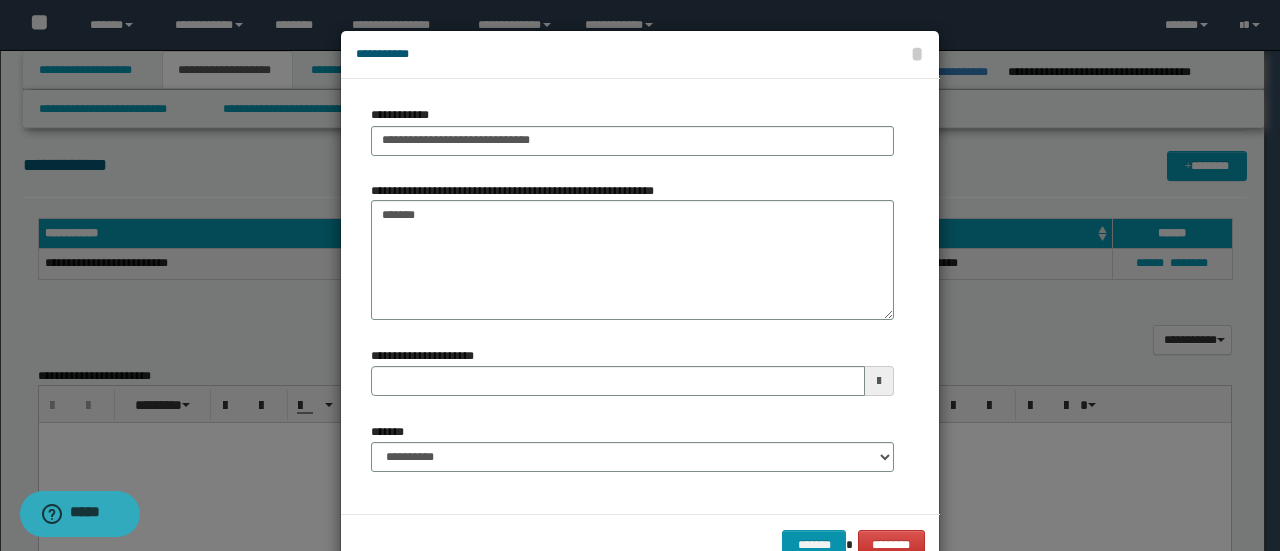click on "**********" at bounding box center [632, 455] 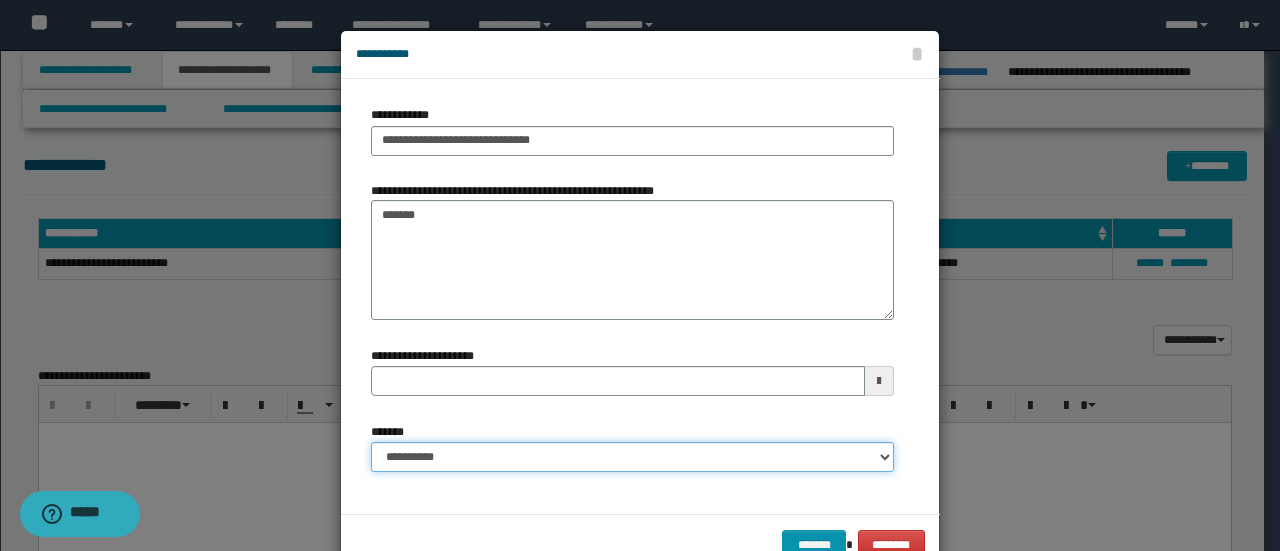 click on "**********" at bounding box center [632, 457] 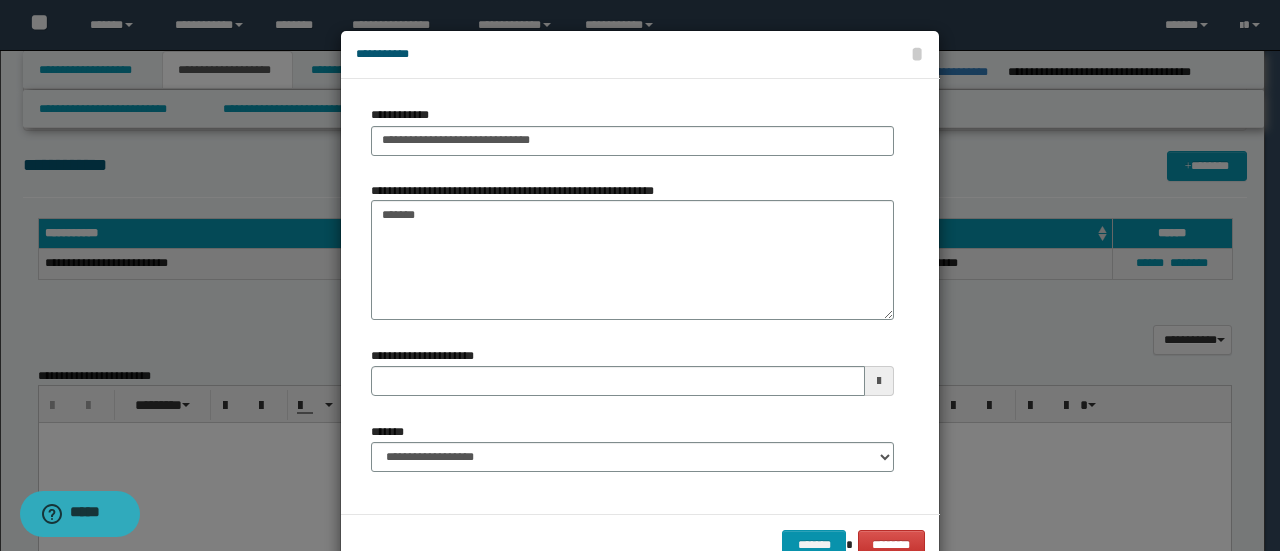 click on "*******
********" at bounding box center (640, 544) 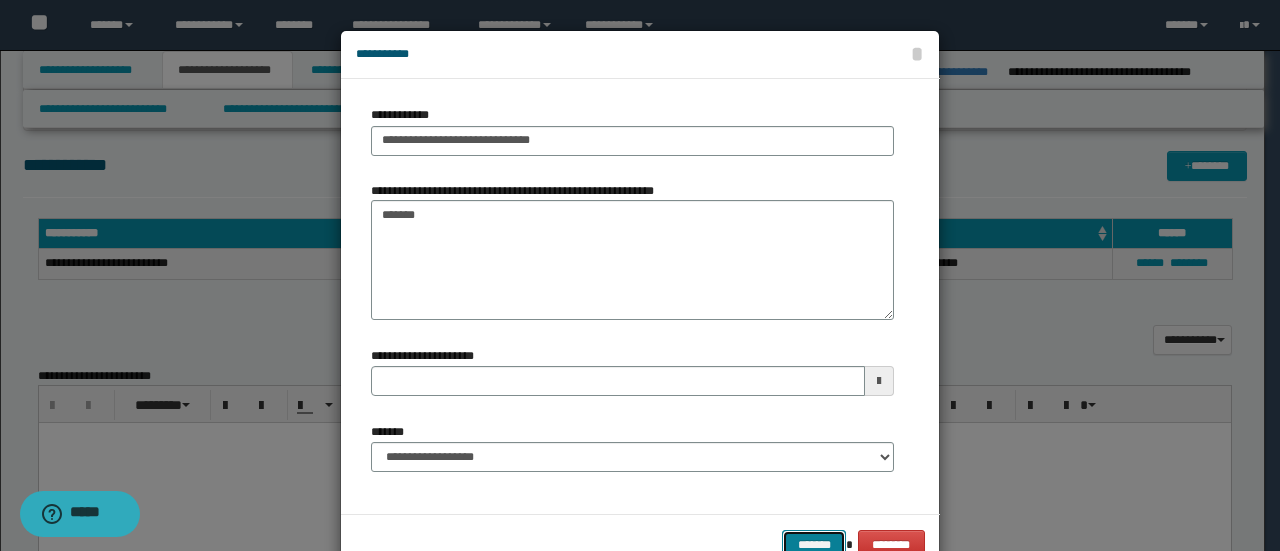click on "*******" at bounding box center [814, 544] 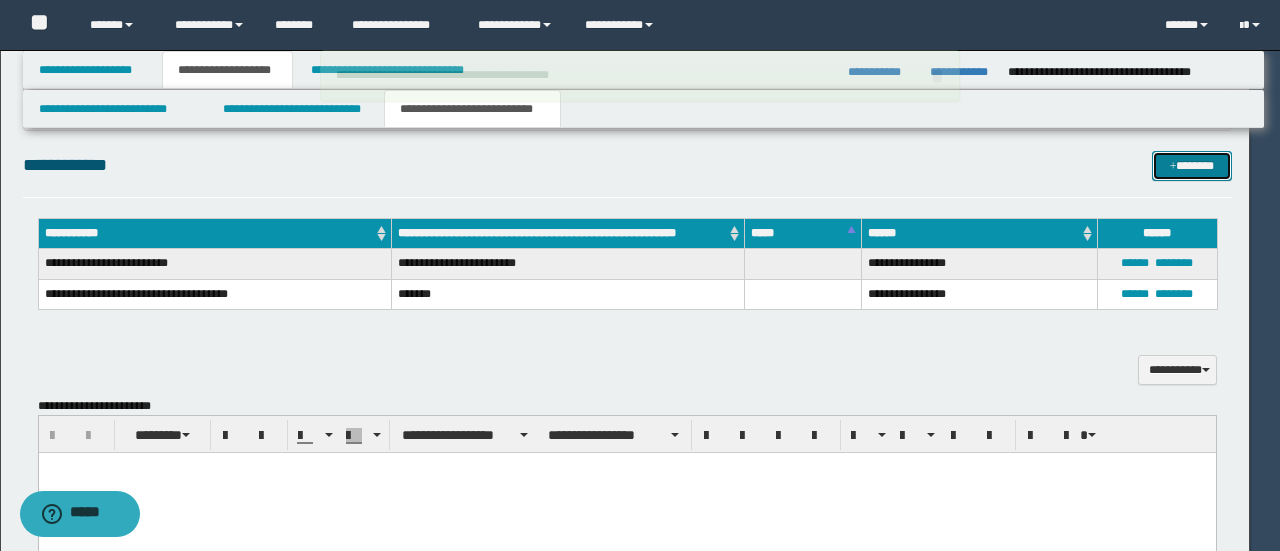 type 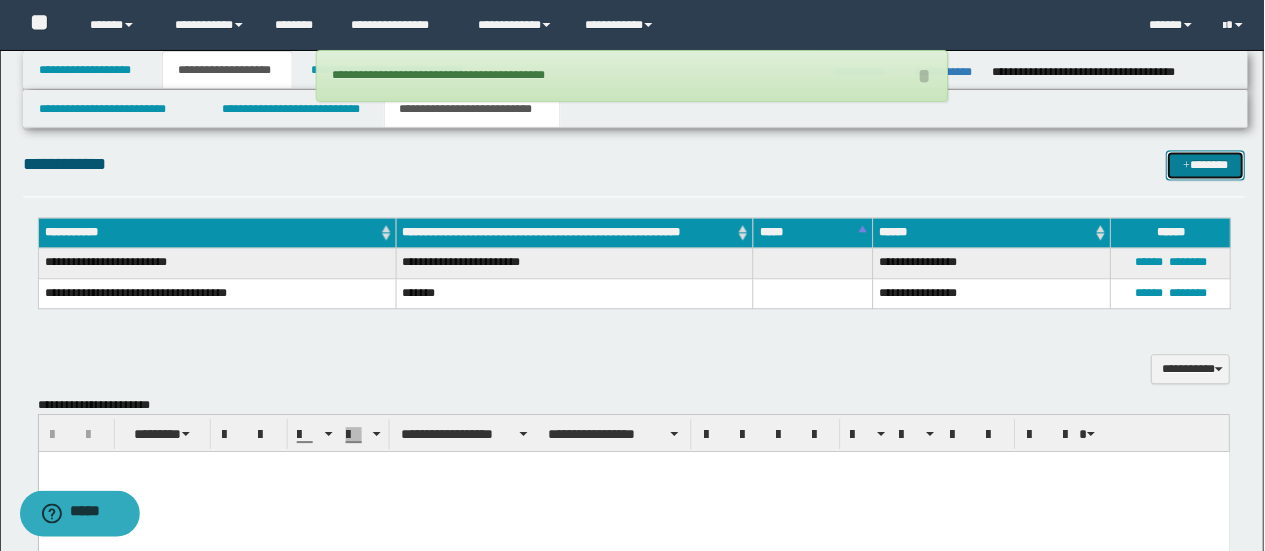 click at bounding box center (1187, 167) 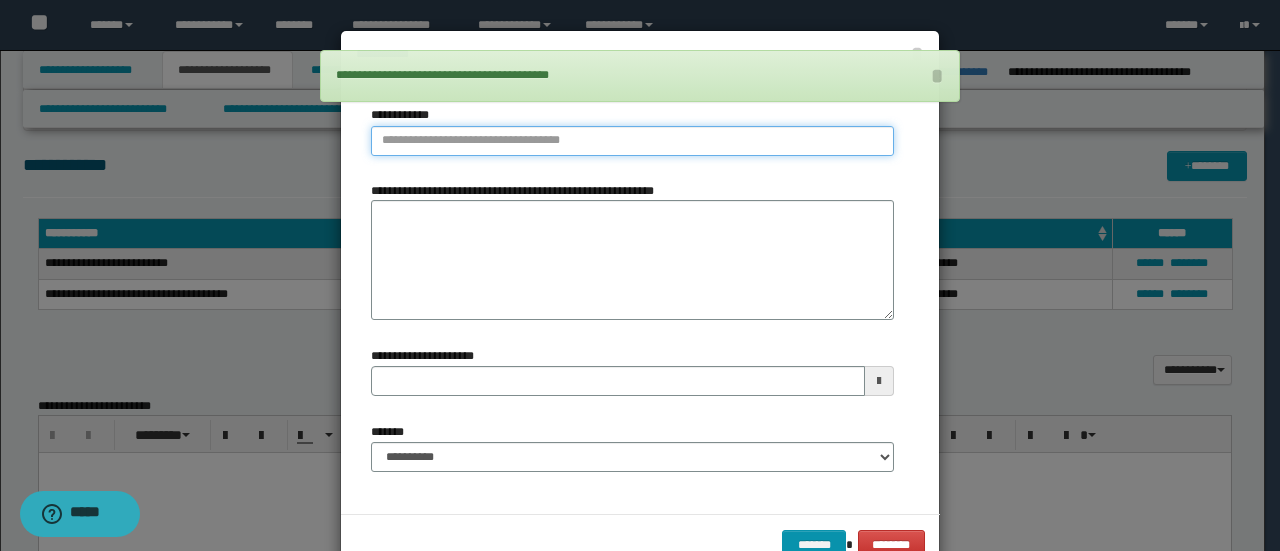 type on "**********" 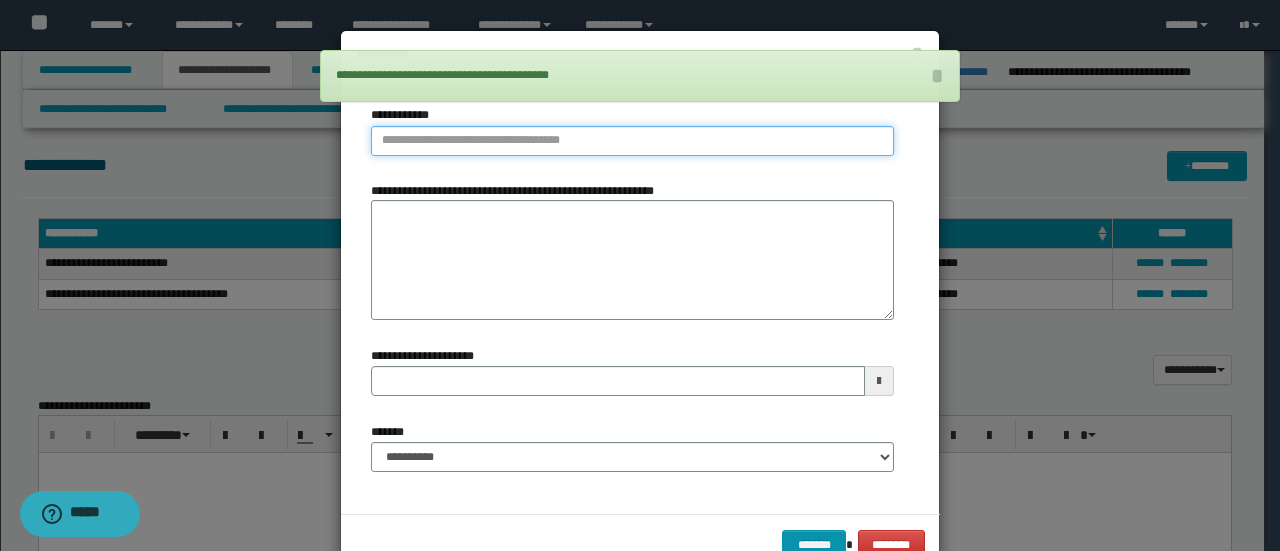 click on "**********" at bounding box center (632, 141) 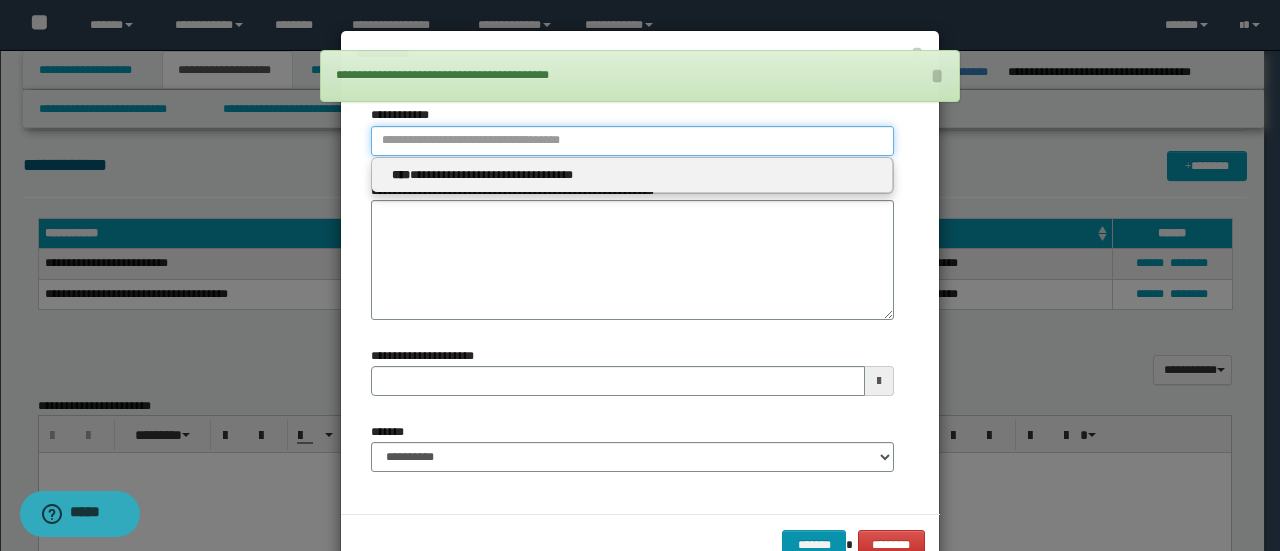 type 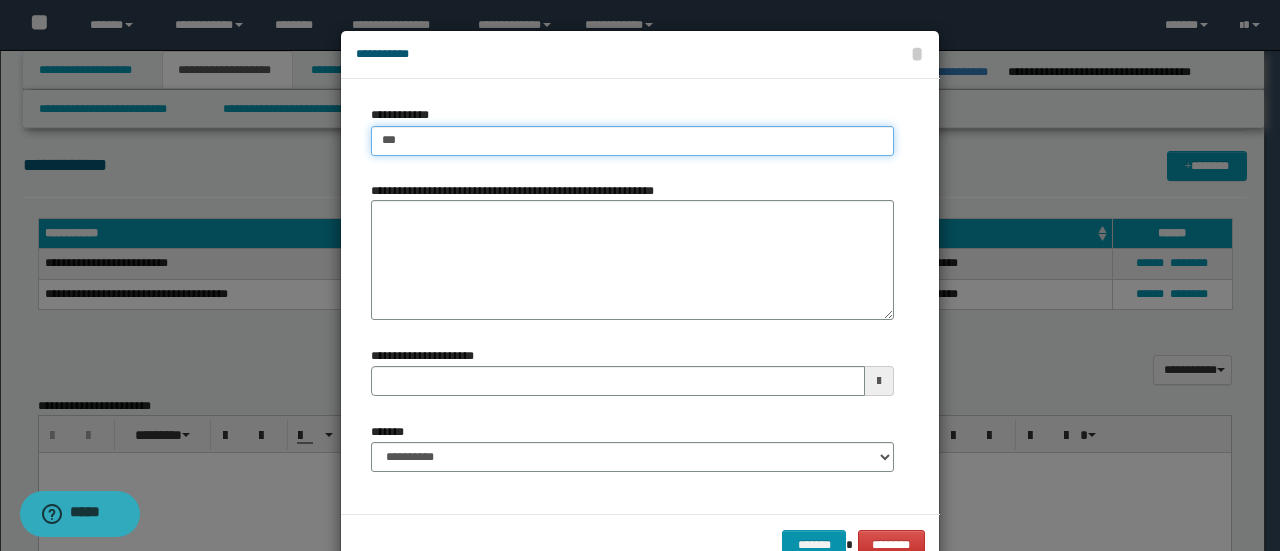 type on "****" 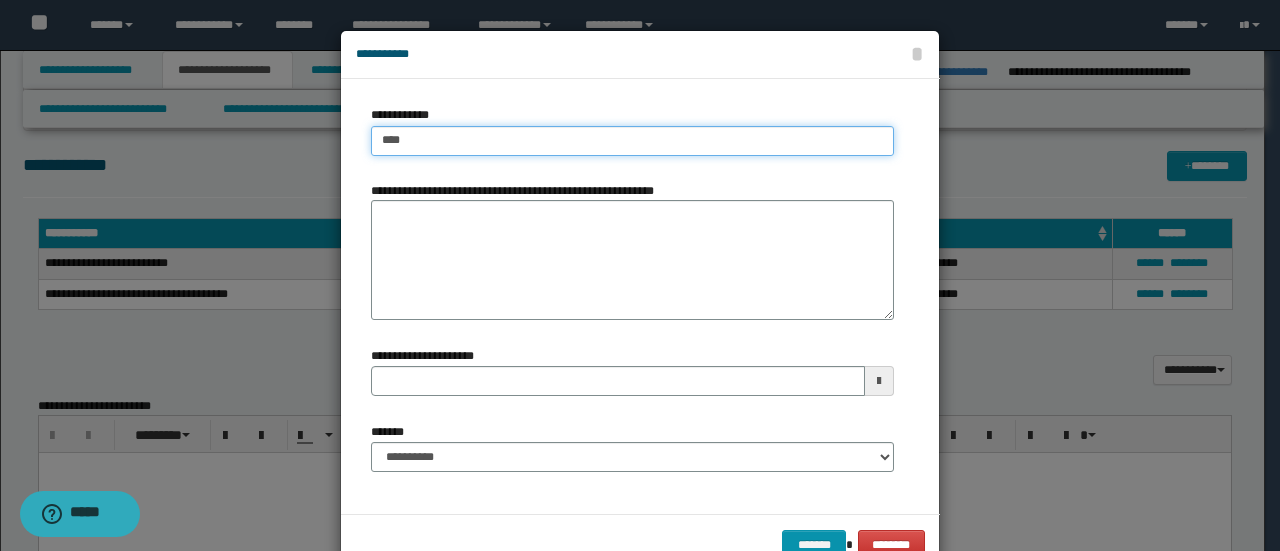 type on "****" 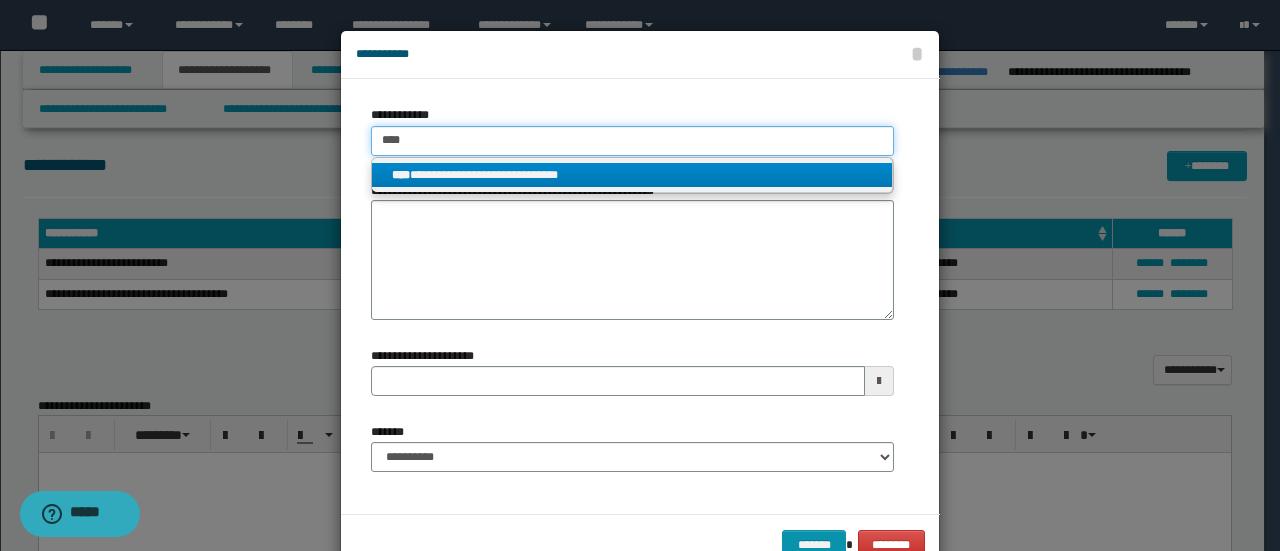 type on "****" 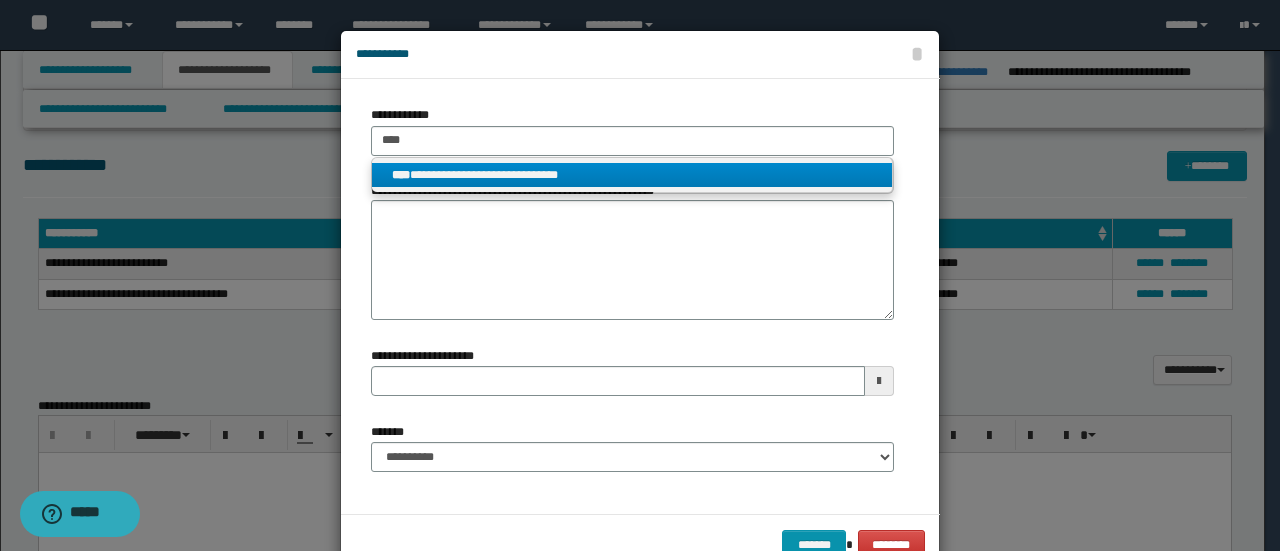 click on "**********" at bounding box center (632, 175) 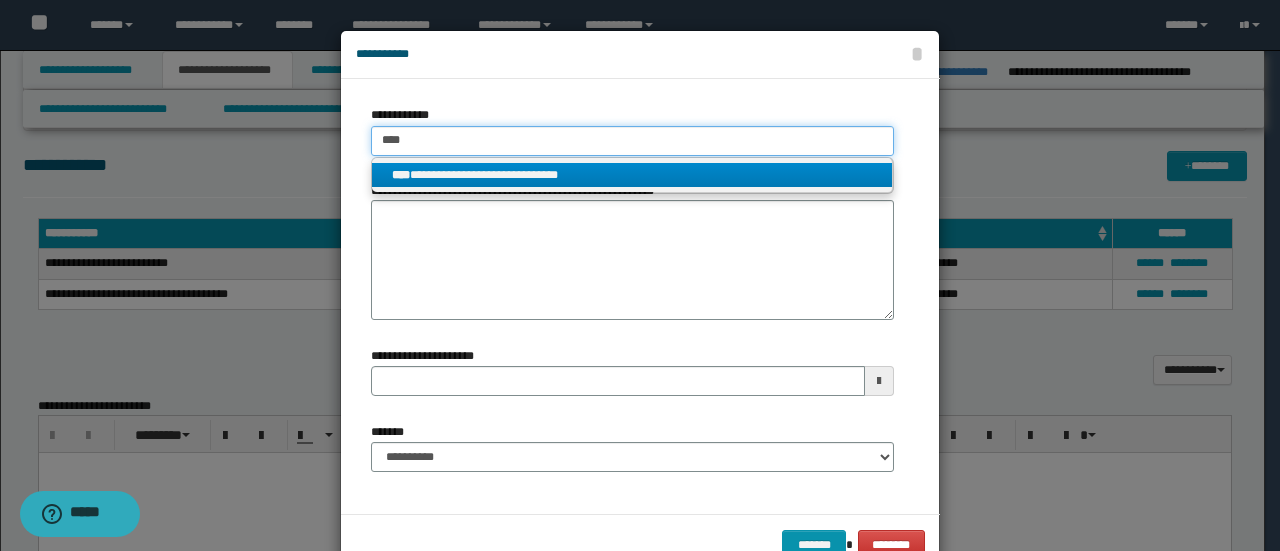 type 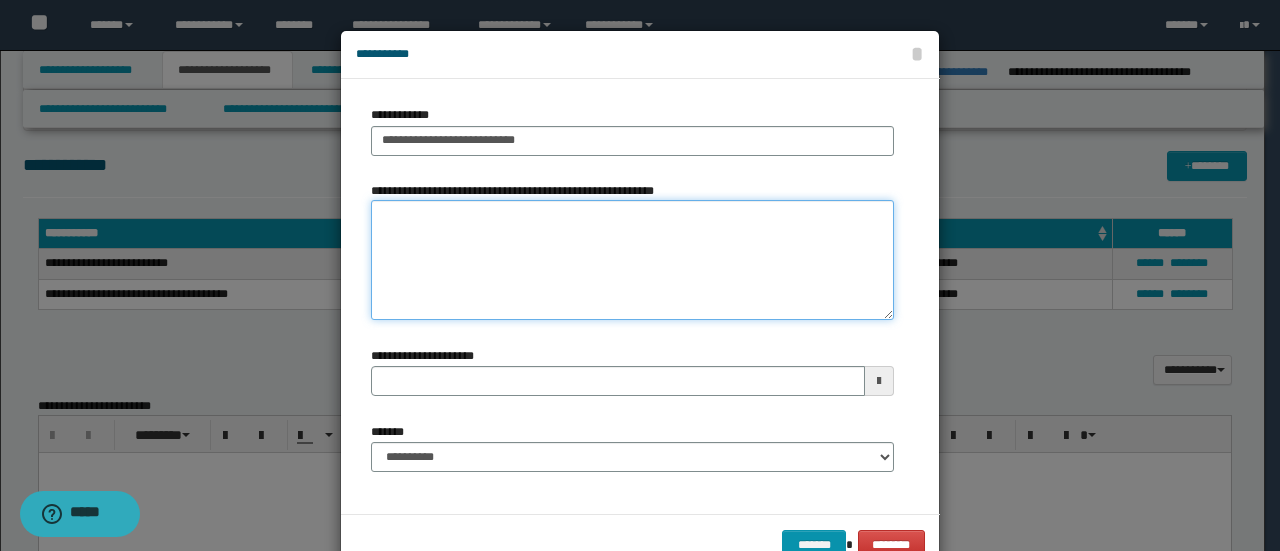 drag, startPoint x: 630, startPoint y: 291, endPoint x: 569, endPoint y: 342, distance: 79.51101 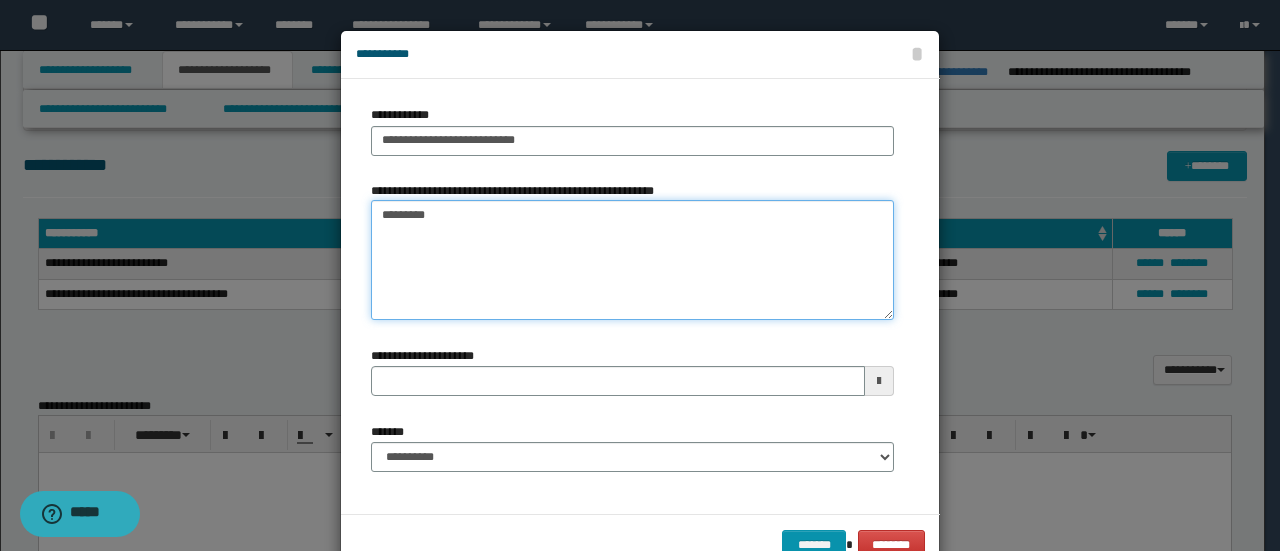 type on "*********" 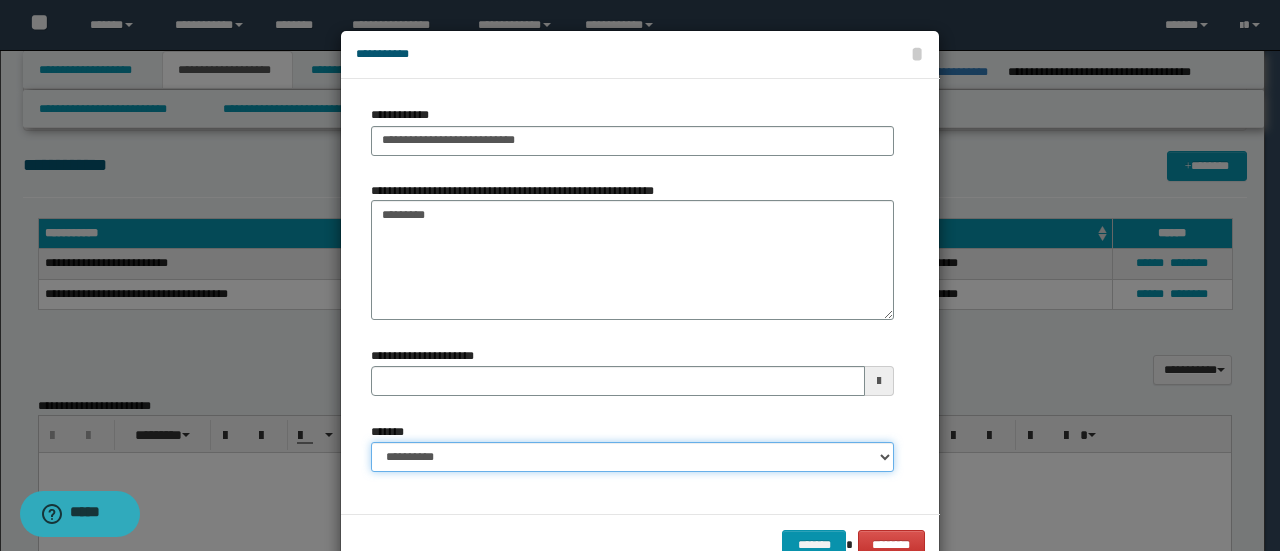 drag, startPoint x: 494, startPoint y: 459, endPoint x: 501, endPoint y: 469, distance: 12.206555 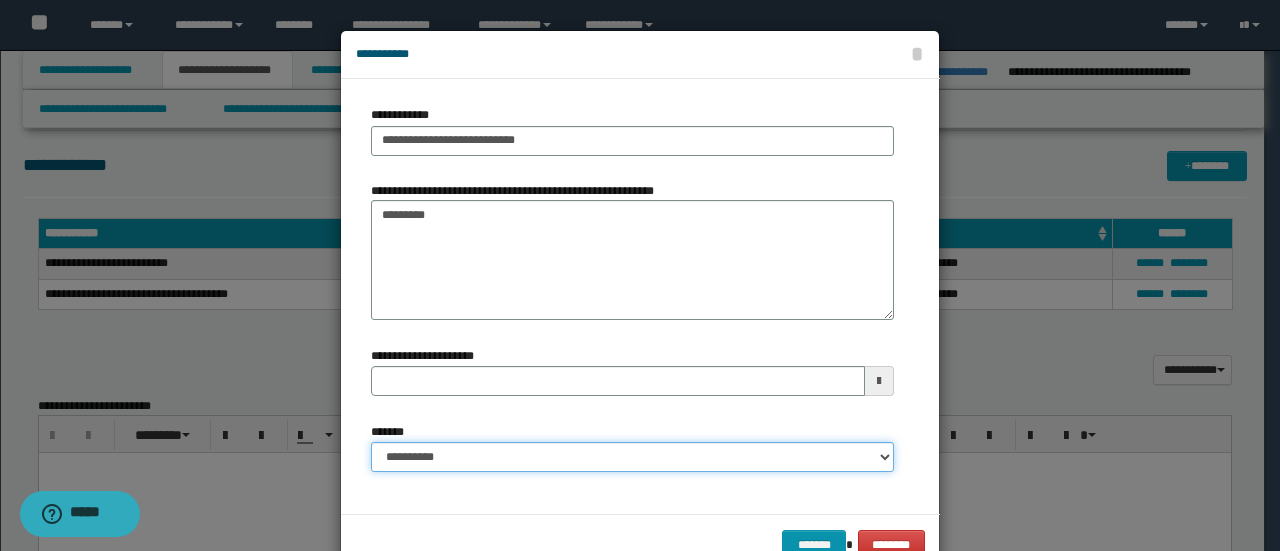 select on "*" 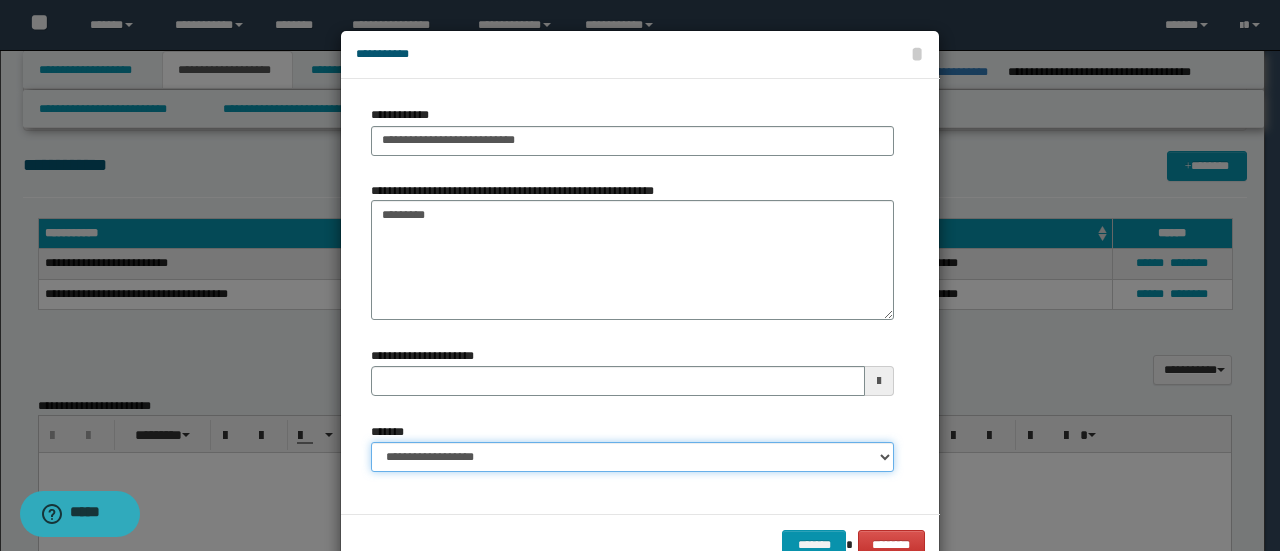 type 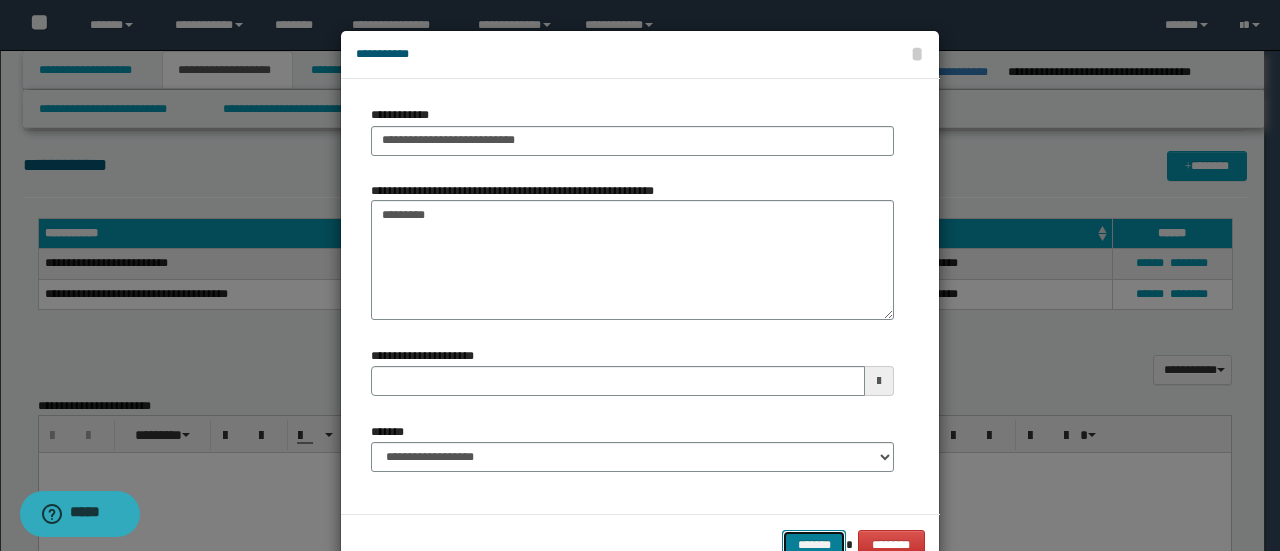 click on "*******" at bounding box center [814, 544] 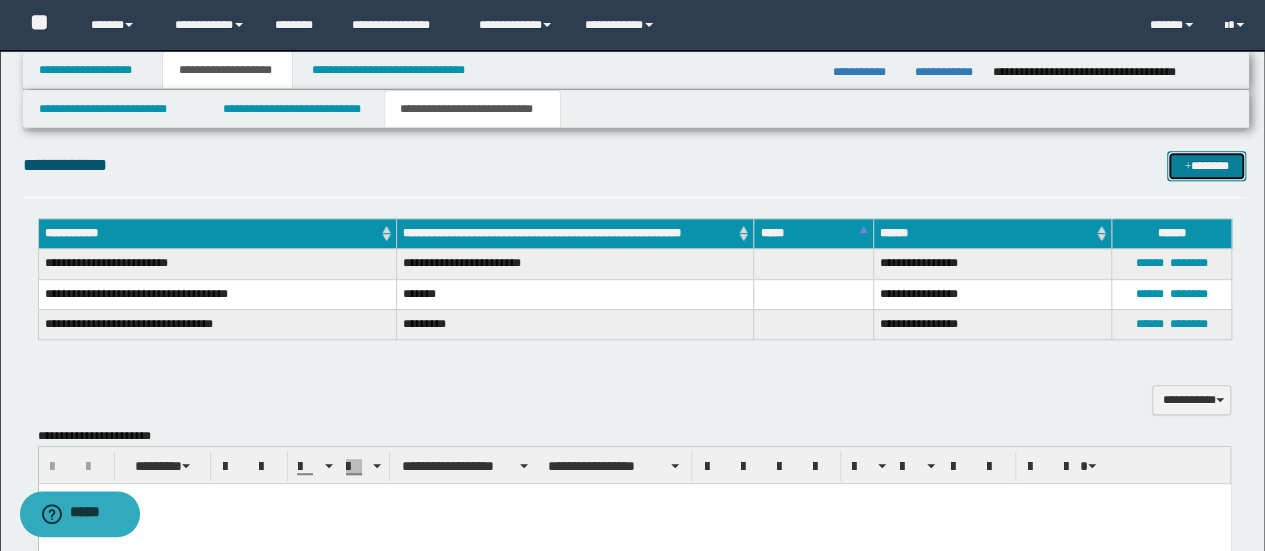drag, startPoint x: 1221, startPoint y: 169, endPoint x: 1180, endPoint y: 145, distance: 47.507893 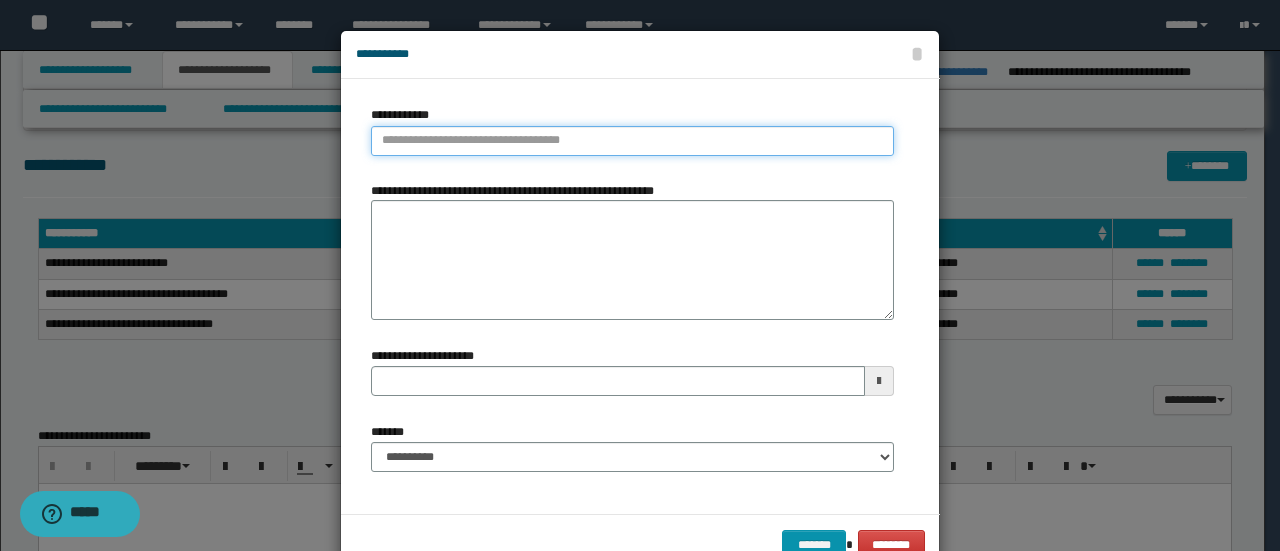 type on "**********" 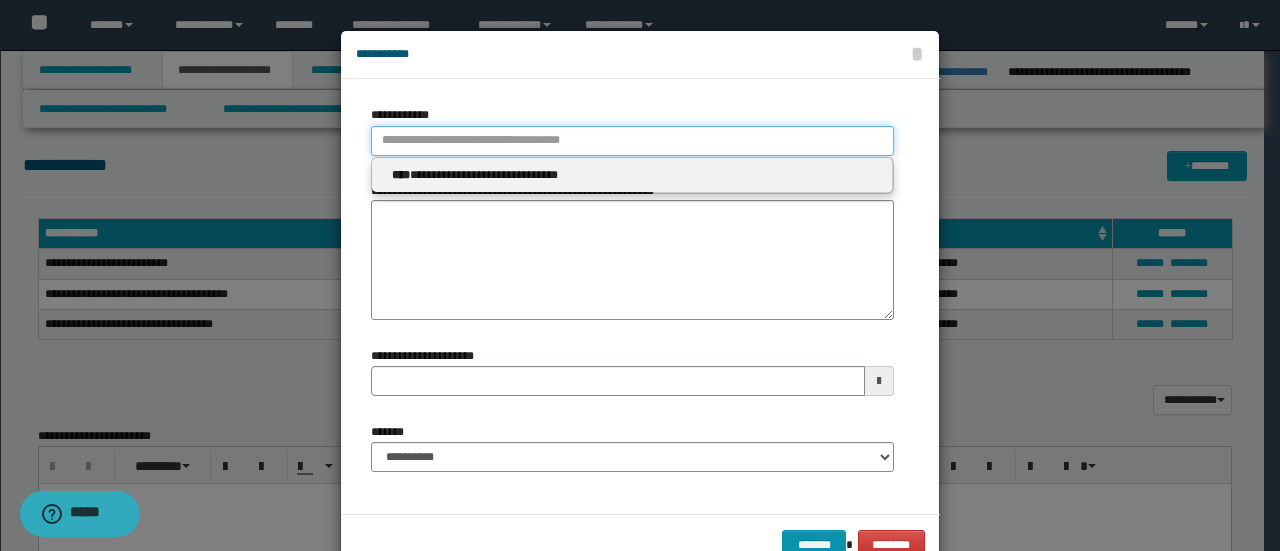 click on "**********" at bounding box center [632, 141] 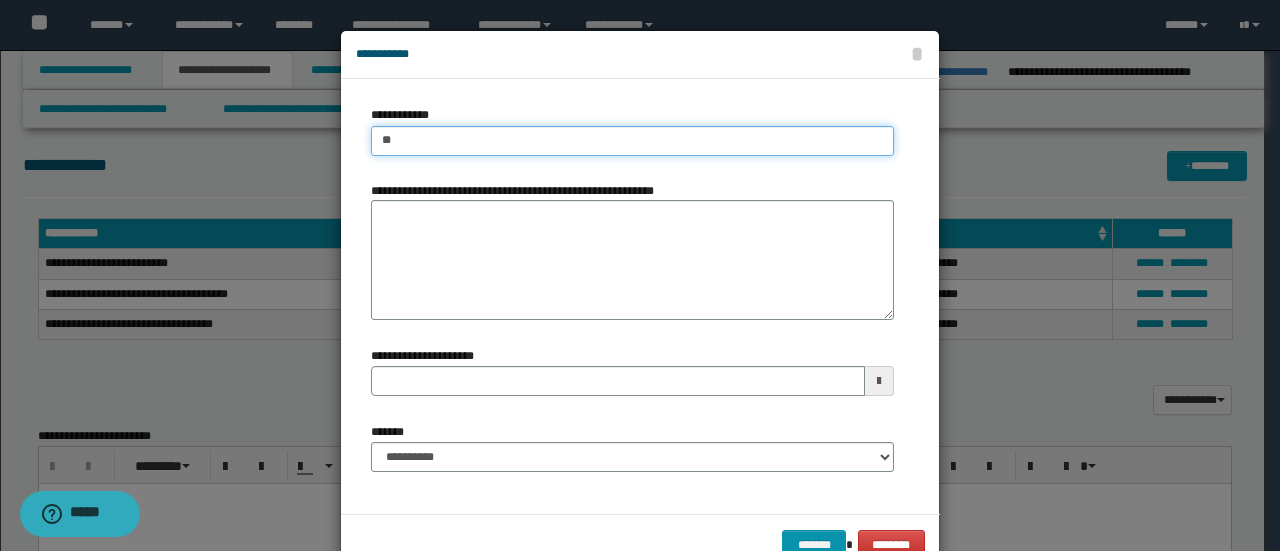 type on "***" 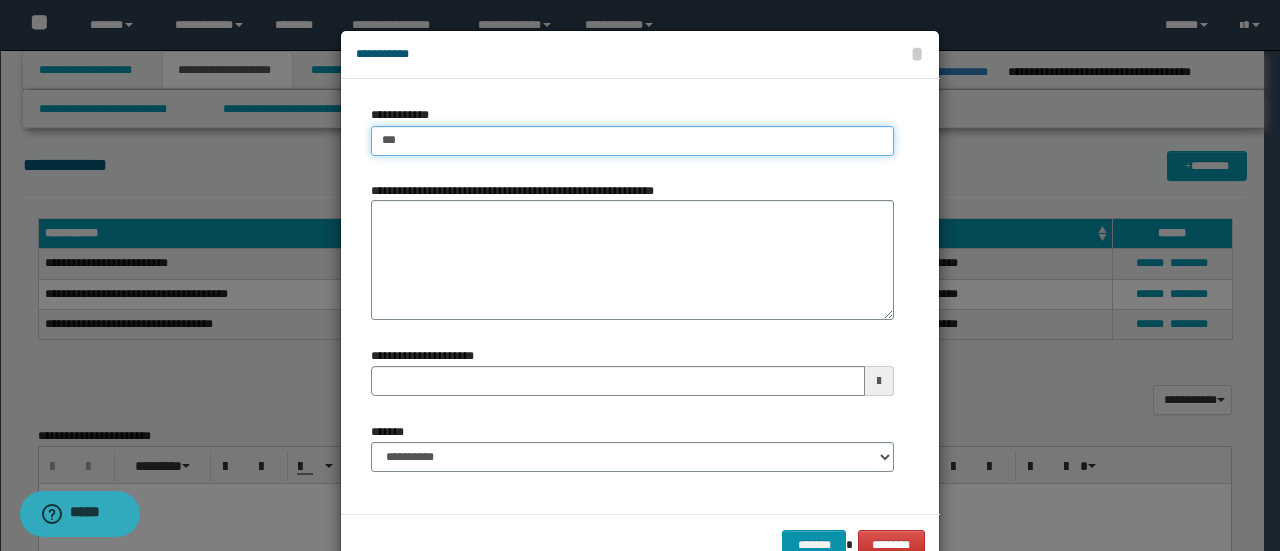 type on "***" 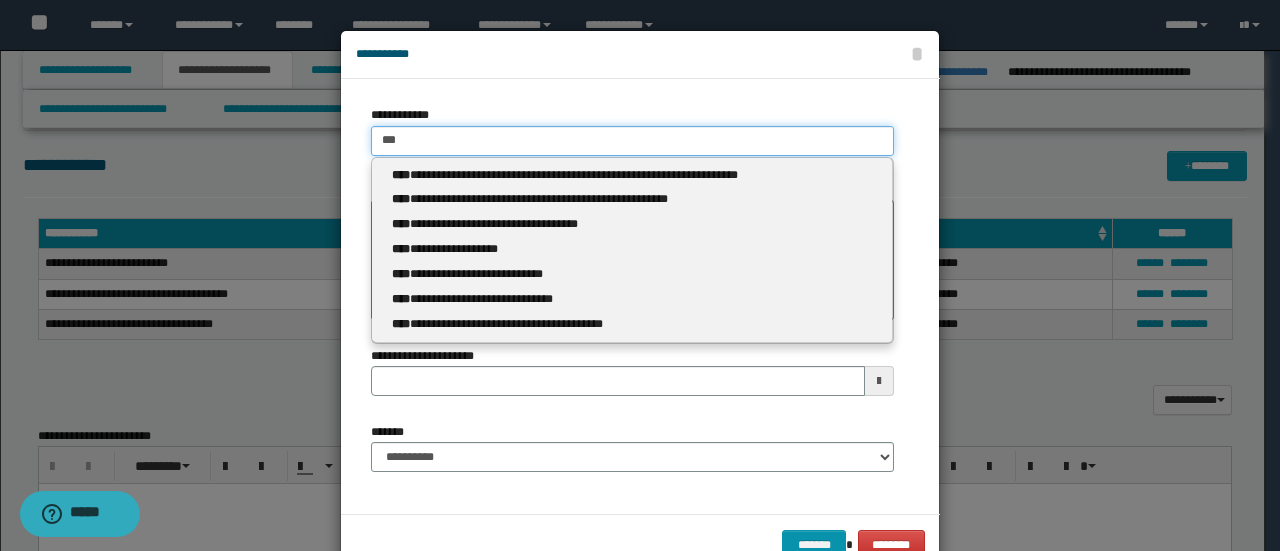 type 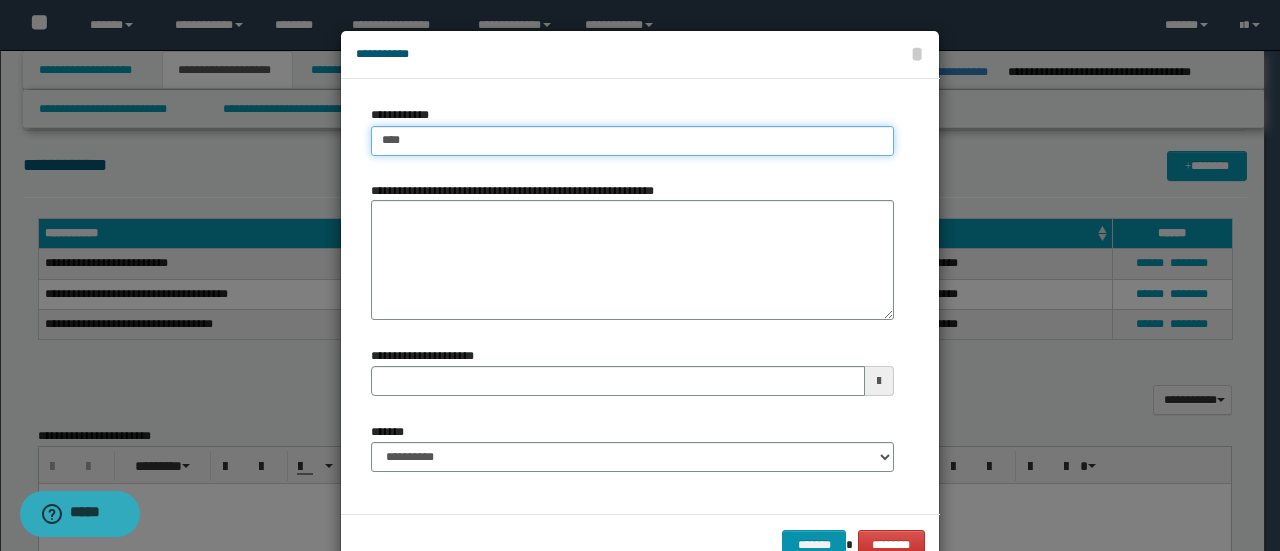 type on "****" 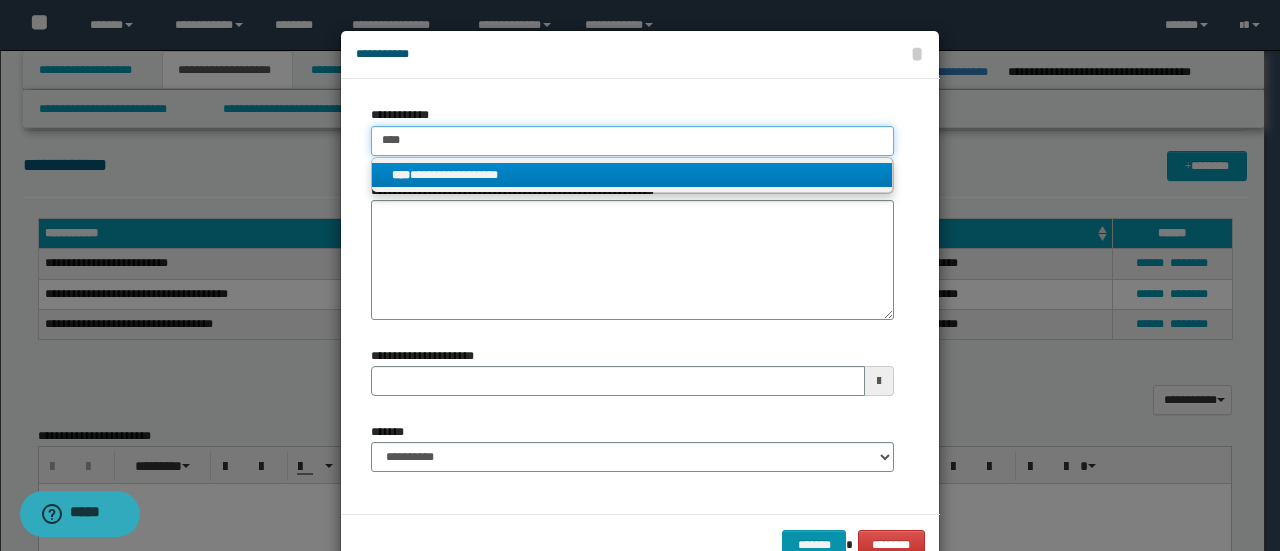 type on "****" 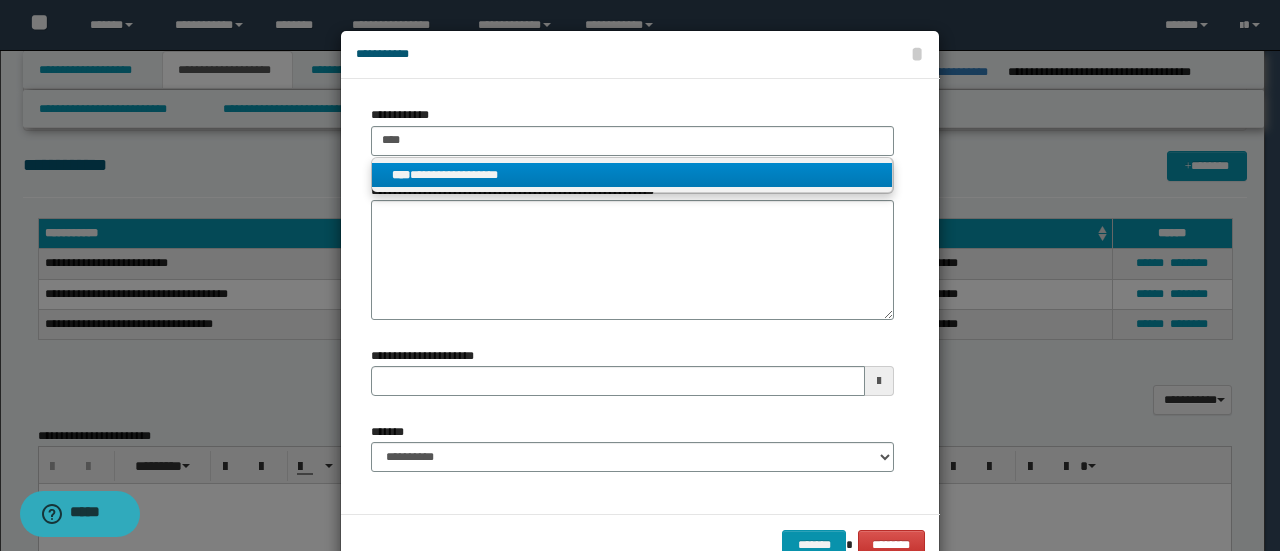 click on "**********" at bounding box center (632, 175) 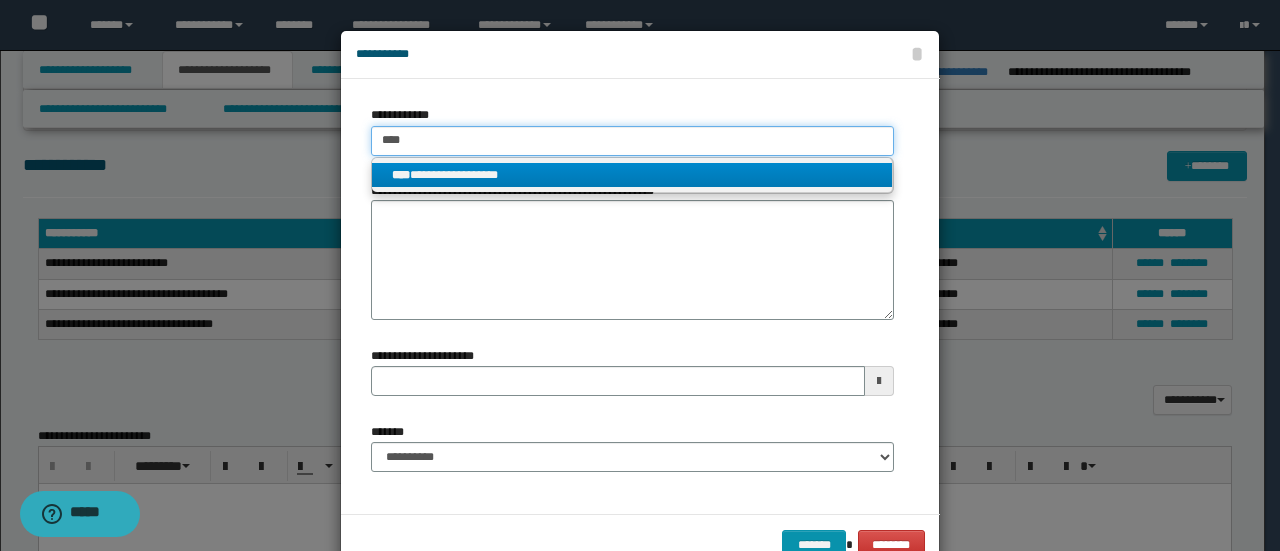 type 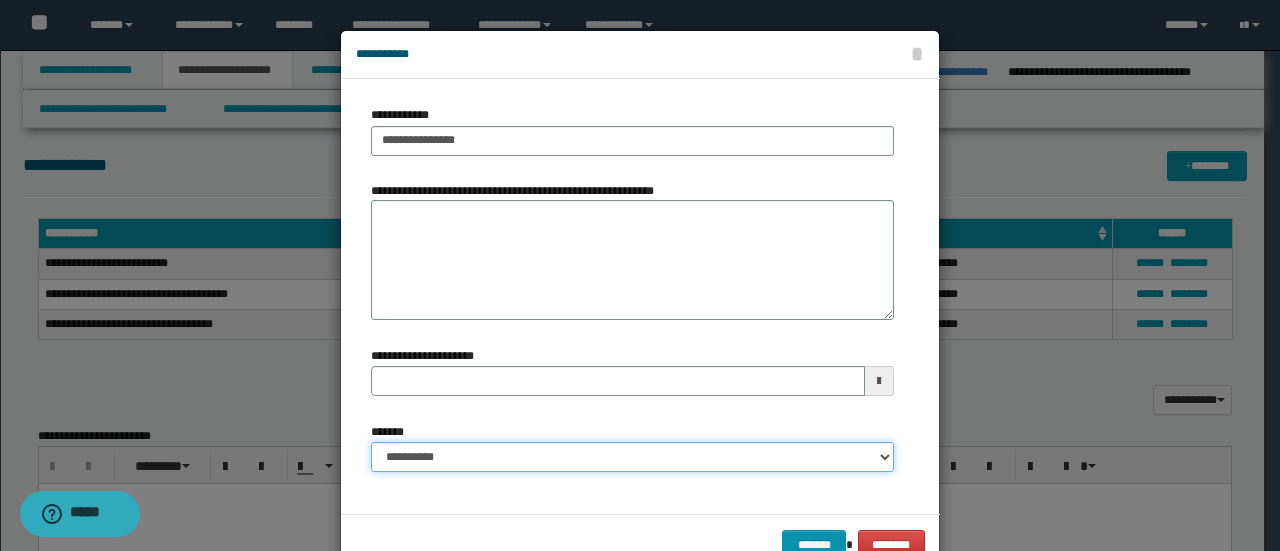 click on "**********" at bounding box center (632, 457) 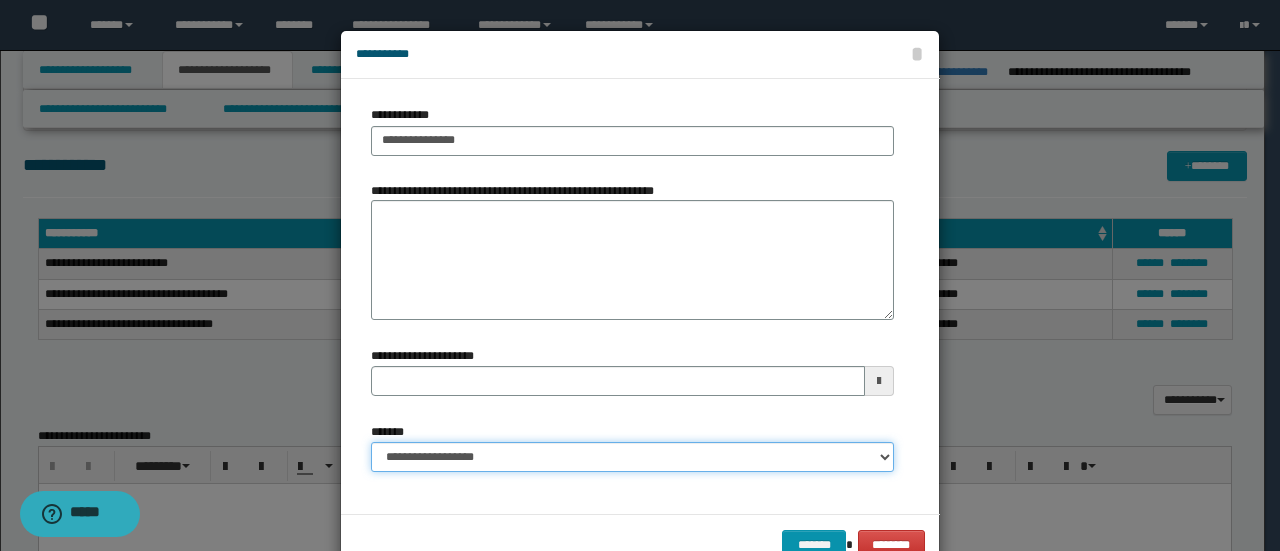 type 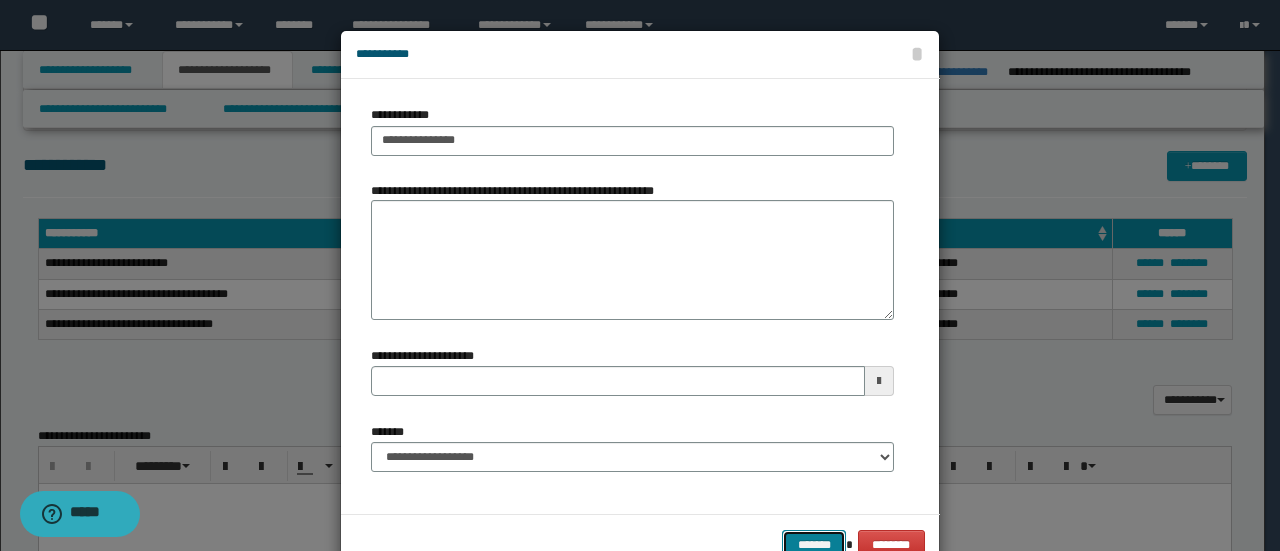 click on "*******" at bounding box center (814, 544) 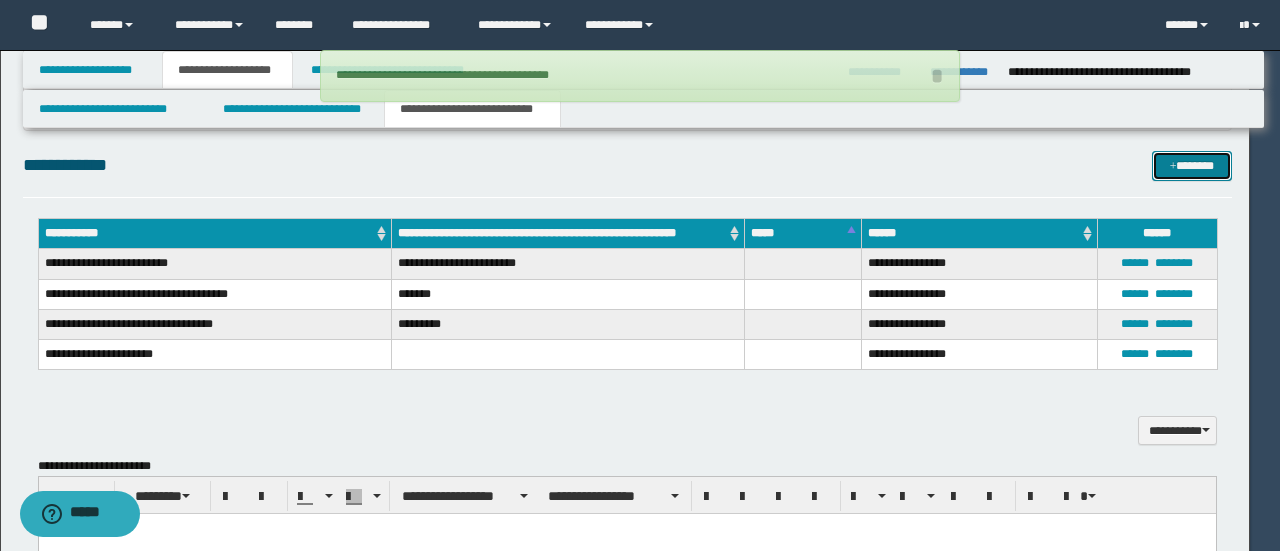 type 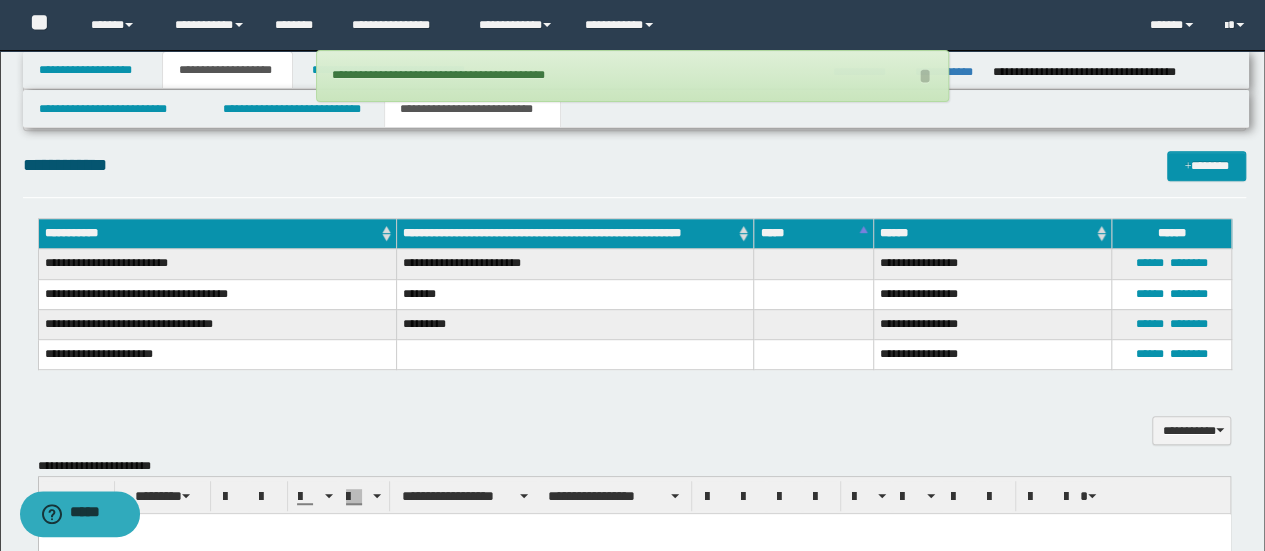 drag, startPoint x: 1142, startPoint y: 146, endPoint x: 1069, endPoint y: 149, distance: 73.061615 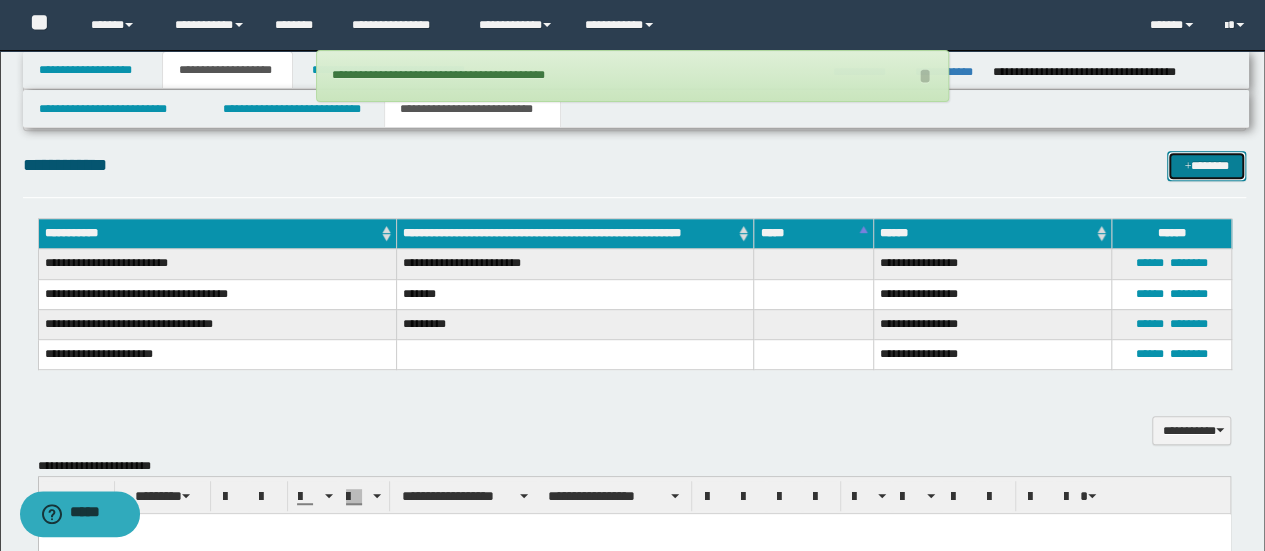 click on "*******" at bounding box center (1206, 165) 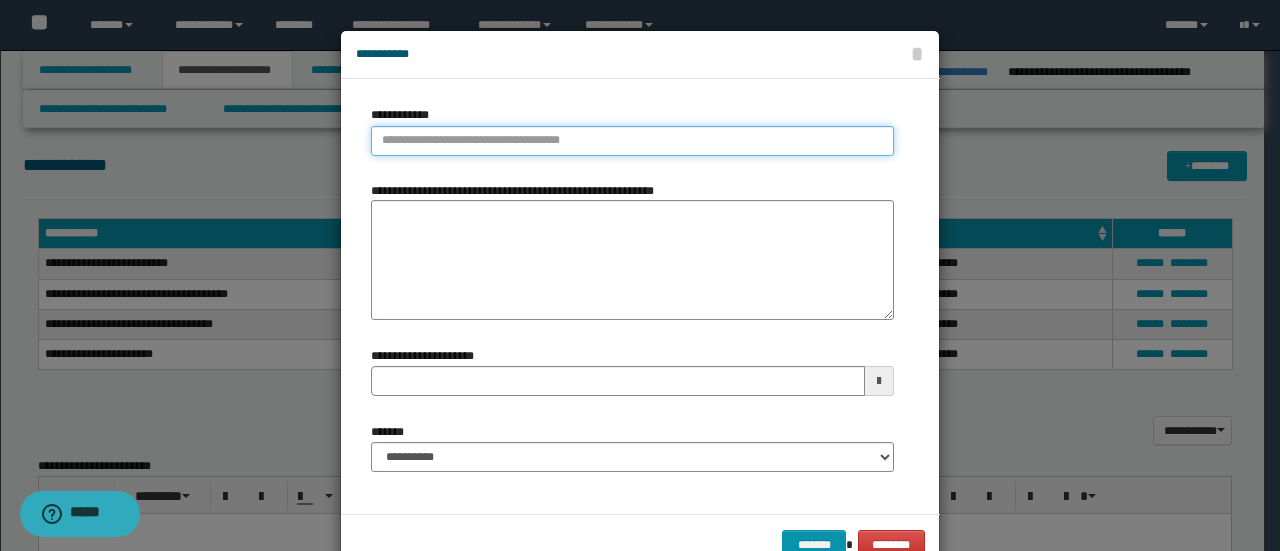 type on "**********" 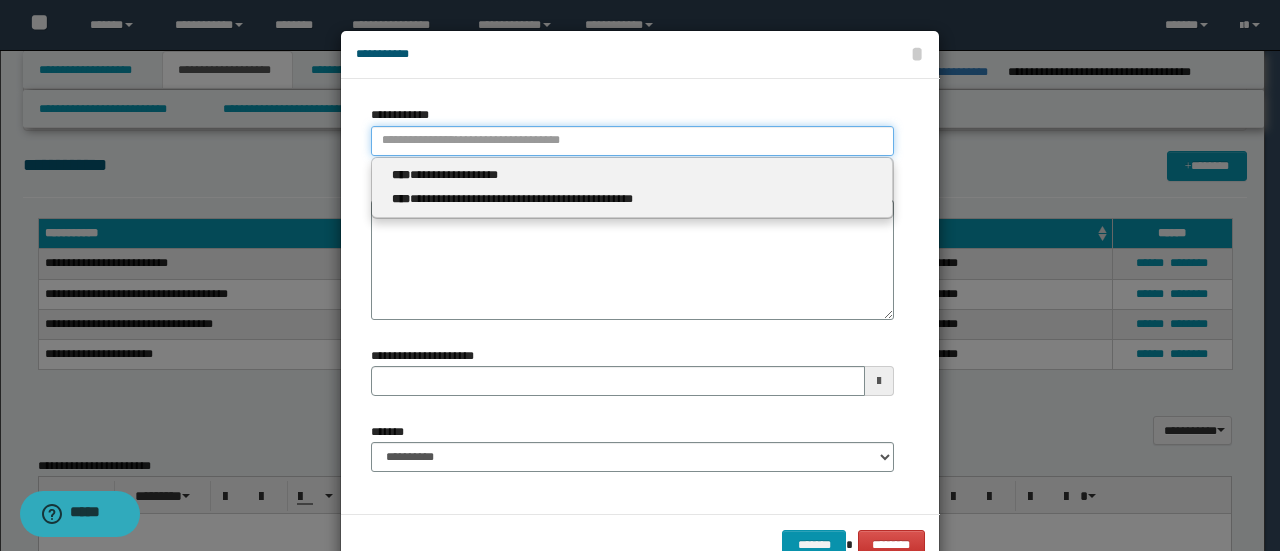 drag, startPoint x: 590, startPoint y: 141, endPoint x: 89, endPoint y: 272, distance: 517.8436 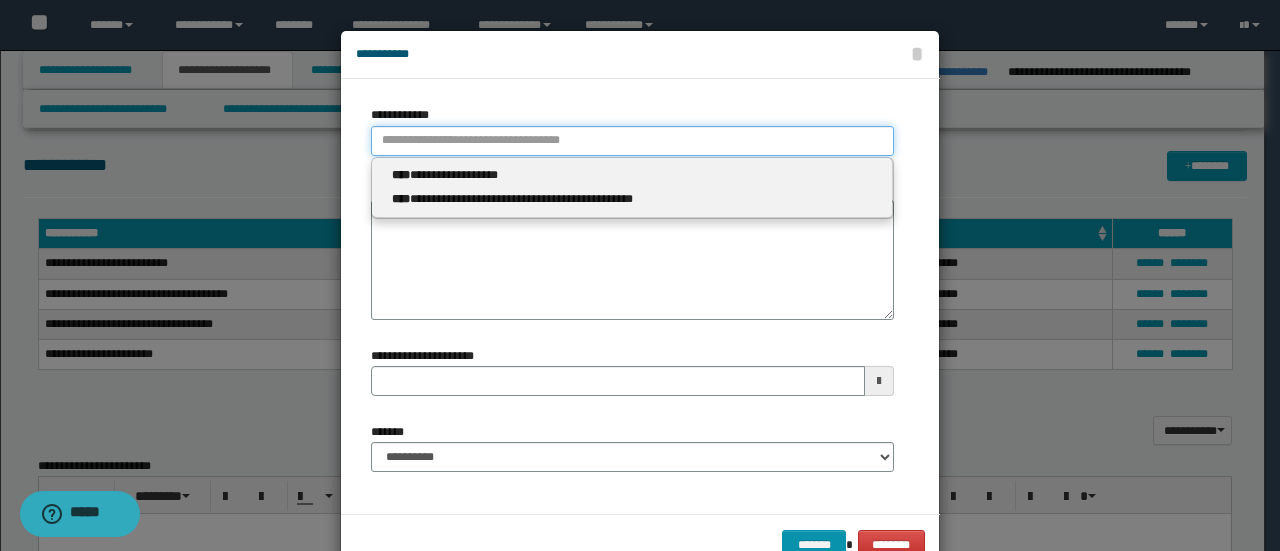type 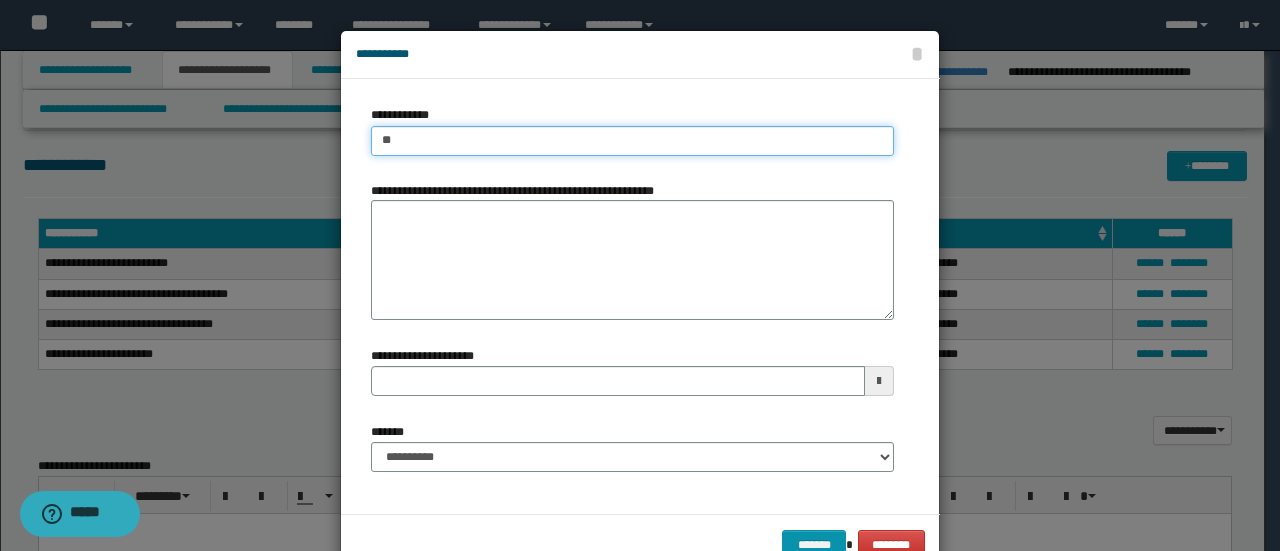 type on "***" 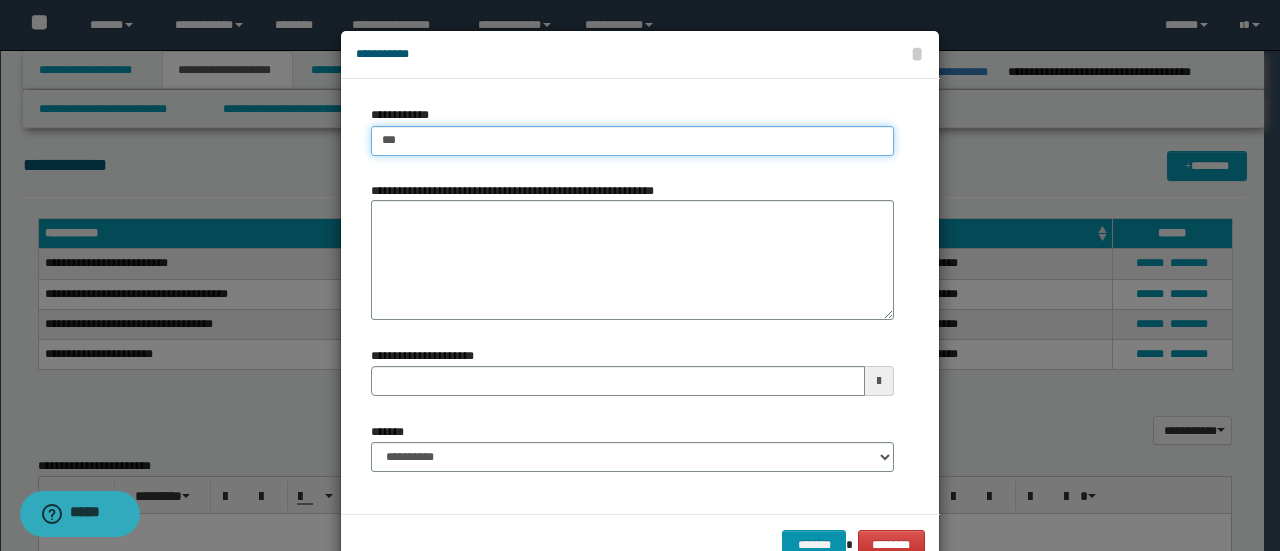 type on "***" 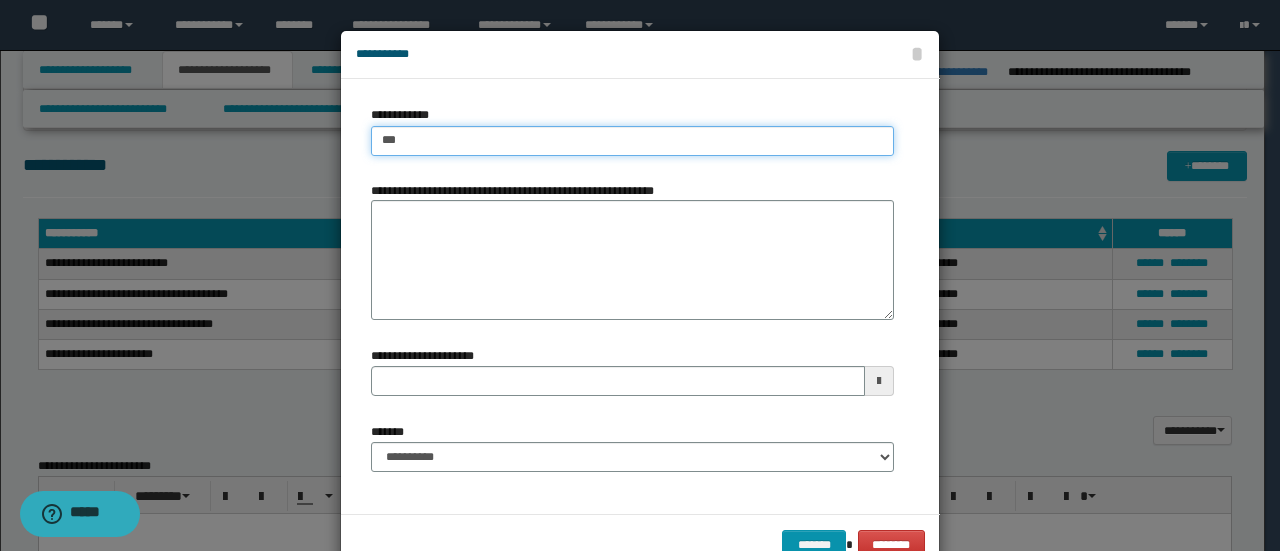 type 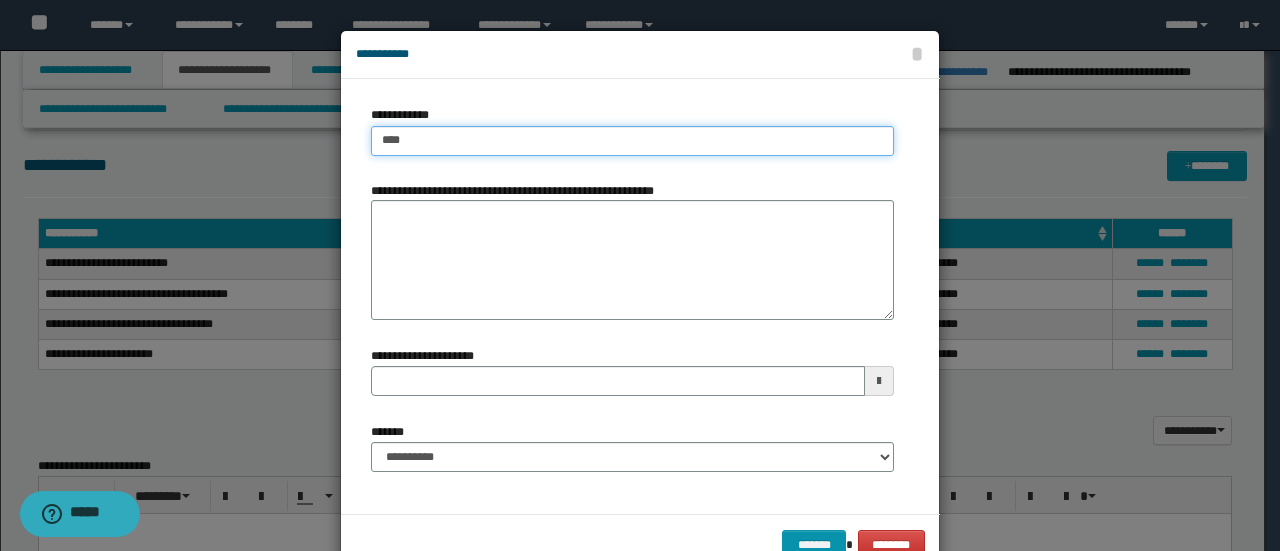 type on "****" 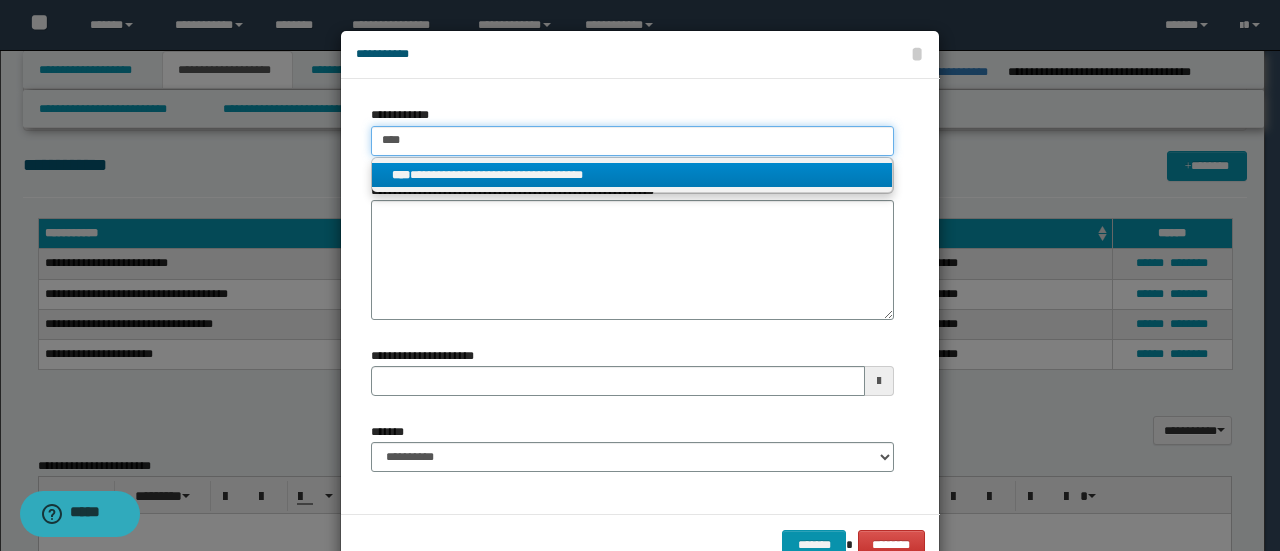 type on "****" 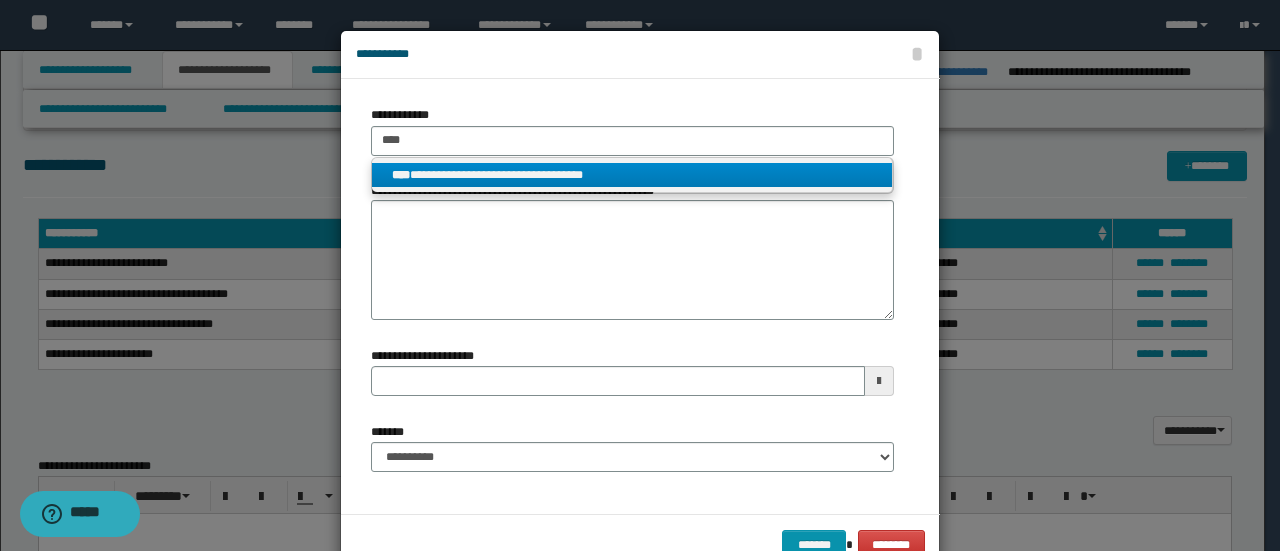 click on "**********" at bounding box center (632, 175) 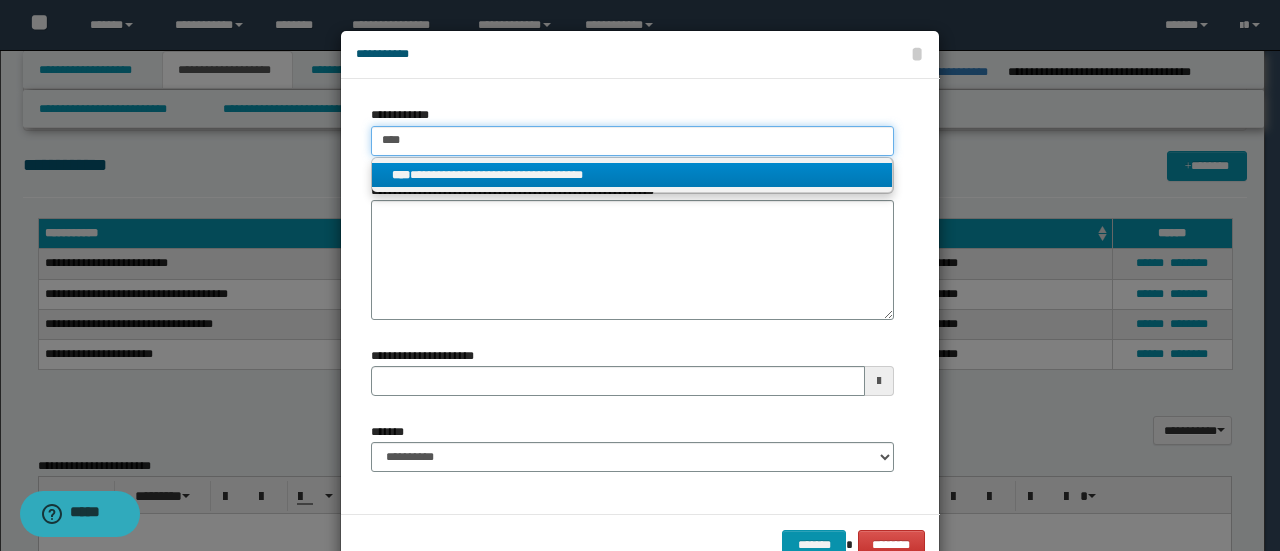 type 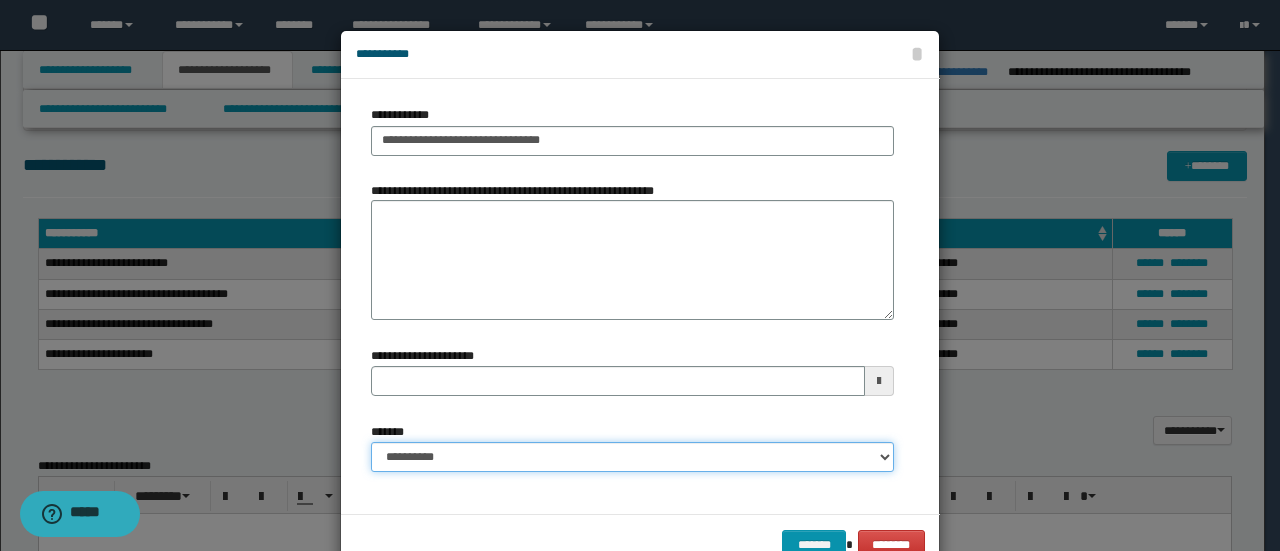 drag, startPoint x: 478, startPoint y: 466, endPoint x: 470, endPoint y: 455, distance: 13.601471 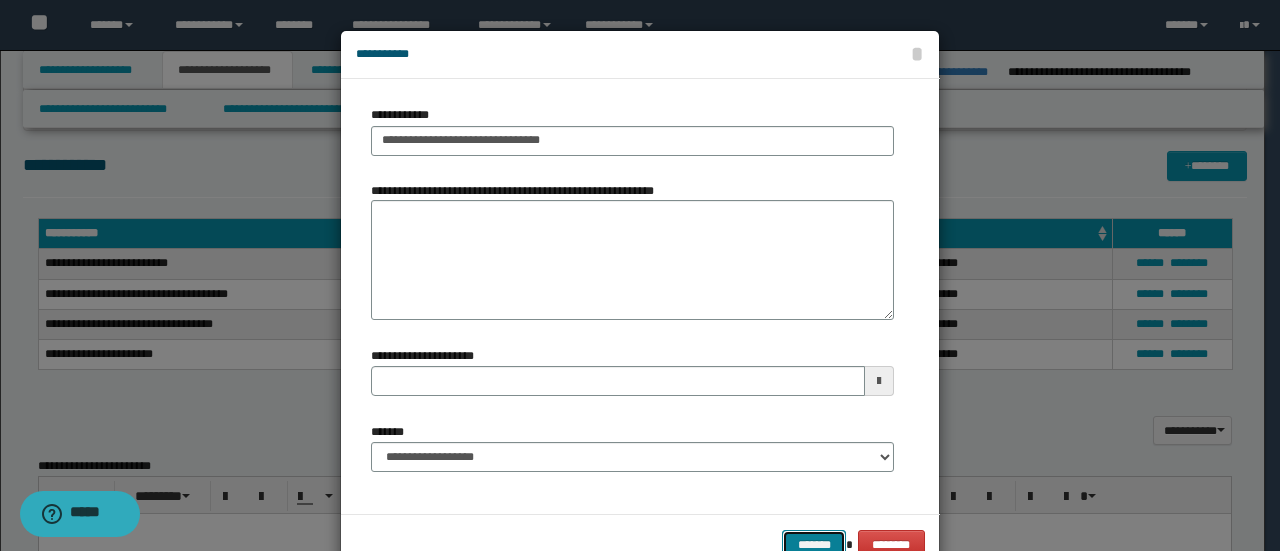 click on "*******" at bounding box center [814, 544] 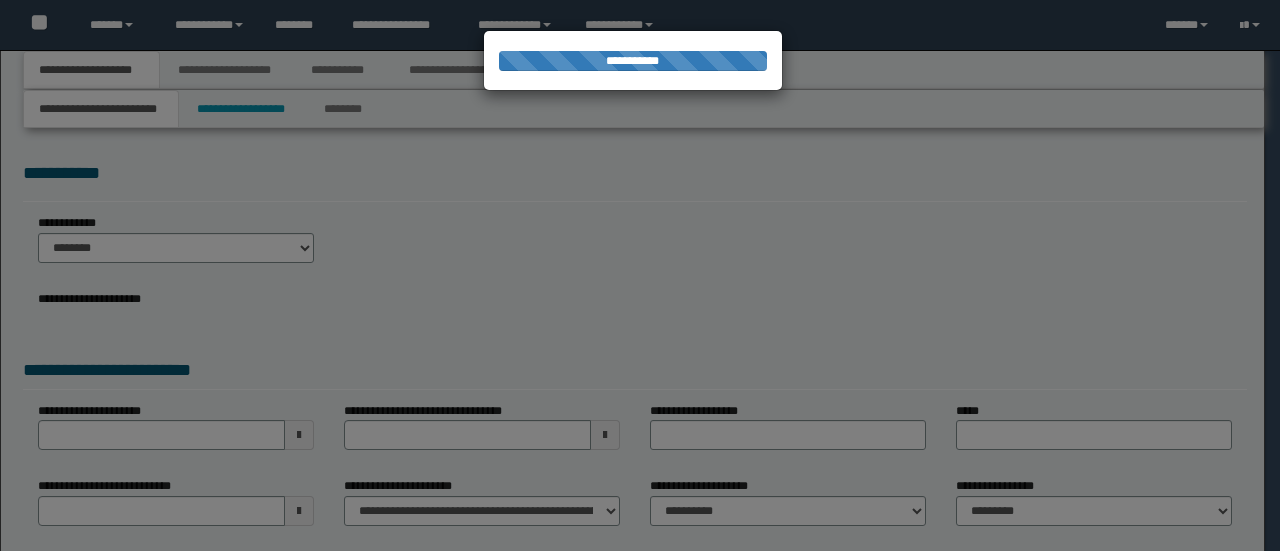 scroll, scrollTop: 0, scrollLeft: 0, axis: both 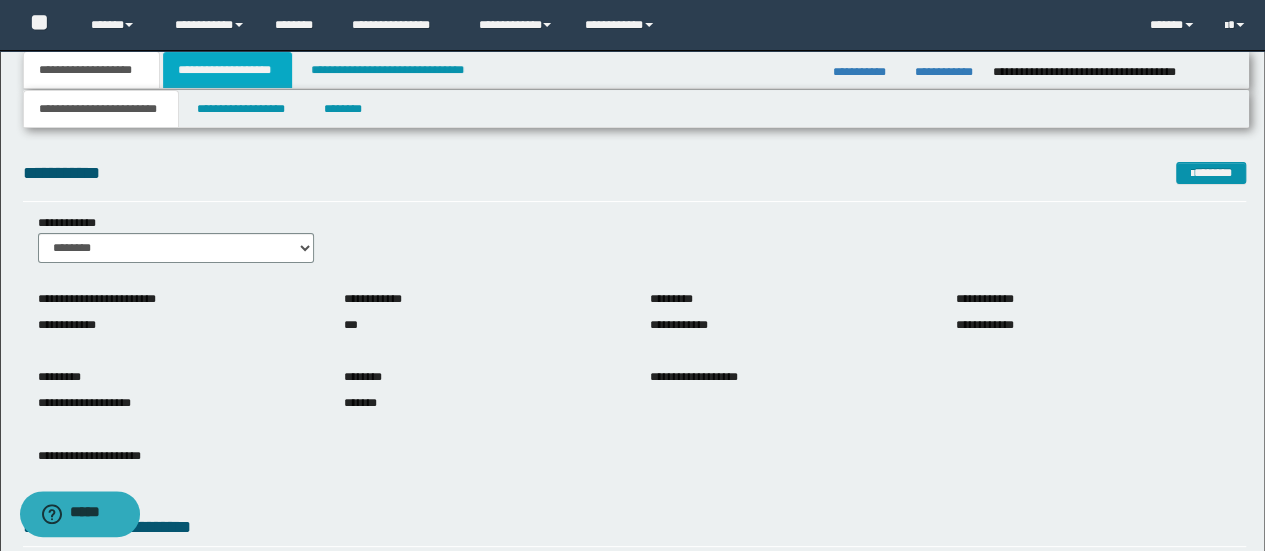 click on "**********" at bounding box center (227, 70) 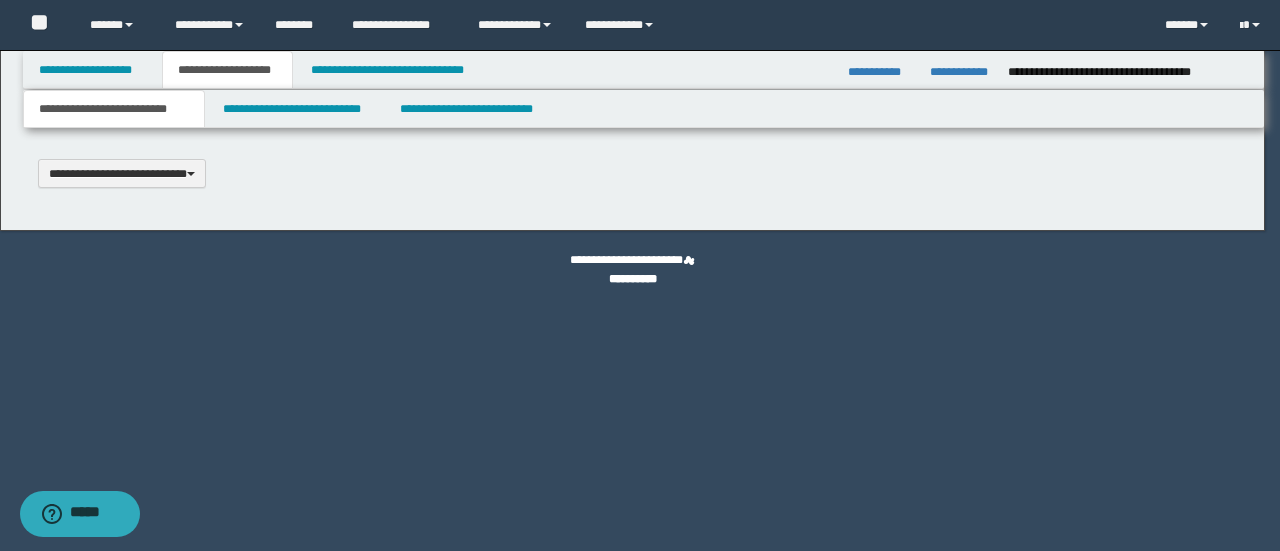 scroll, scrollTop: 0, scrollLeft: 0, axis: both 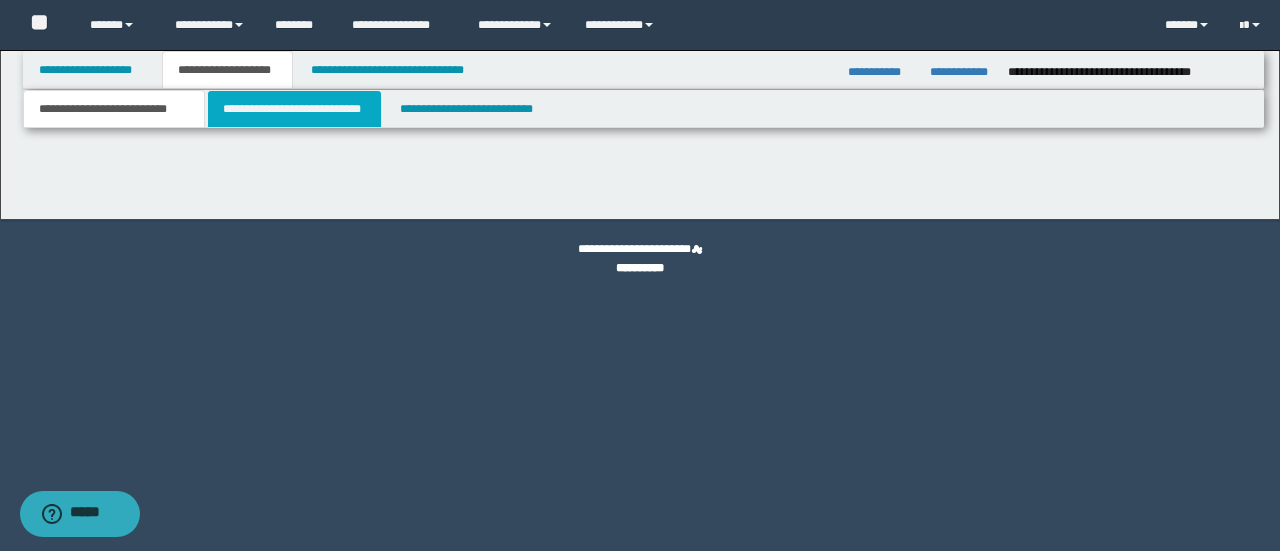 click on "**********" at bounding box center (294, 109) 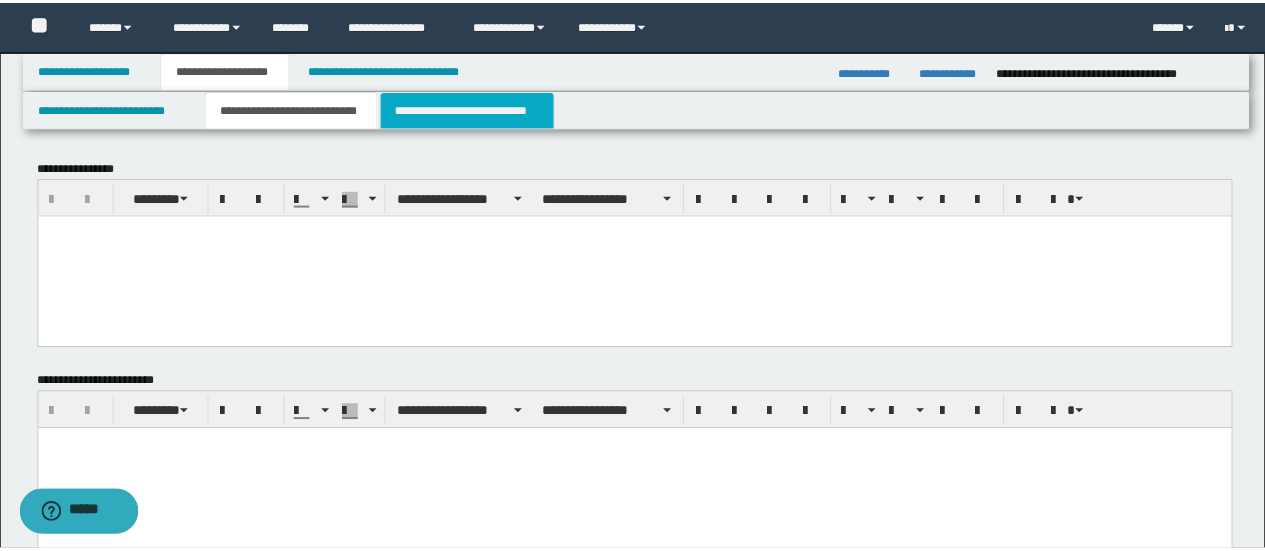 scroll, scrollTop: 0, scrollLeft: 0, axis: both 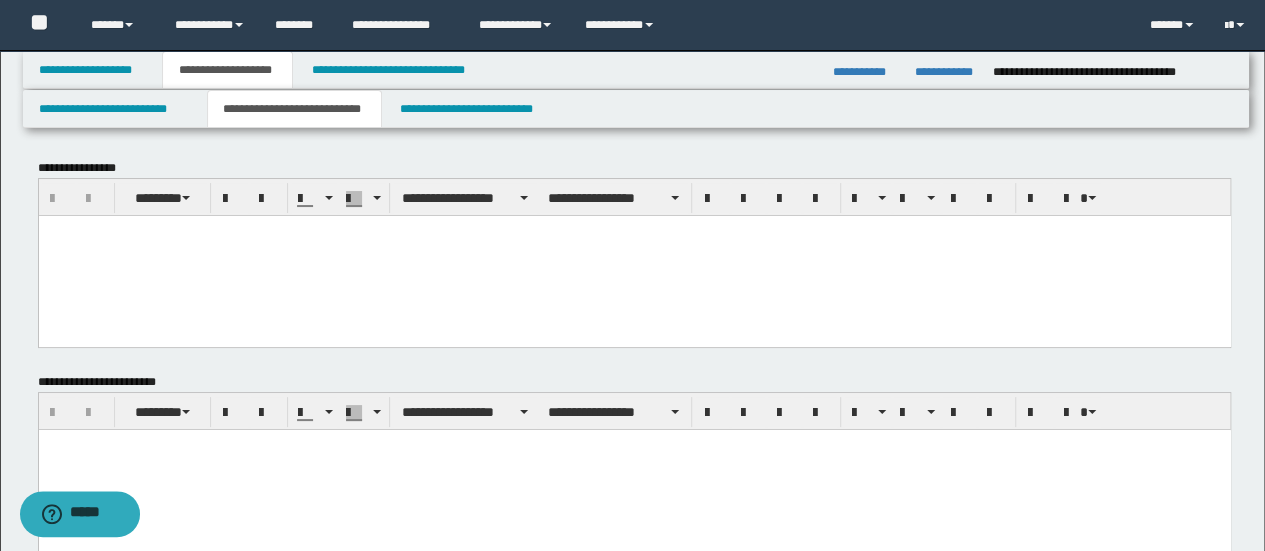 drag, startPoint x: 488, startPoint y: 283, endPoint x: 466, endPoint y: 306, distance: 31.827662 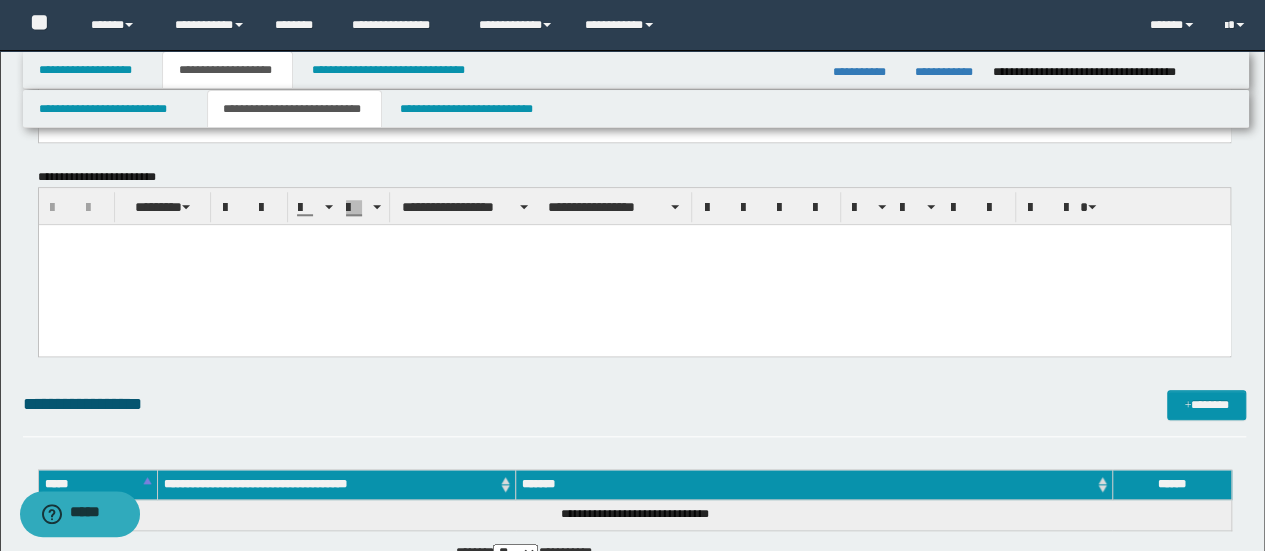 scroll, scrollTop: 800, scrollLeft: 0, axis: vertical 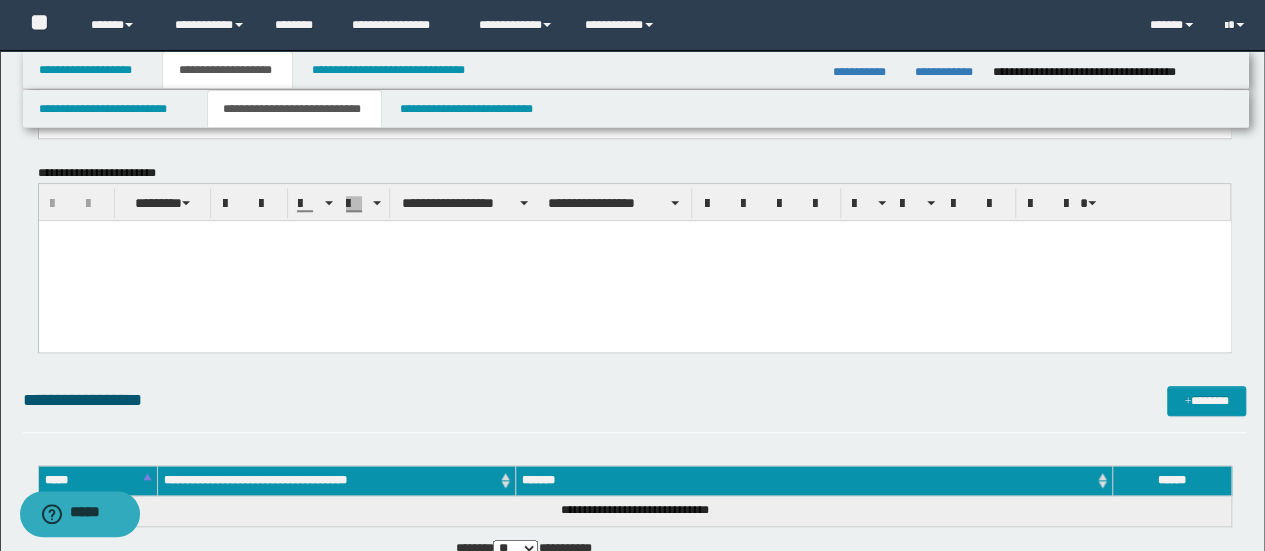 click at bounding box center (634, 236) 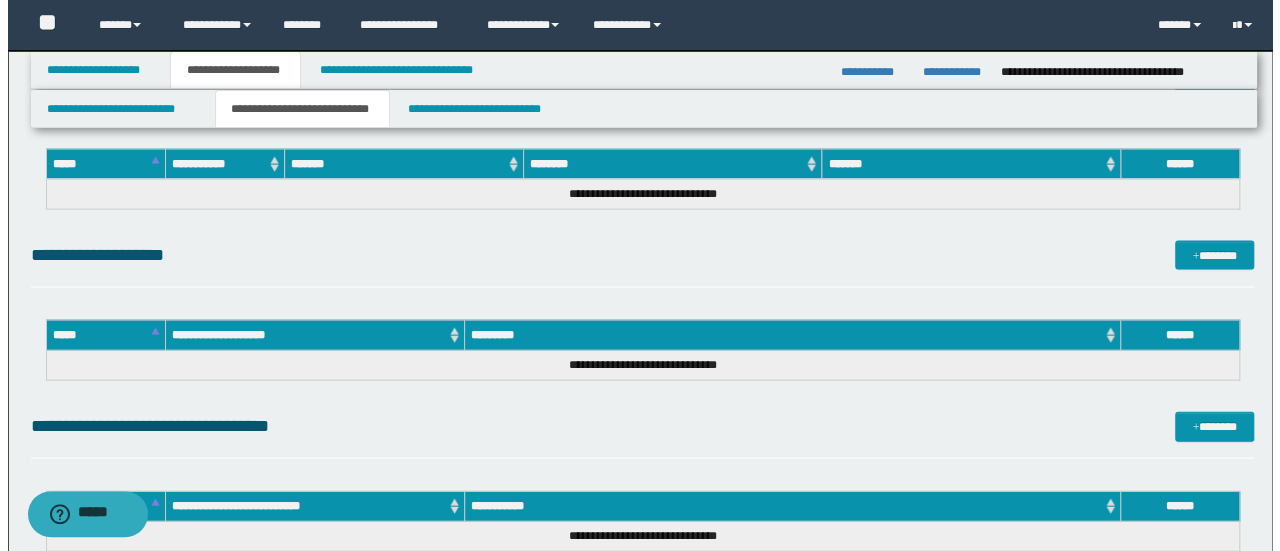 scroll, scrollTop: 2000, scrollLeft: 0, axis: vertical 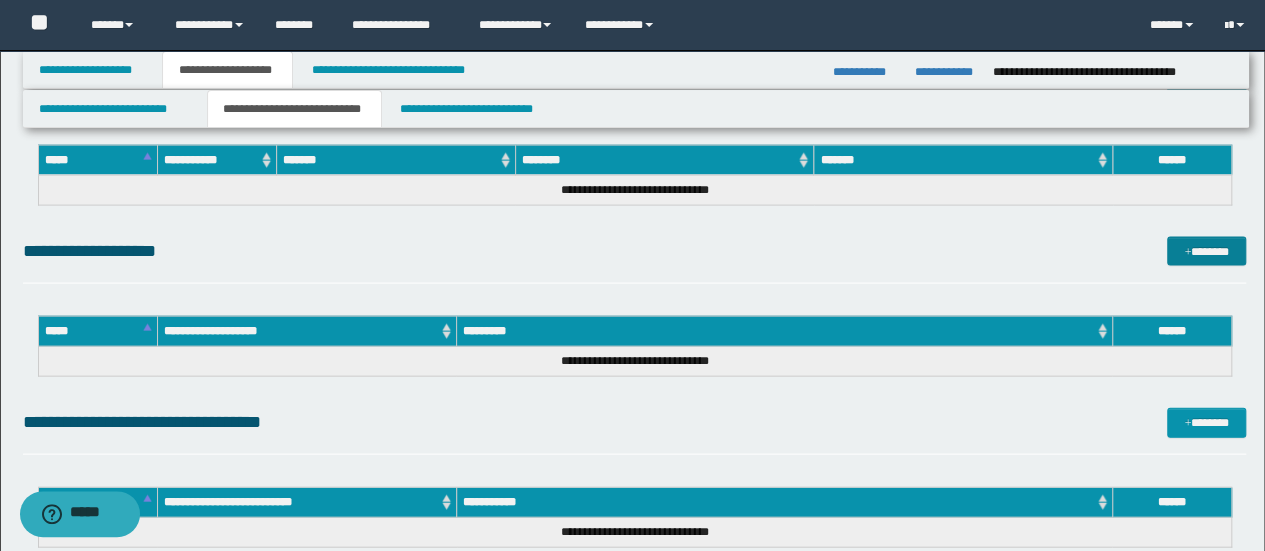 click on "*******" at bounding box center (1206, 251) 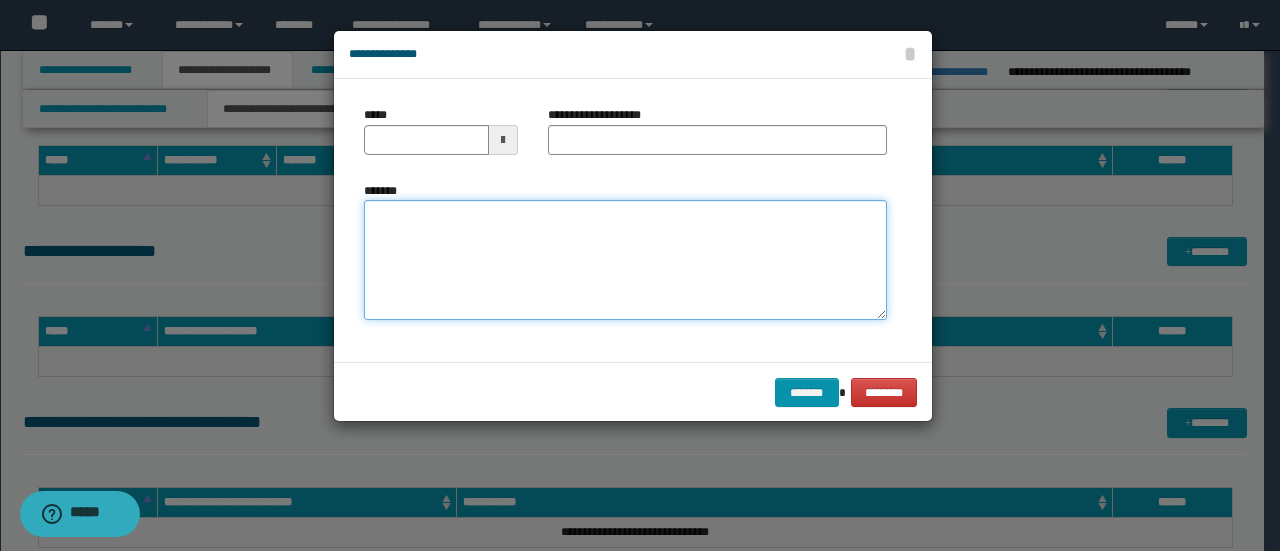 click on "*******" at bounding box center (625, 260) 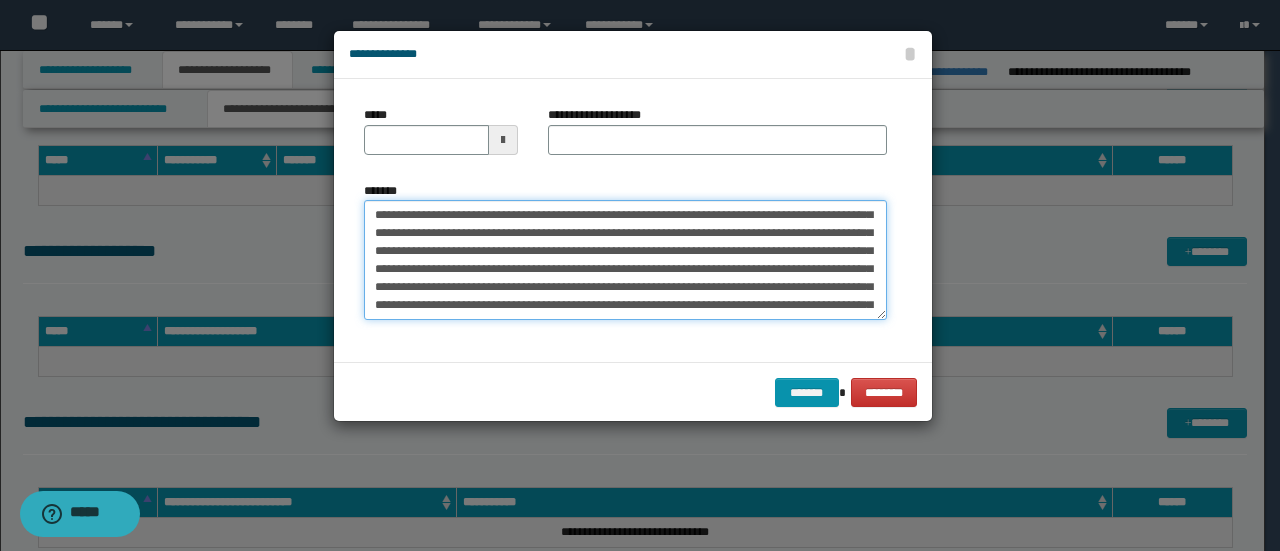 scroll, scrollTop: 0, scrollLeft: 0, axis: both 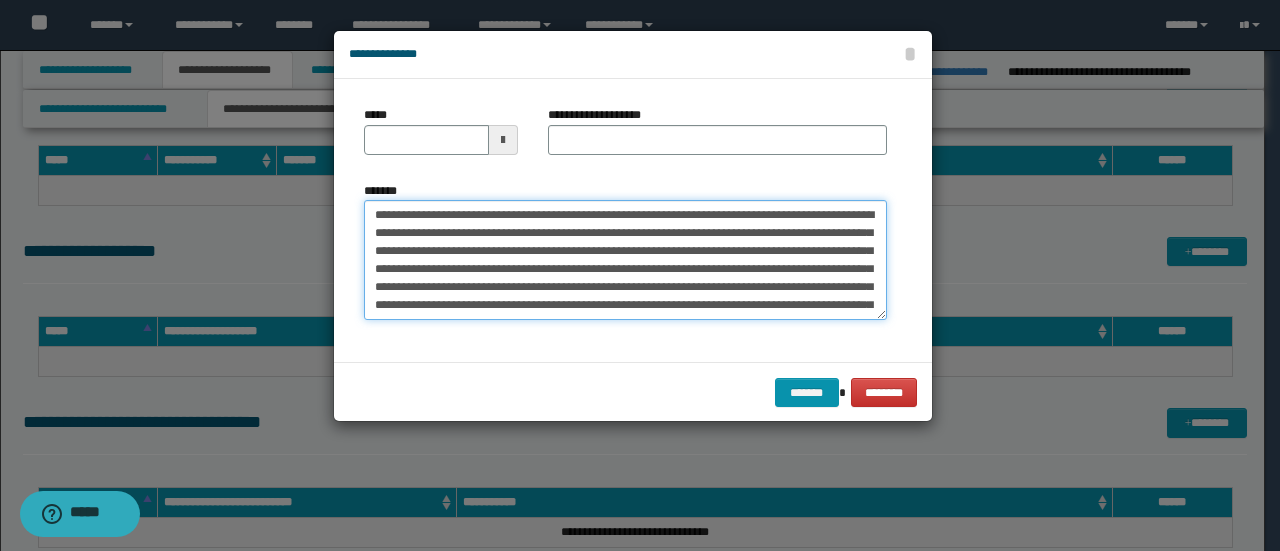 click on "*******" at bounding box center [625, 259] 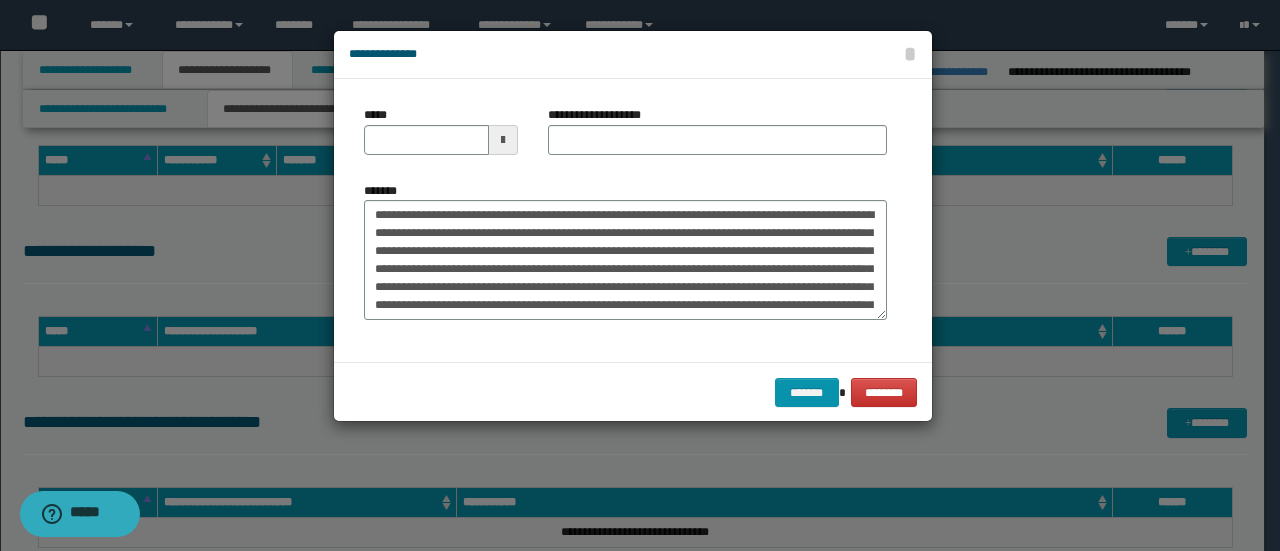 click on "*****" at bounding box center [441, 130] 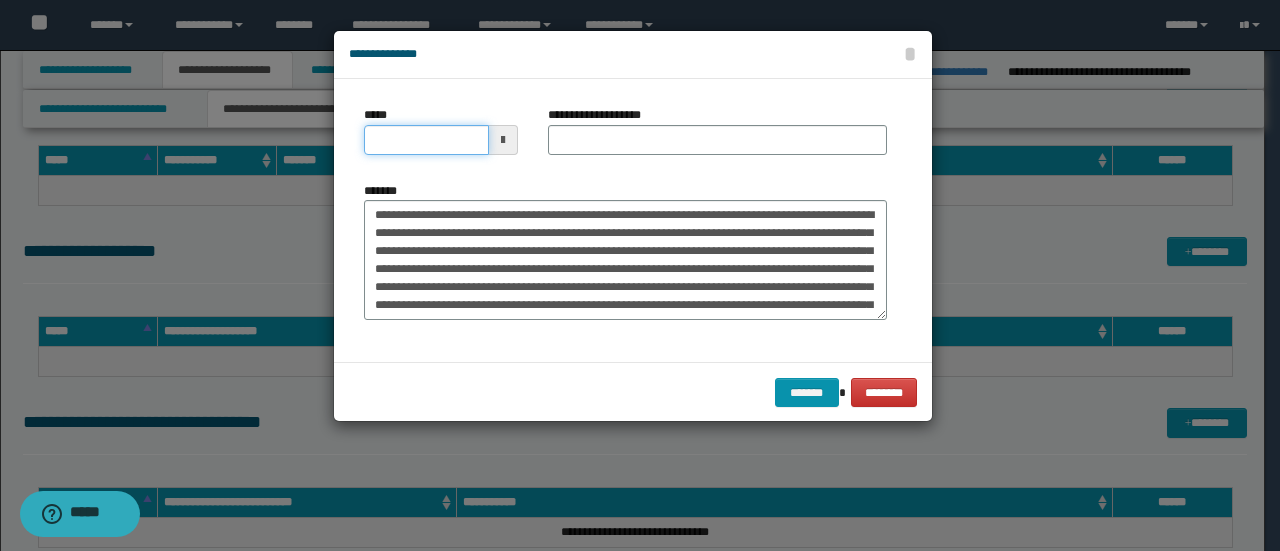 click on "*****" at bounding box center (426, 140) 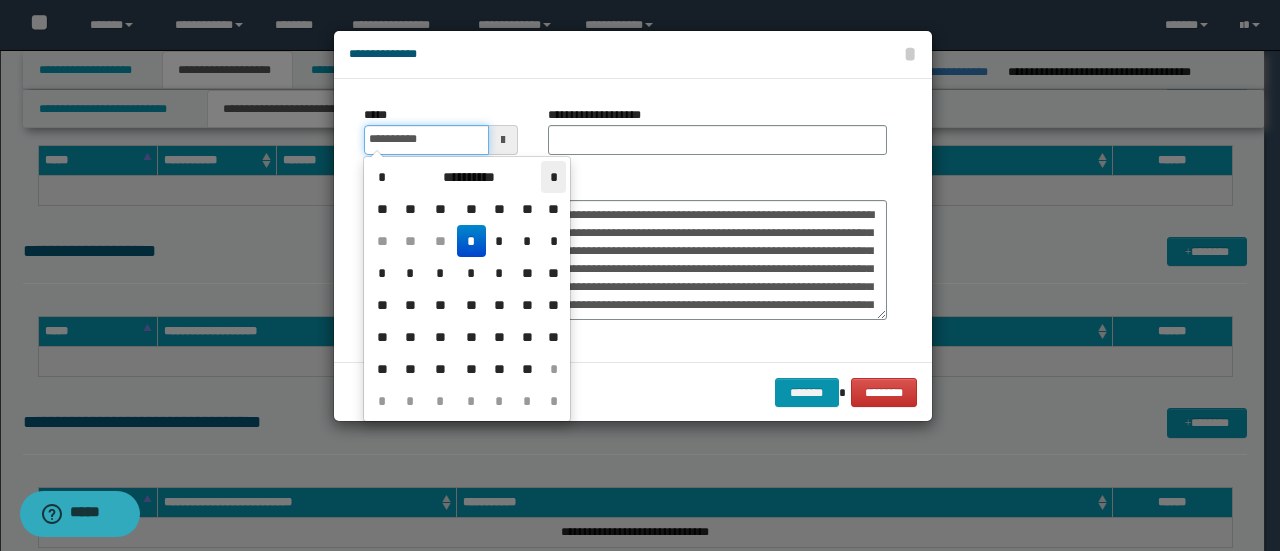 type on "**********" 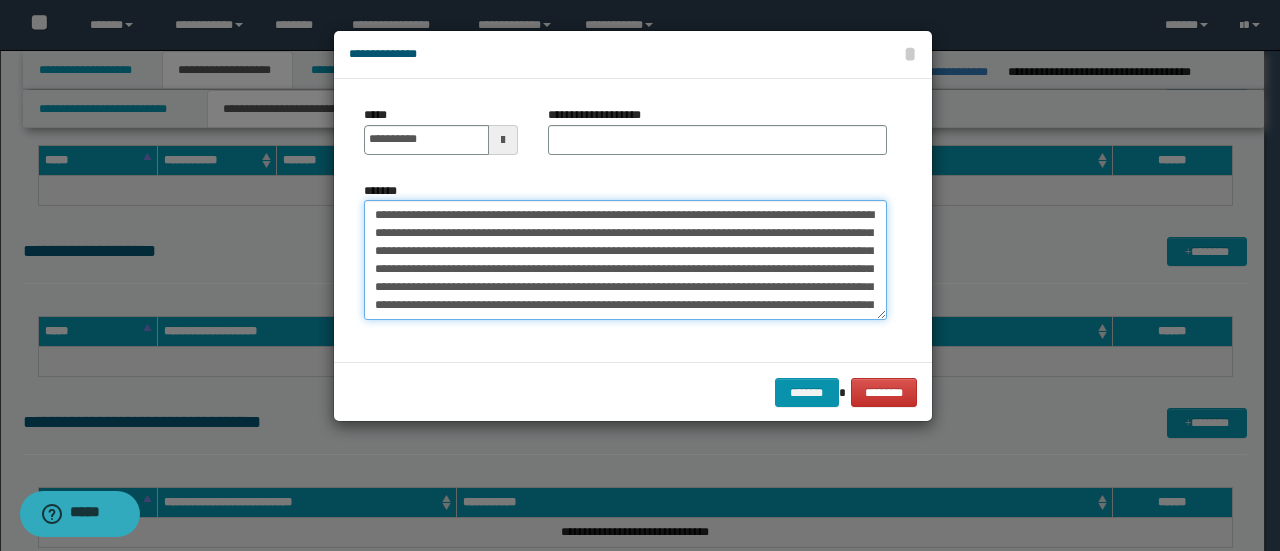 drag, startPoint x: 445, startPoint y: 215, endPoint x: 162, endPoint y: 202, distance: 283.29843 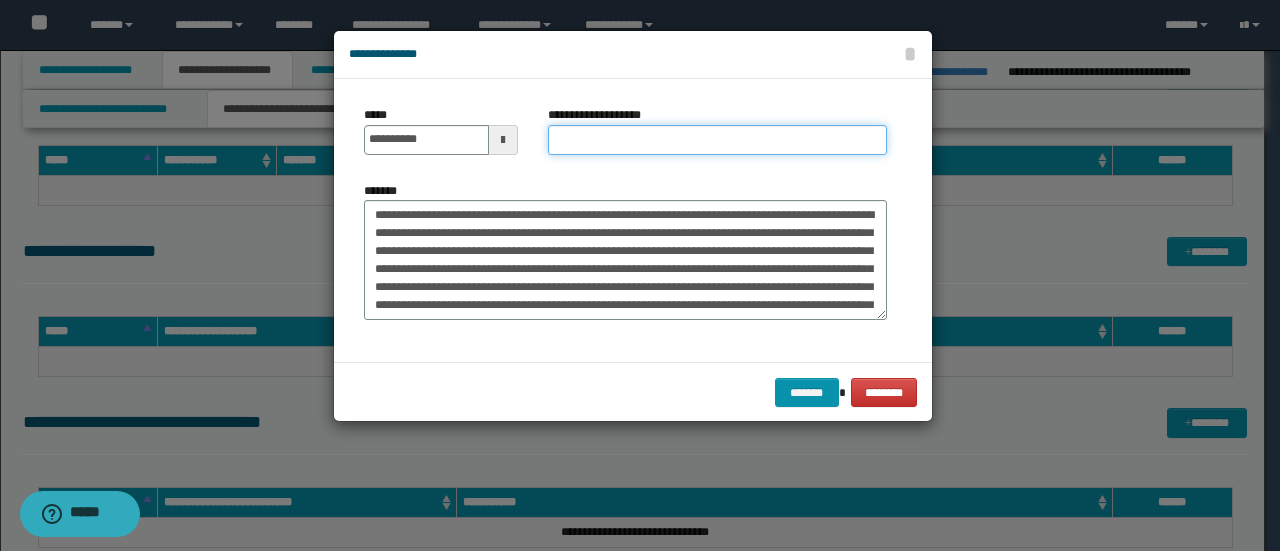 click on "**********" at bounding box center [717, 140] 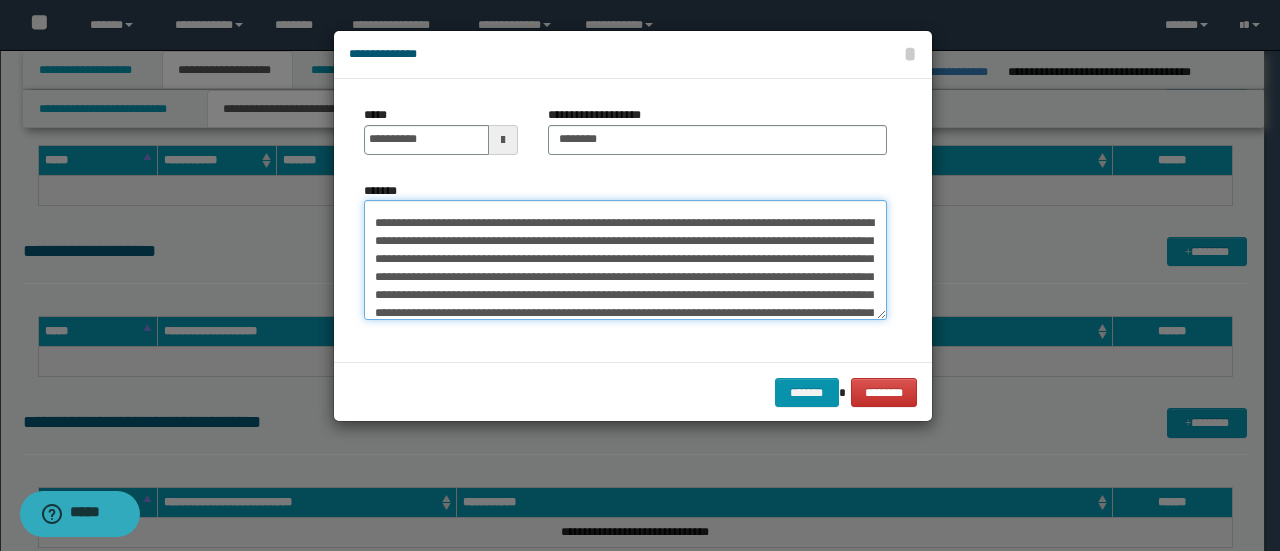 scroll, scrollTop: 2556, scrollLeft: 0, axis: vertical 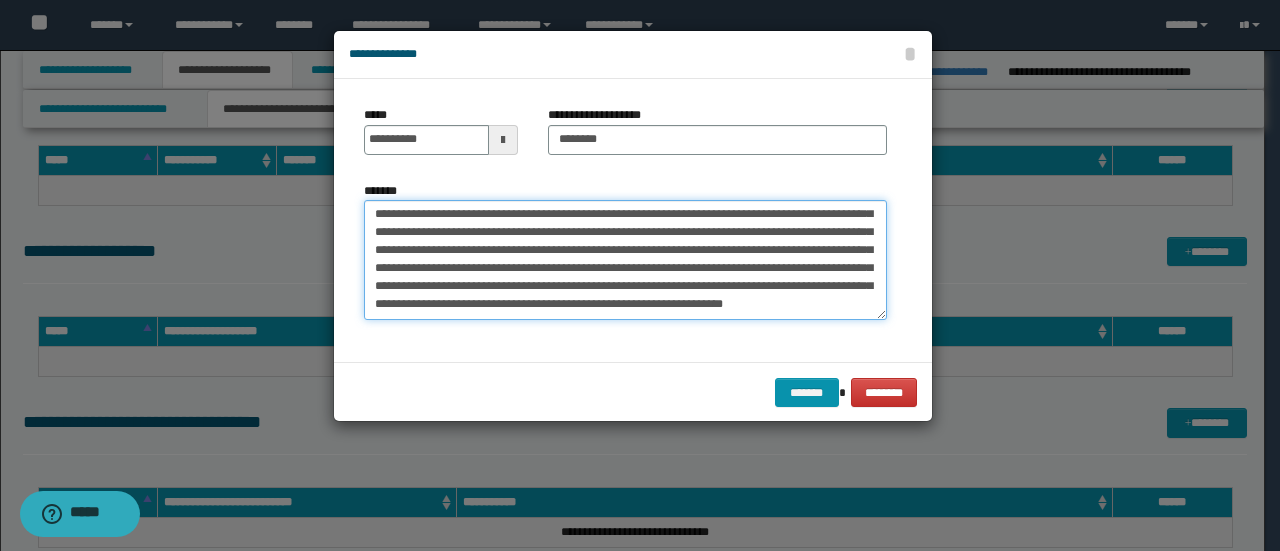 drag, startPoint x: 368, startPoint y: 283, endPoint x: 712, endPoint y: 375, distance: 356.08987 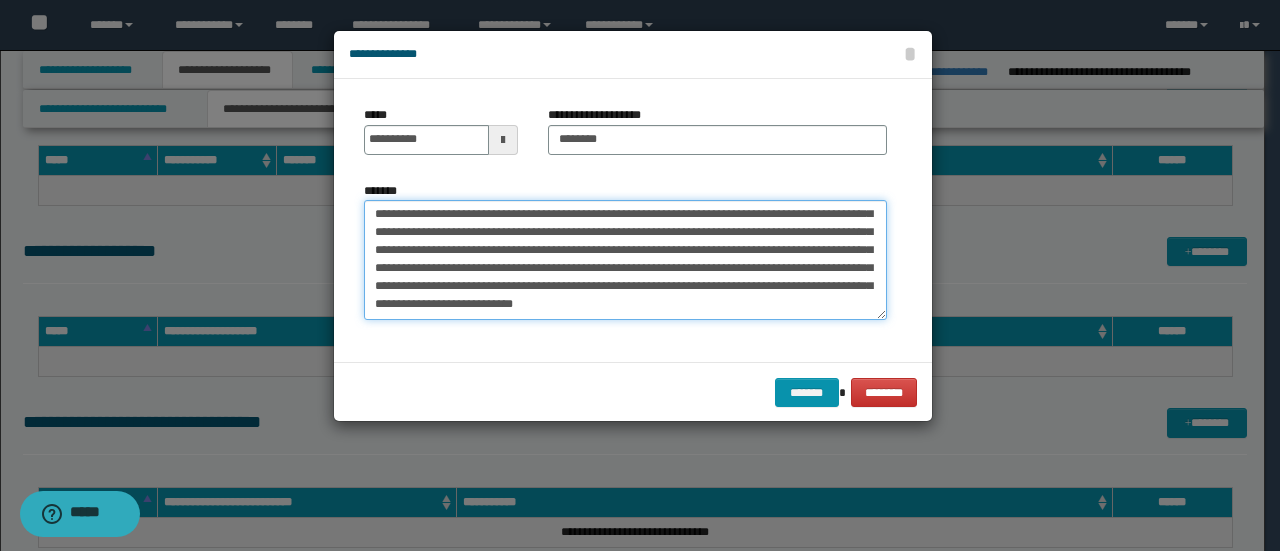 scroll, scrollTop: 180, scrollLeft: 0, axis: vertical 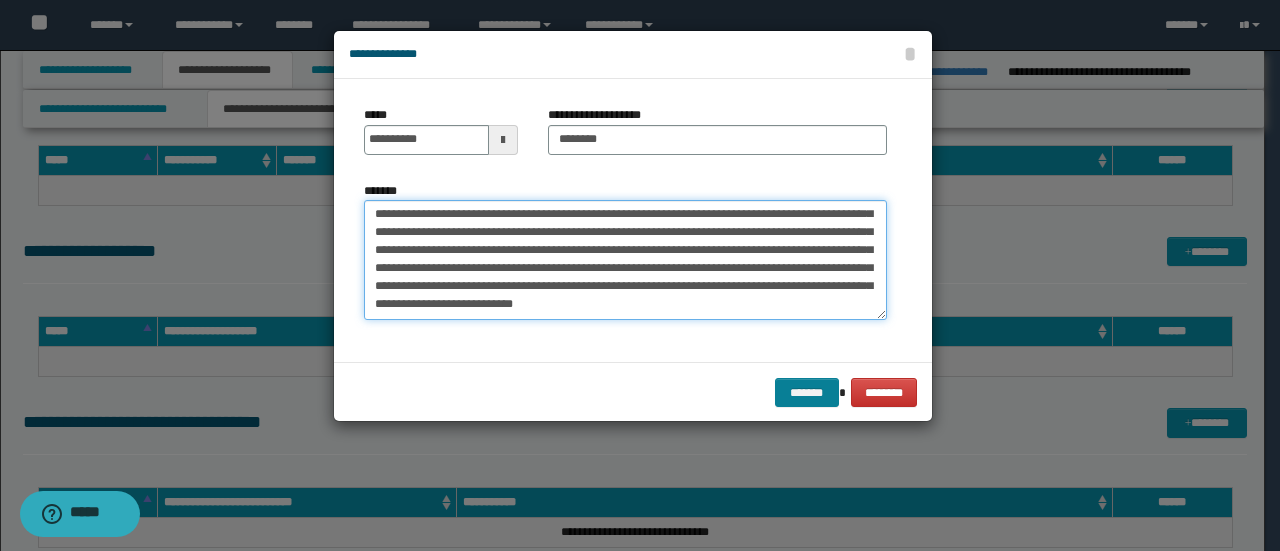 type on "**********" 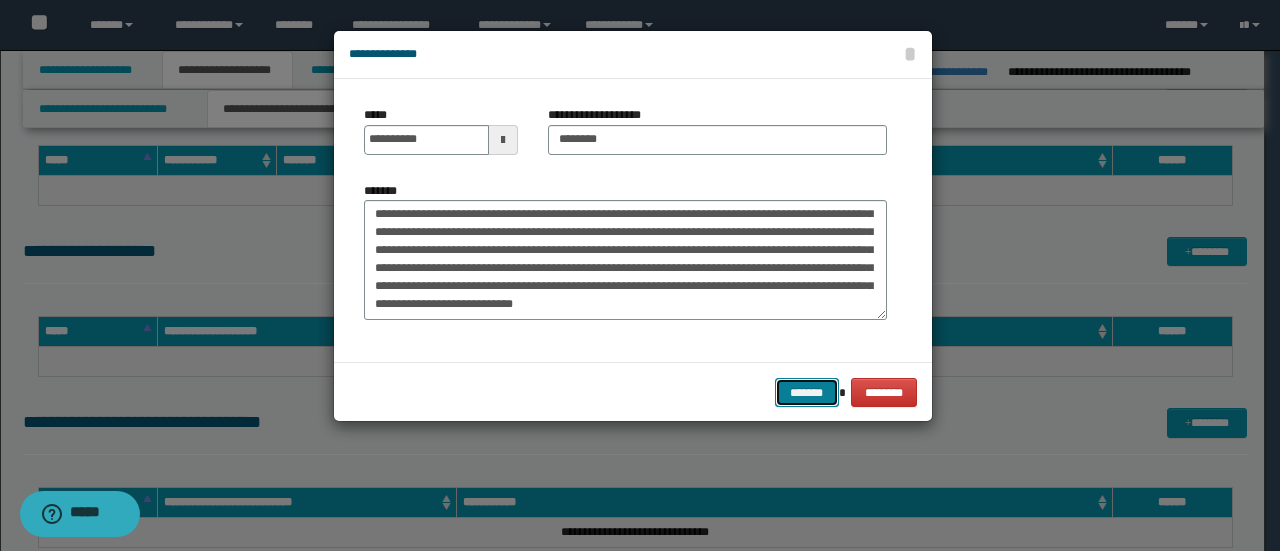 click on "*******" at bounding box center (807, 392) 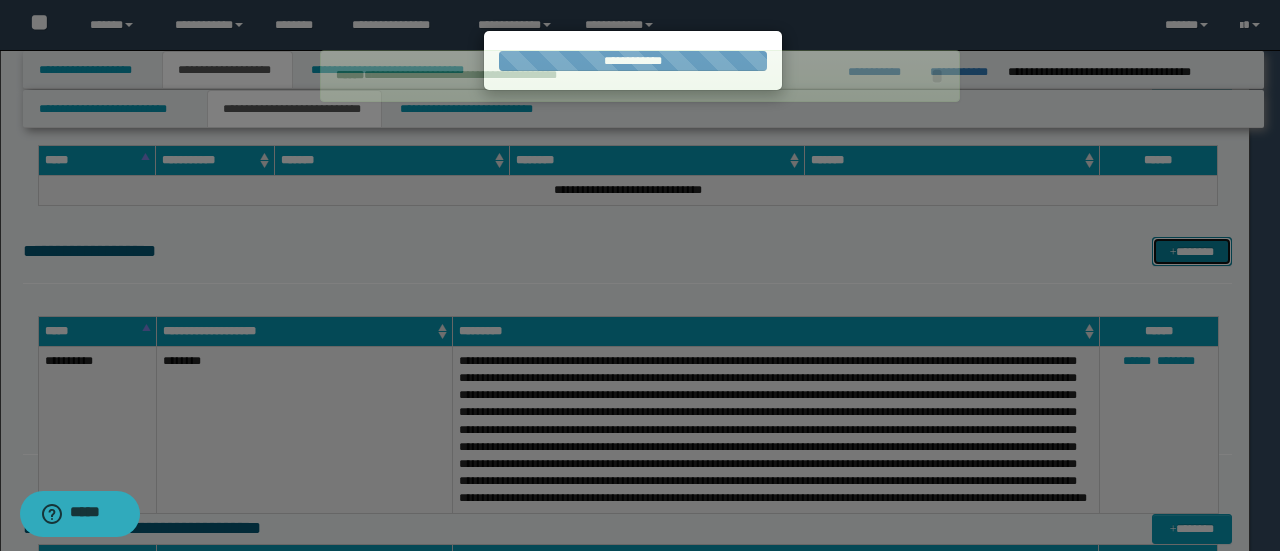 type 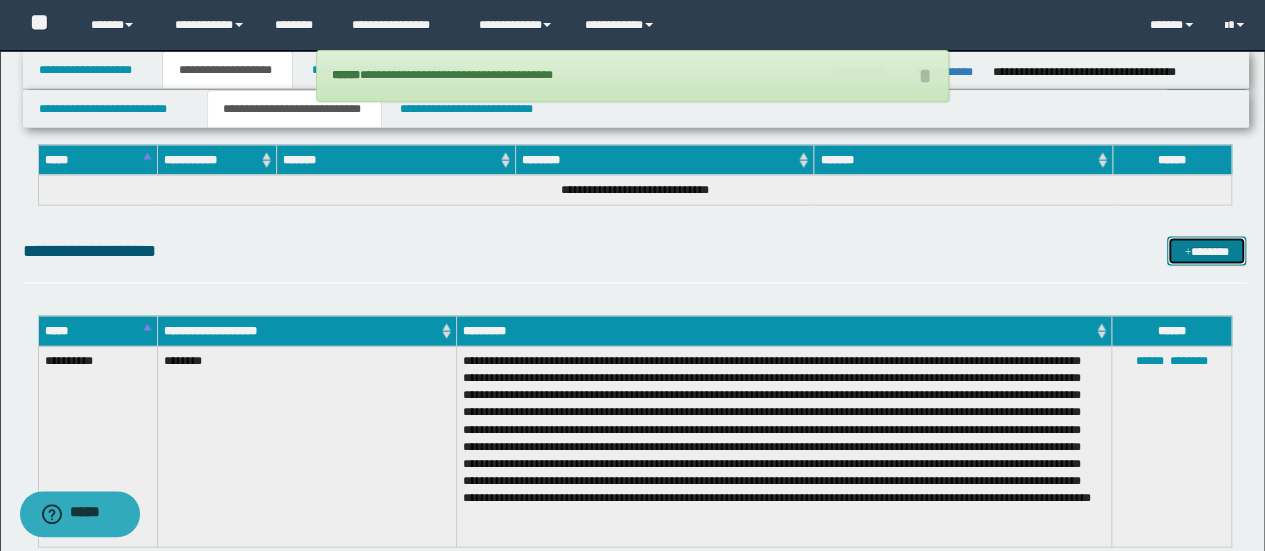 click on "*******" at bounding box center (1206, 251) 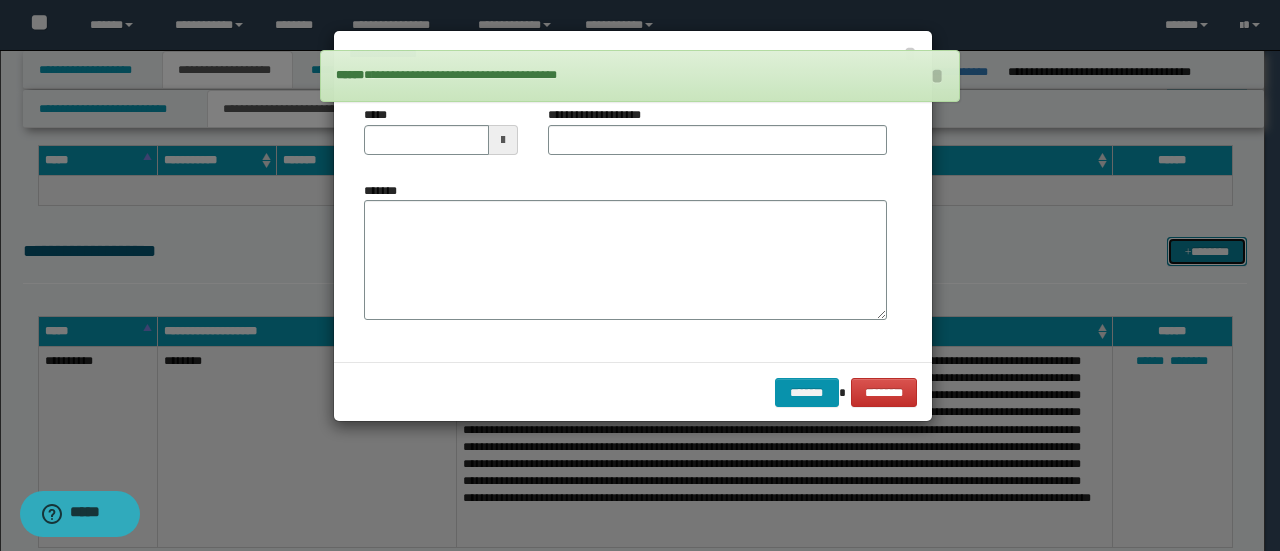 scroll, scrollTop: 0, scrollLeft: 0, axis: both 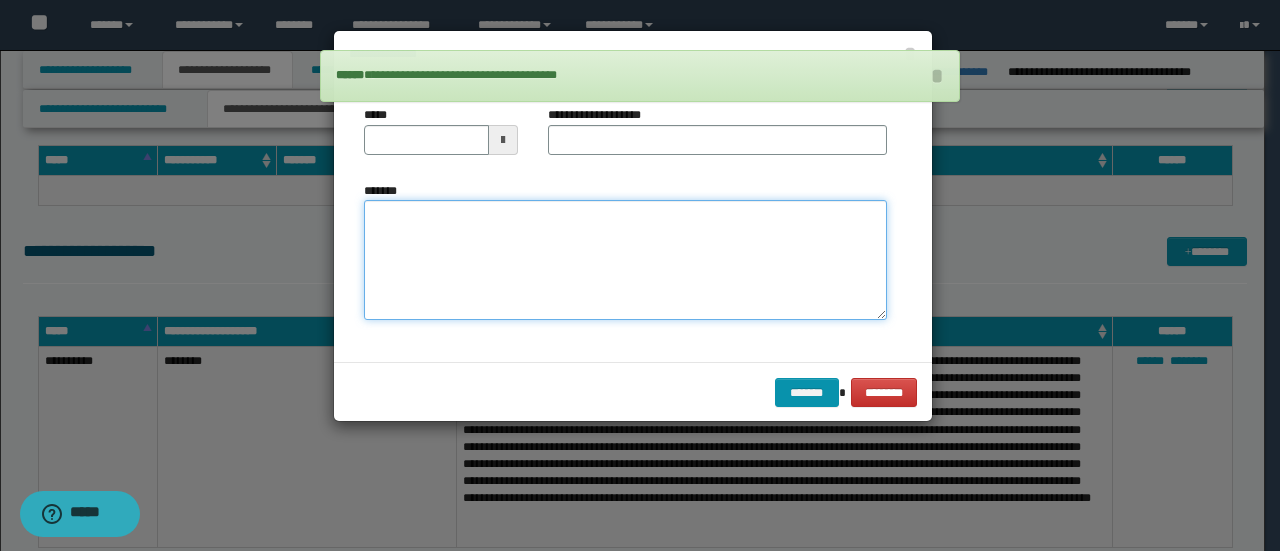 click on "*******" at bounding box center (625, 259) 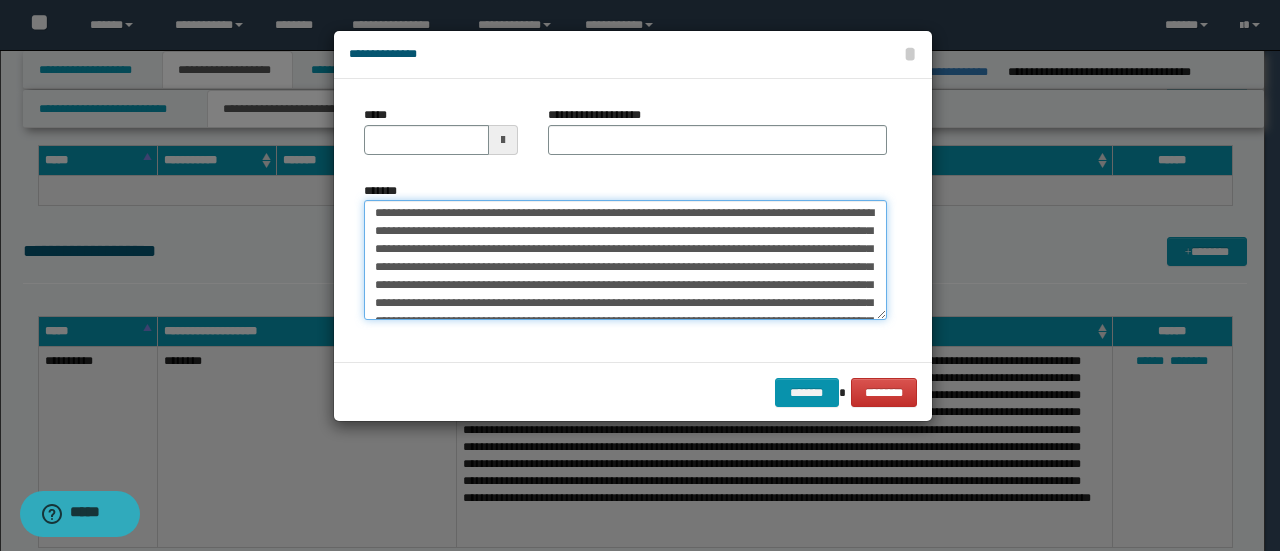 scroll, scrollTop: 0, scrollLeft: 0, axis: both 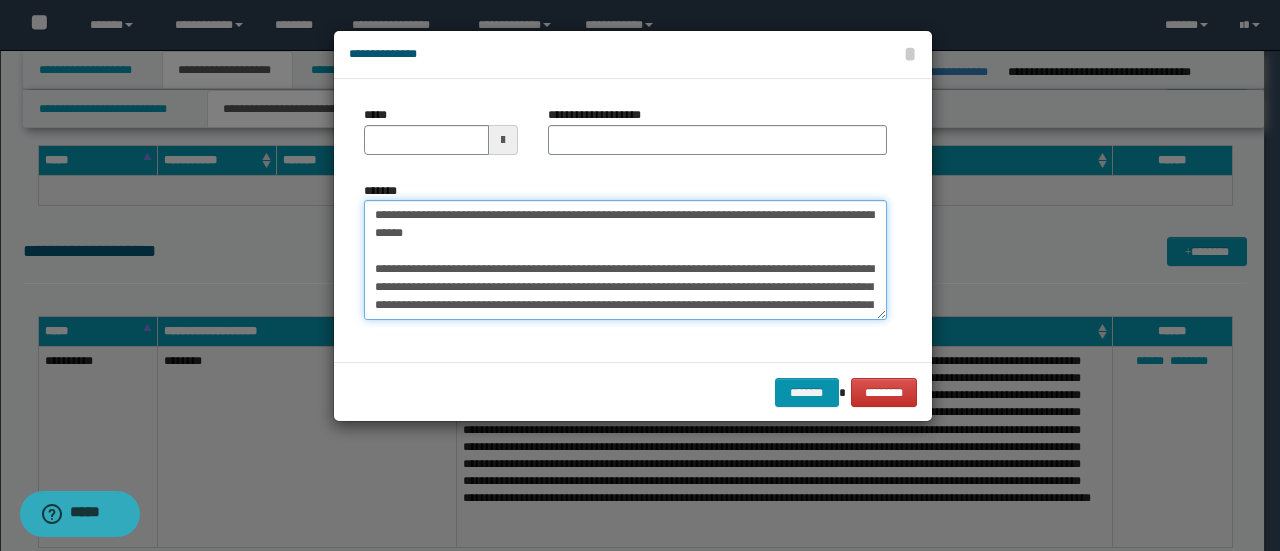 click on "*******" at bounding box center [625, 259] 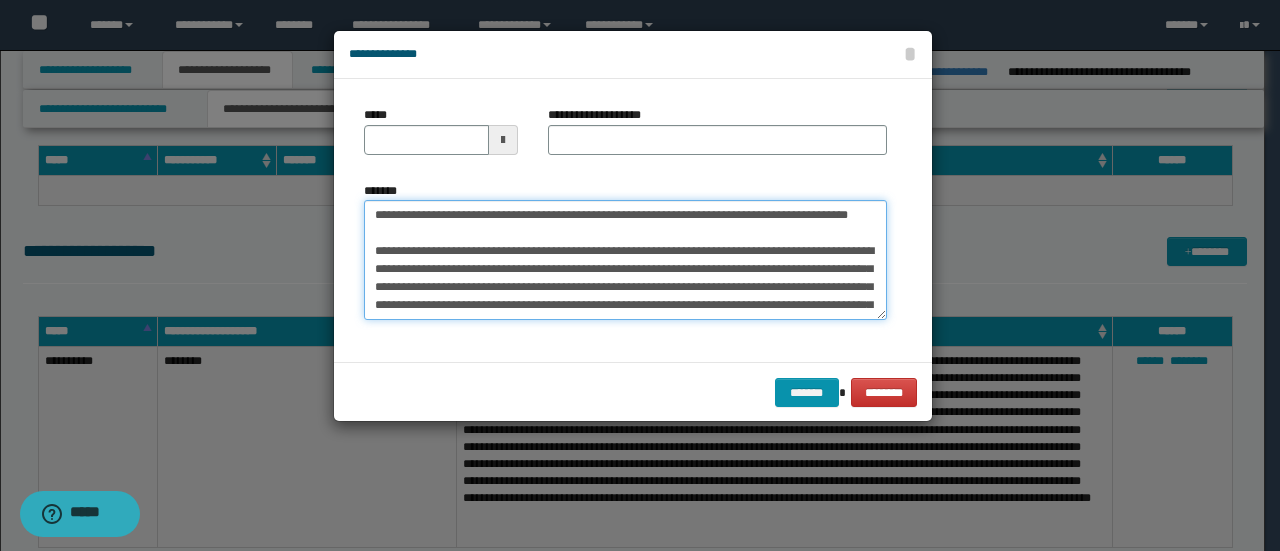 type 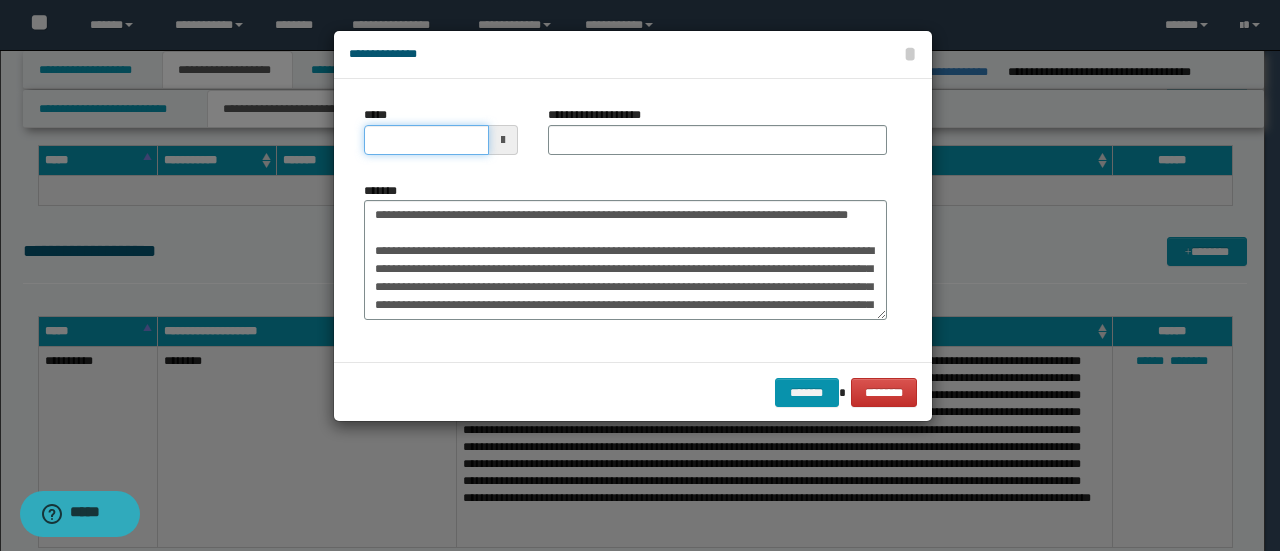 click on "*****" at bounding box center [426, 140] 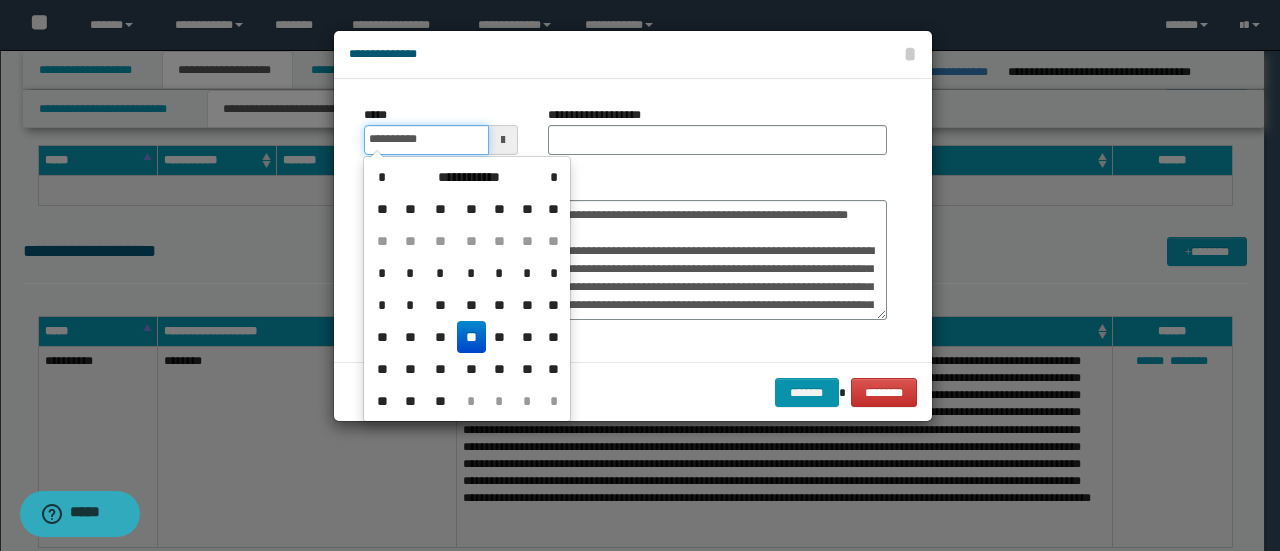 type on "**********" 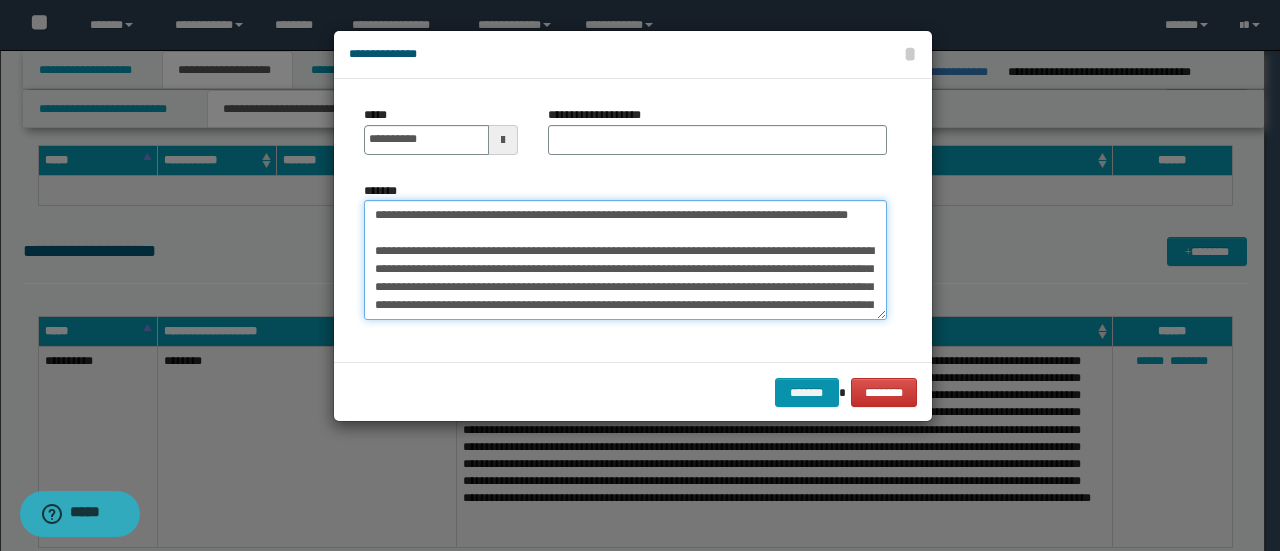 drag, startPoint x: 460, startPoint y: 213, endPoint x: 281, endPoint y: 231, distance: 179.90276 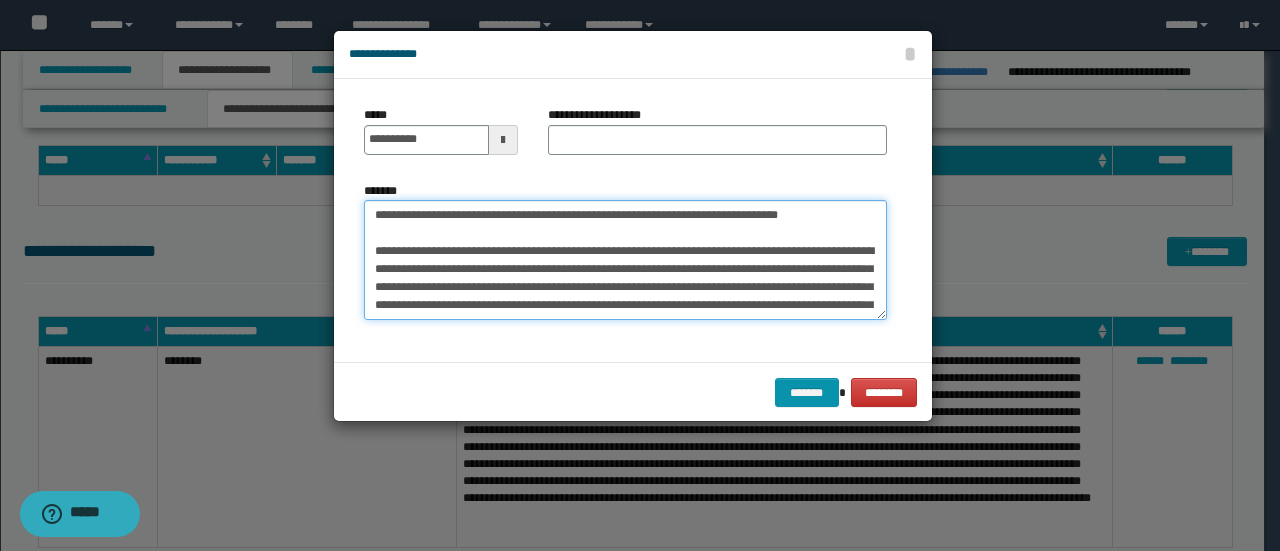 type on "**********" 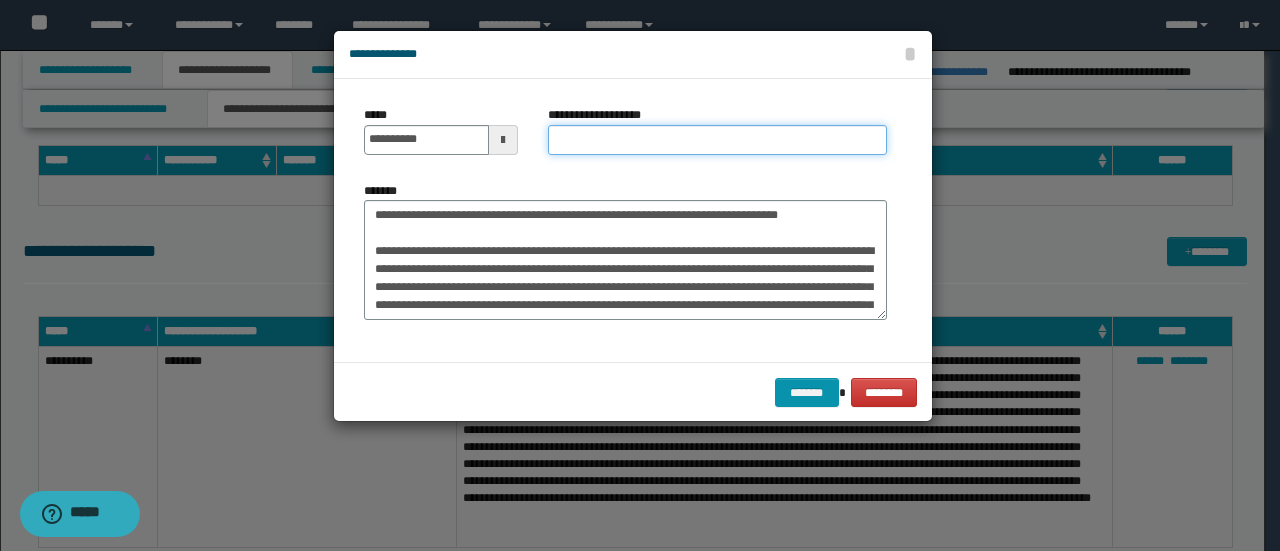 click on "**********" at bounding box center (717, 140) 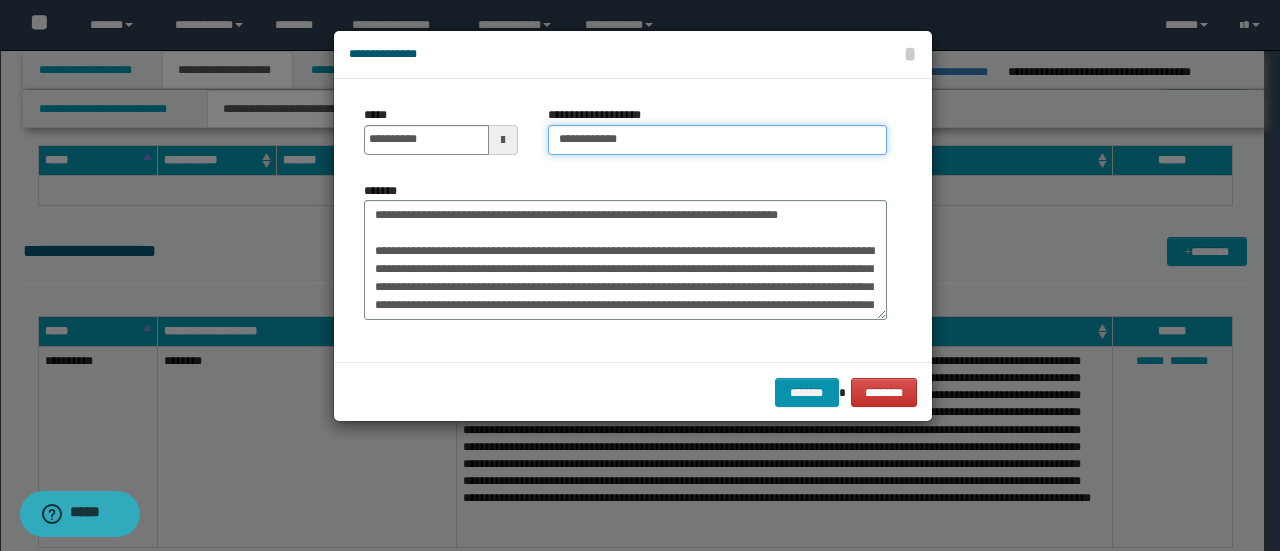 type on "**********" 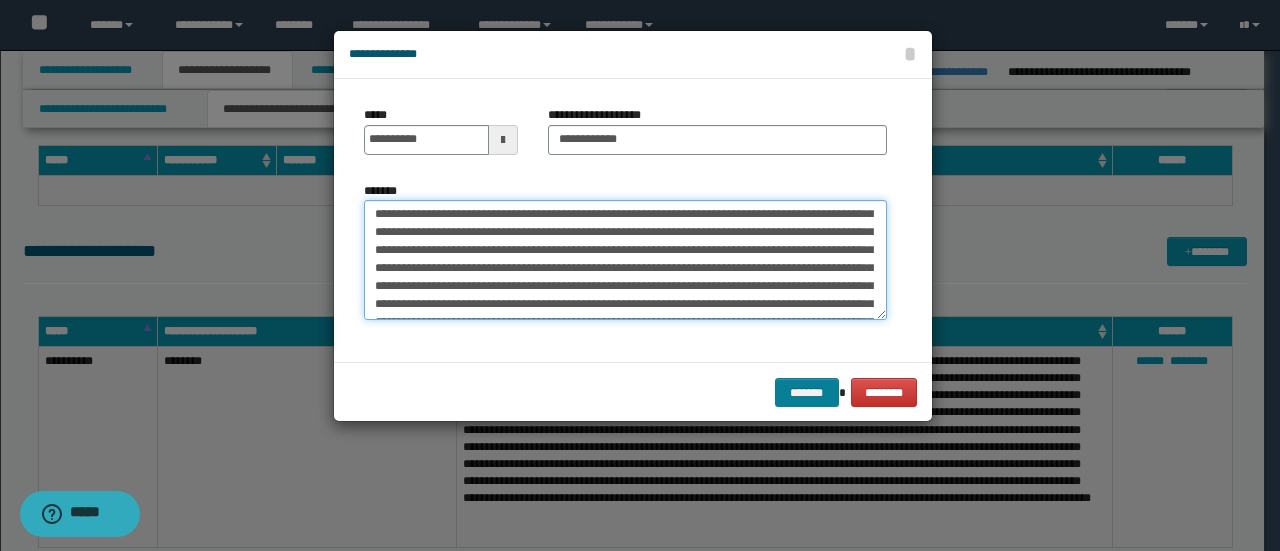 scroll, scrollTop: 2268, scrollLeft: 0, axis: vertical 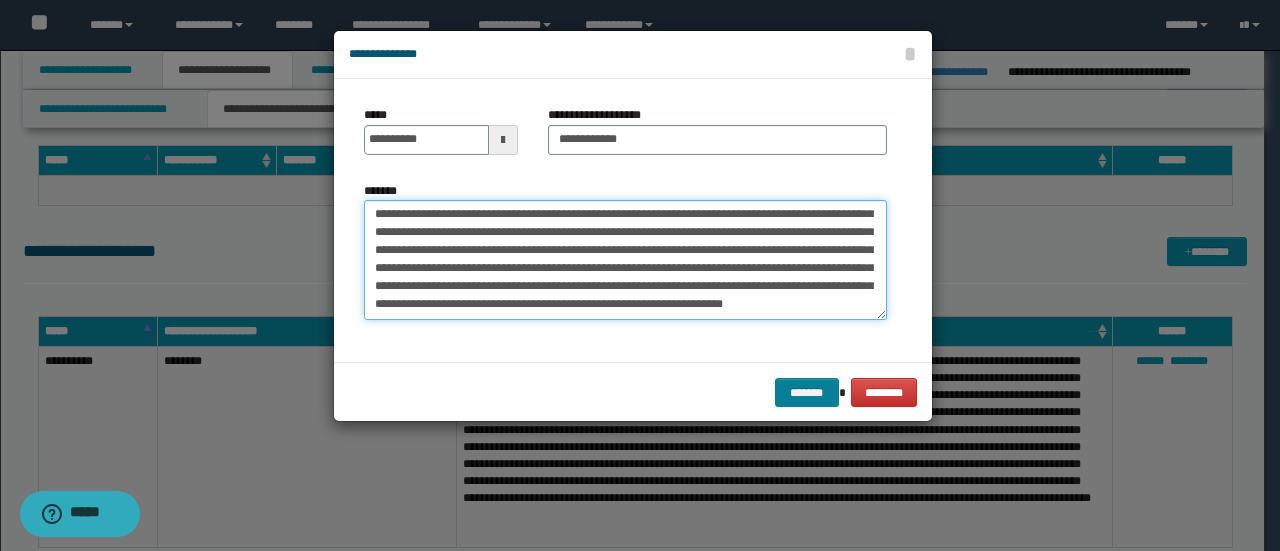drag, startPoint x: 370, startPoint y: 253, endPoint x: 815, endPoint y: 399, distance: 468.33856 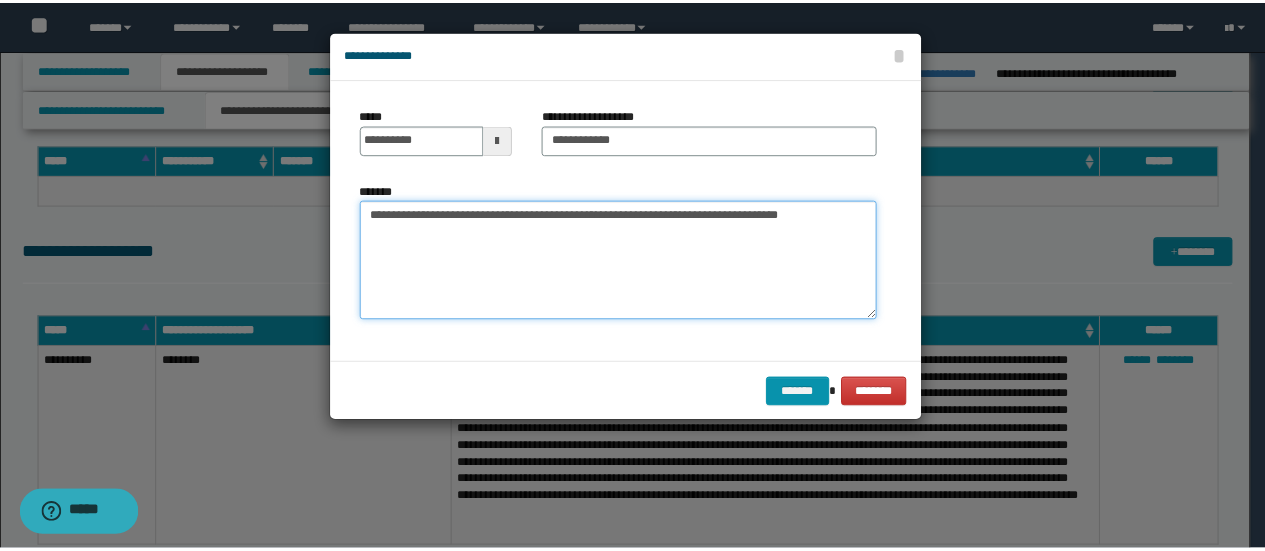 scroll, scrollTop: 0, scrollLeft: 0, axis: both 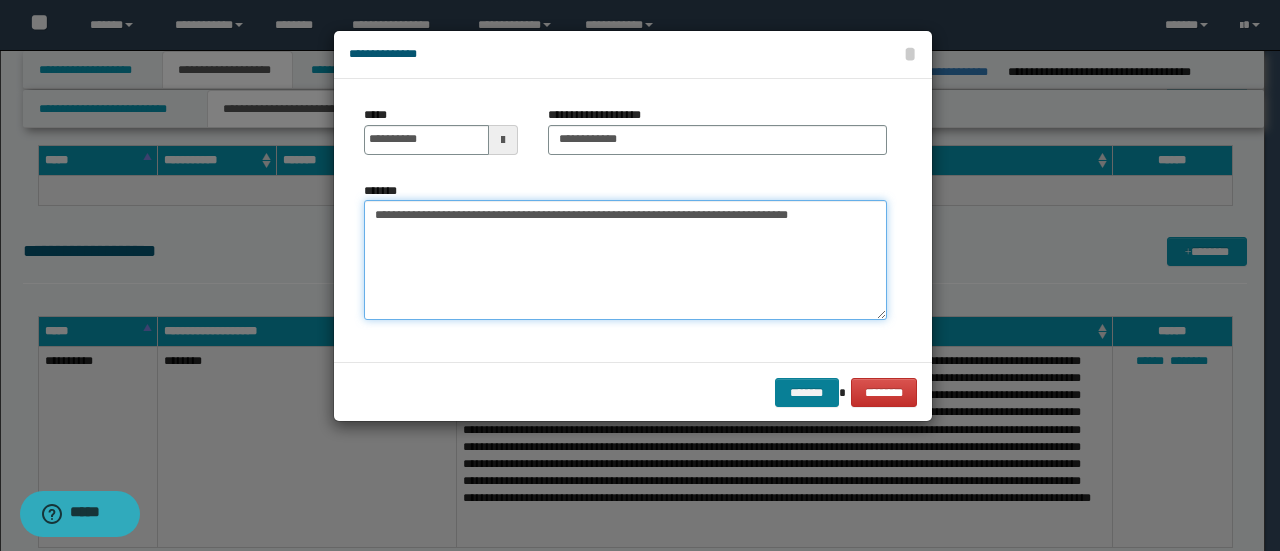 type on "**********" 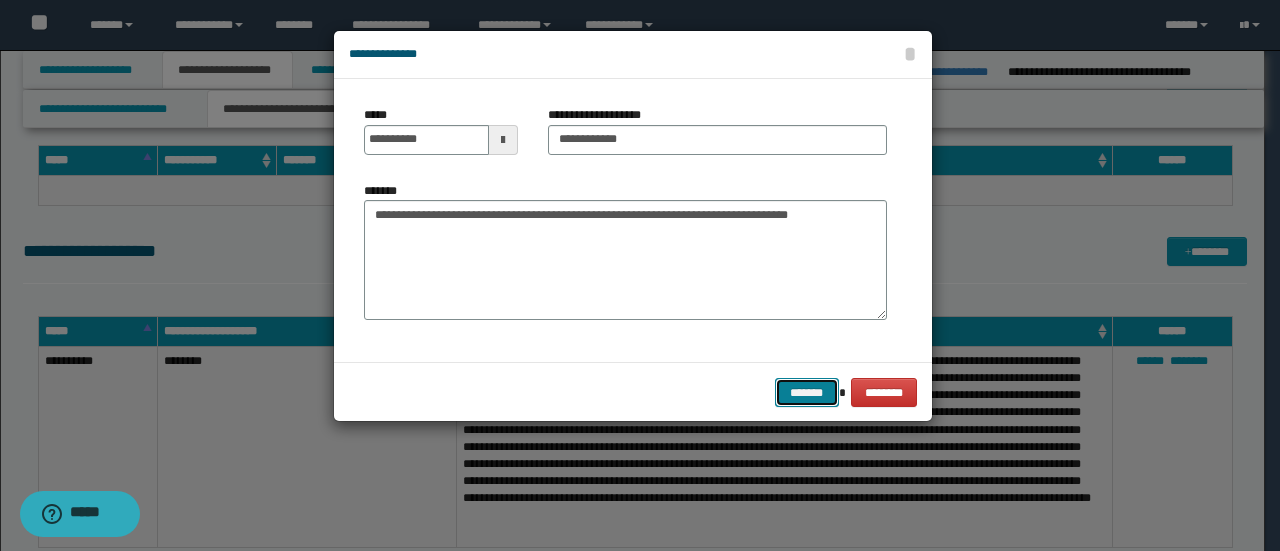 click on "*******" at bounding box center (807, 392) 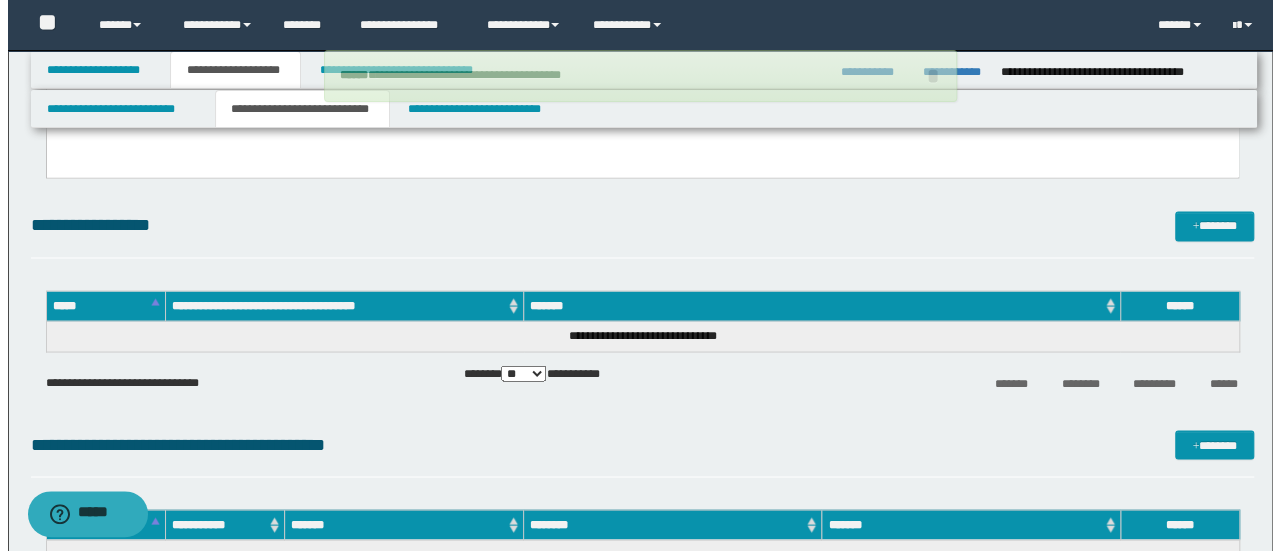 scroll, scrollTop: 1600, scrollLeft: 0, axis: vertical 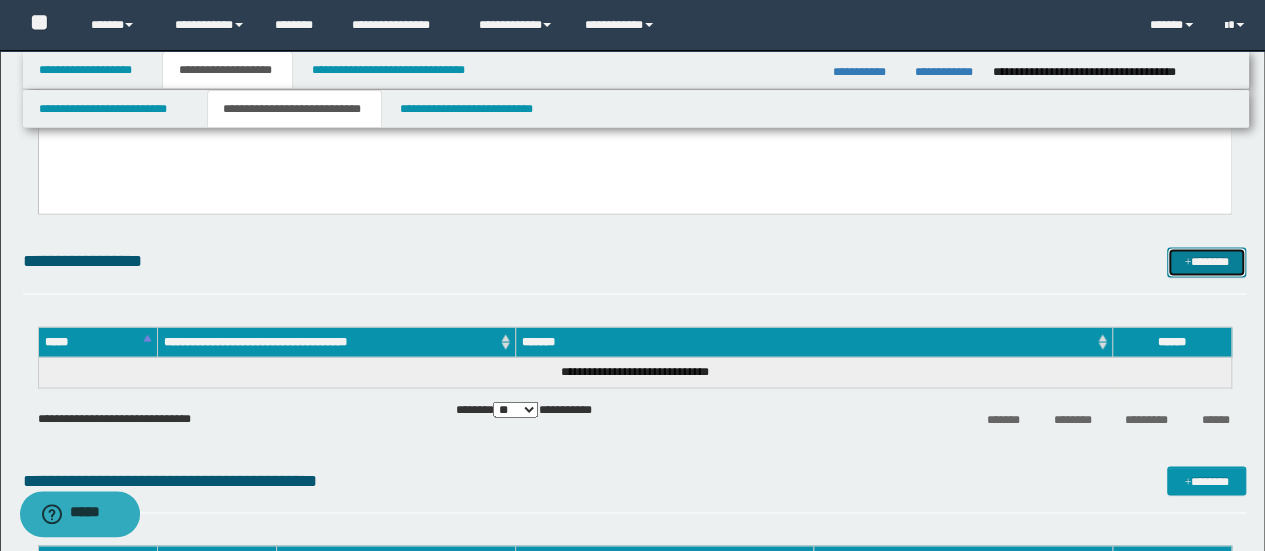 drag, startPoint x: 1184, startPoint y: 265, endPoint x: 1114, endPoint y: 251, distance: 71.38628 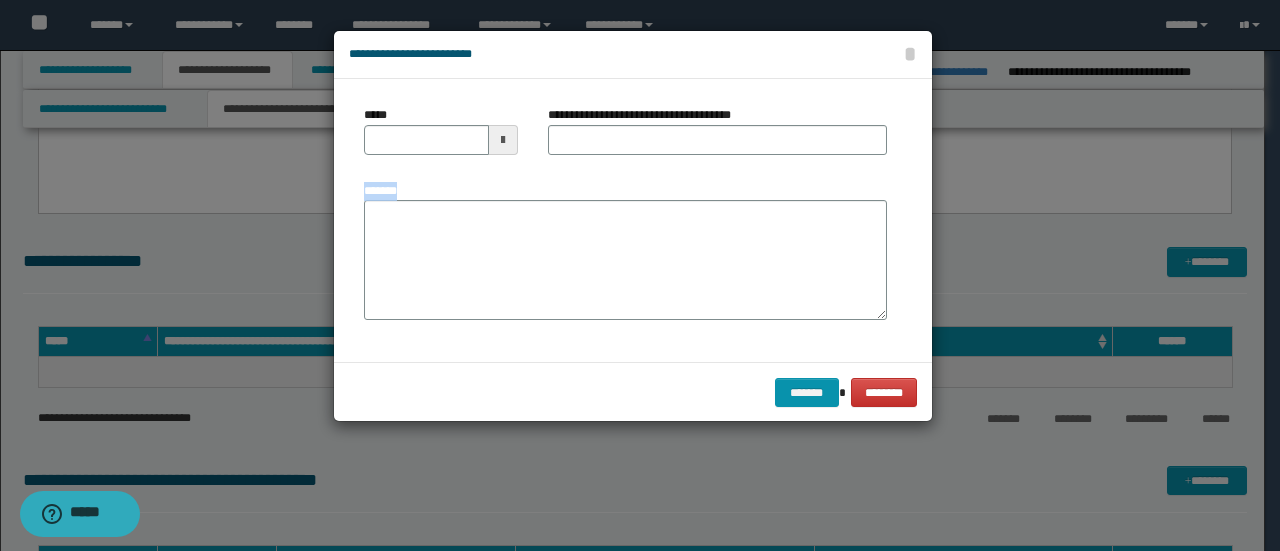drag, startPoint x: 431, startPoint y: 192, endPoint x: 411, endPoint y: 209, distance: 26.24881 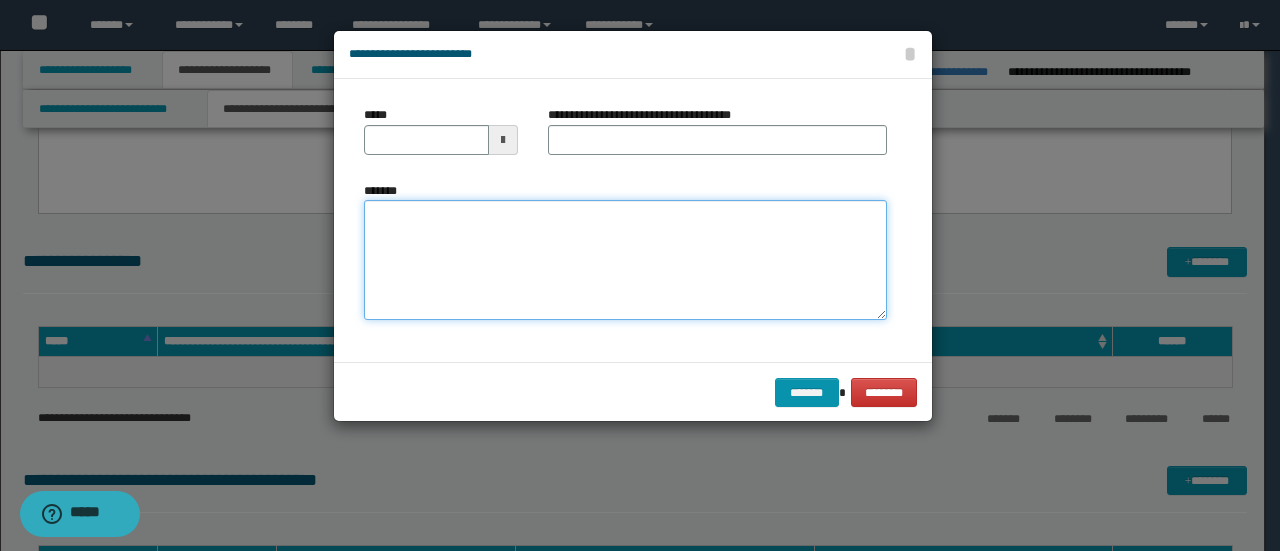 click on "*******" at bounding box center [625, 260] 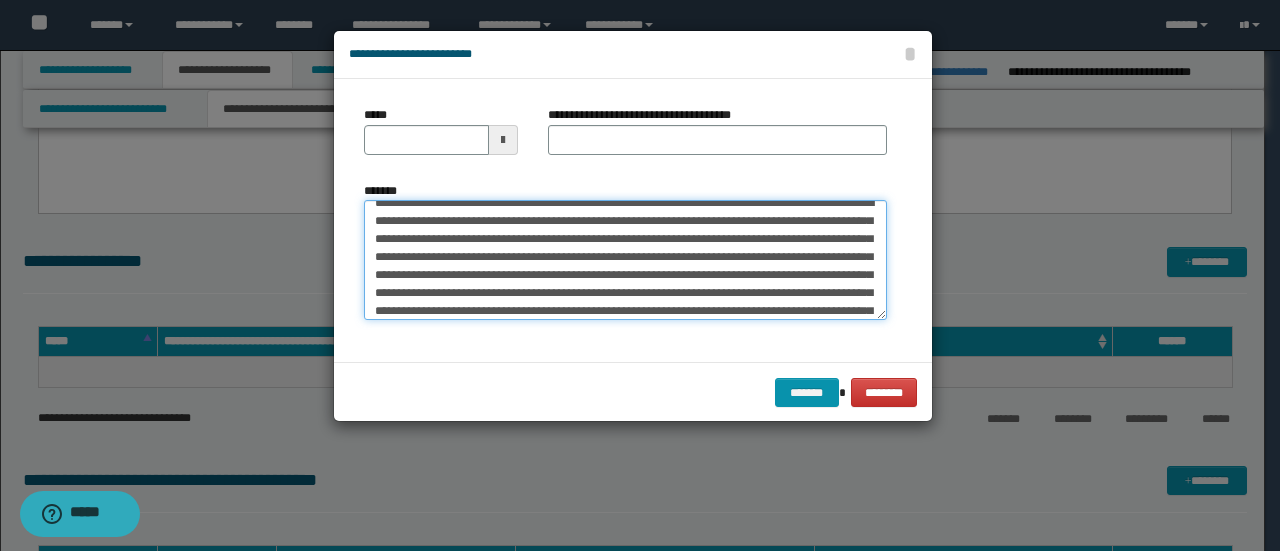 scroll, scrollTop: 0, scrollLeft: 0, axis: both 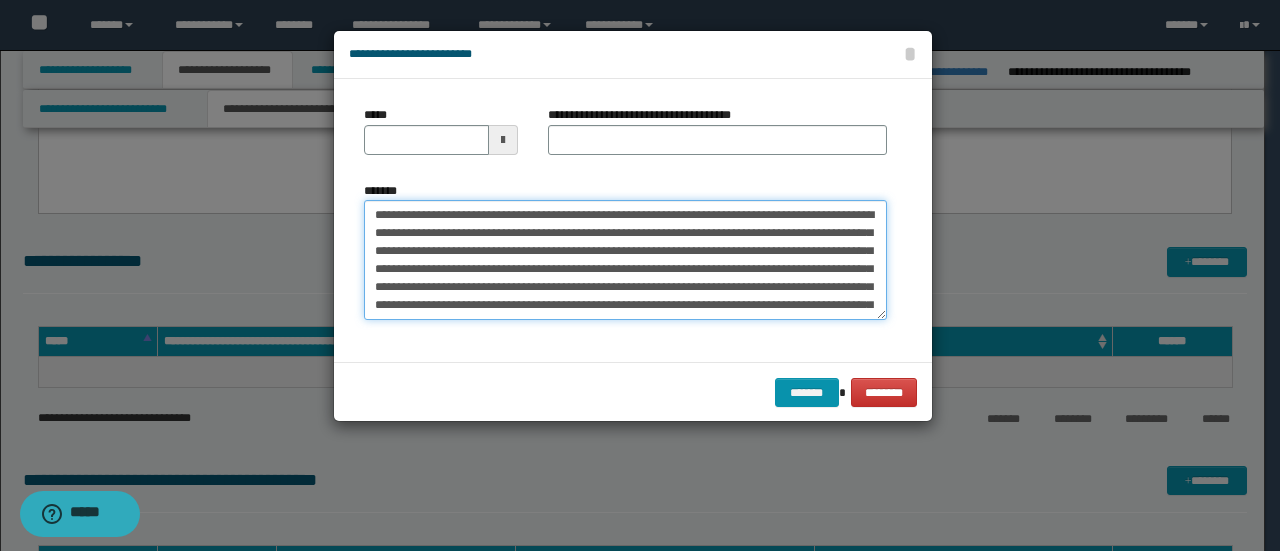 drag, startPoint x: 436, startPoint y: 215, endPoint x: 228, endPoint y: 216, distance: 208.00241 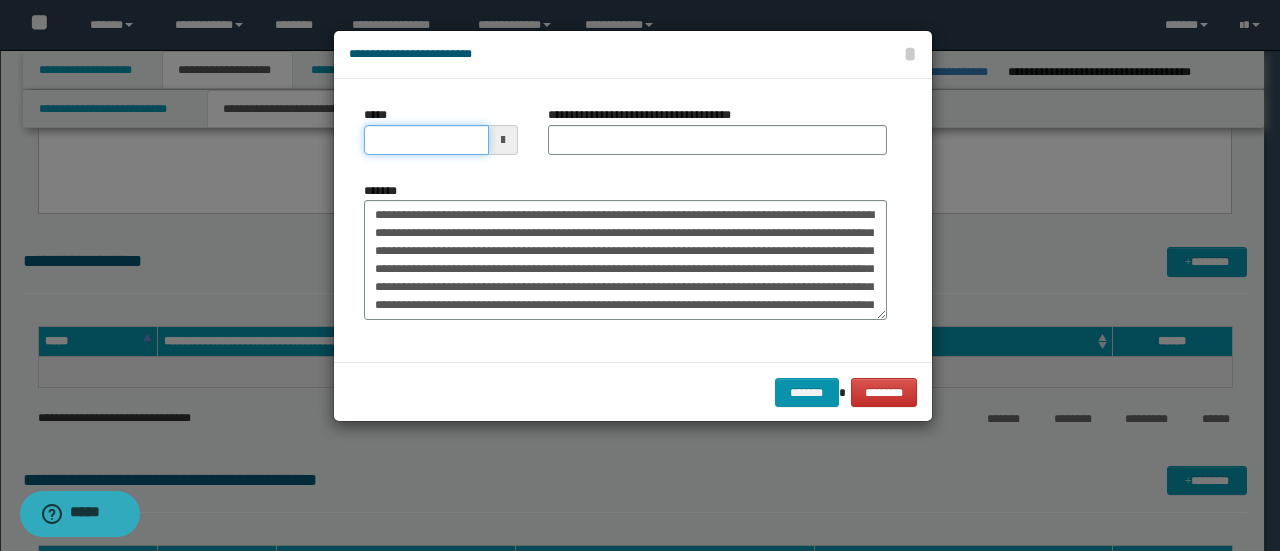 click on "*****" at bounding box center [426, 140] 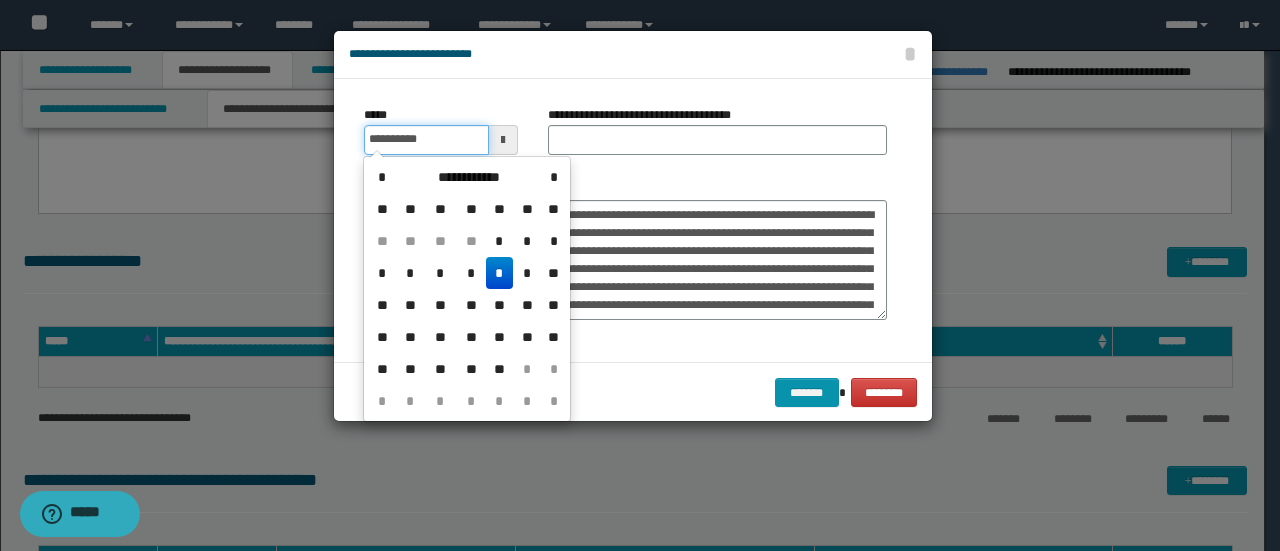 type on "**********" 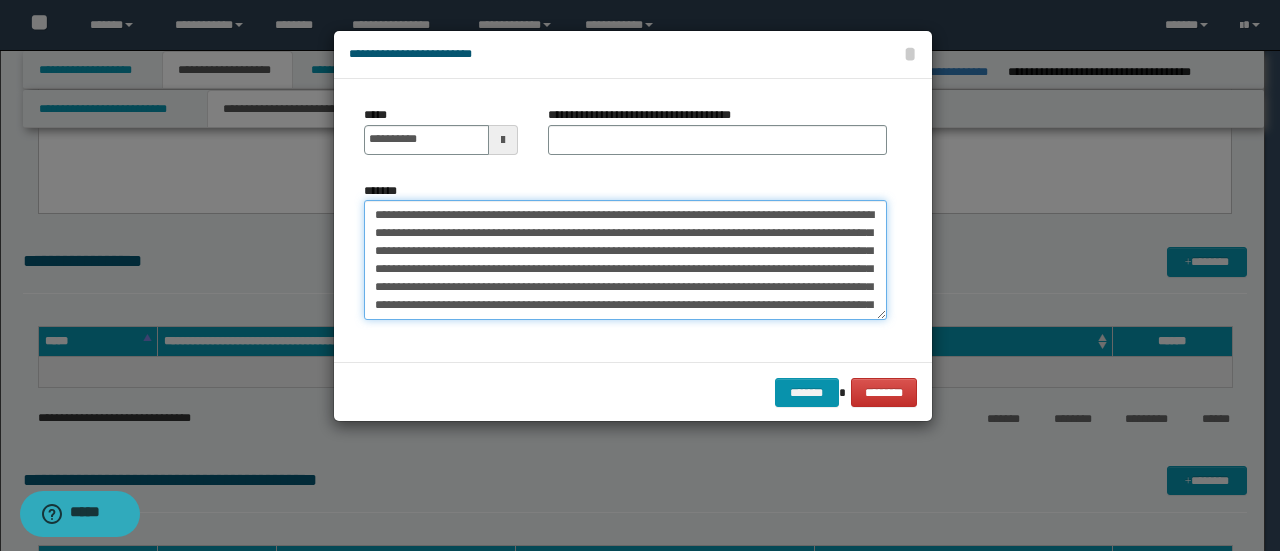 drag, startPoint x: 442, startPoint y: 215, endPoint x: 276, endPoint y: 205, distance: 166.30093 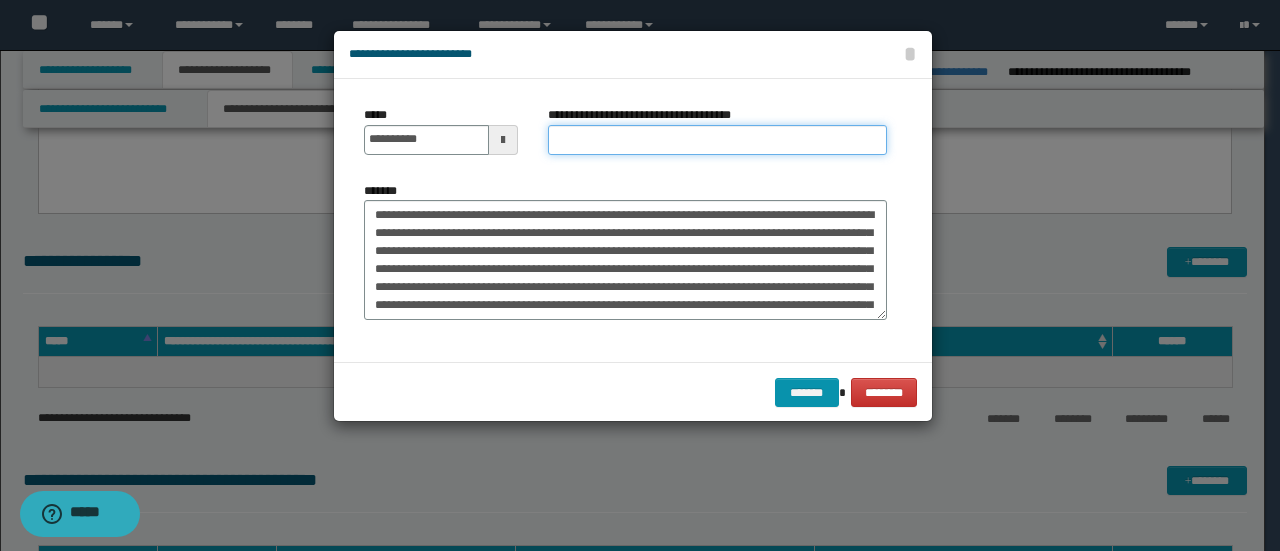 drag, startPoint x: 591, startPoint y: 137, endPoint x: 602, endPoint y: 153, distance: 19.416489 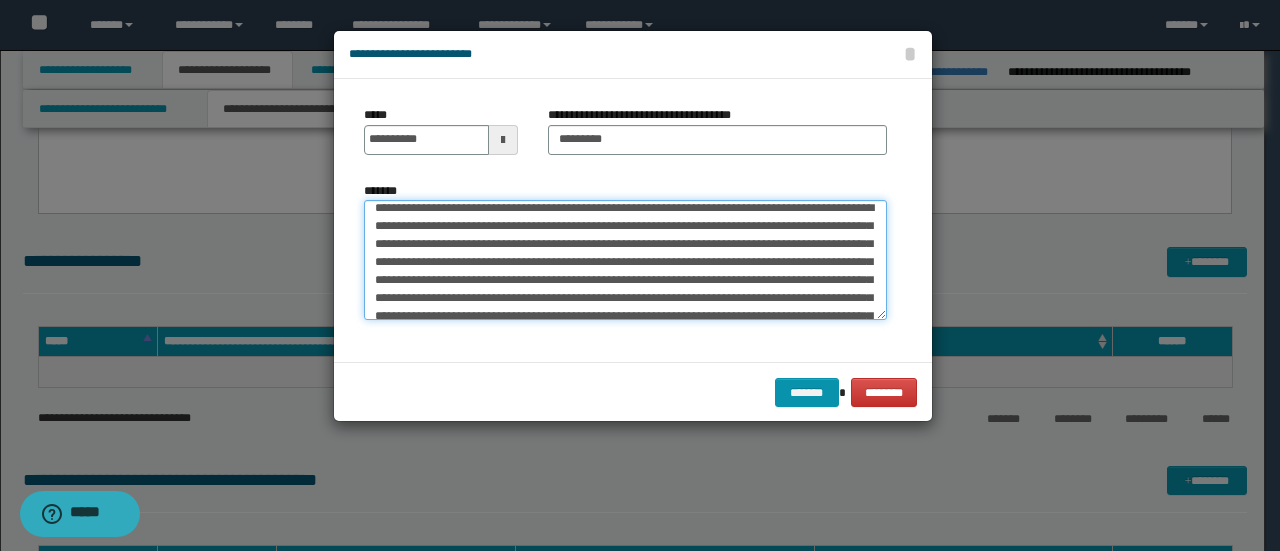 scroll, scrollTop: 546, scrollLeft: 0, axis: vertical 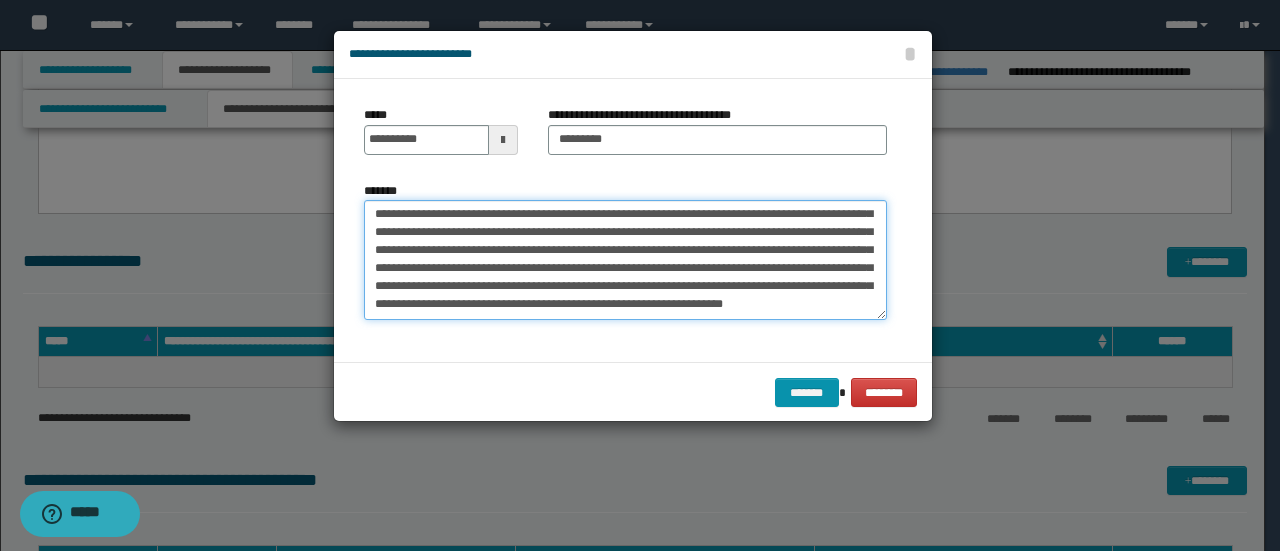 drag, startPoint x: 371, startPoint y: 263, endPoint x: 979, endPoint y: 435, distance: 631.8607 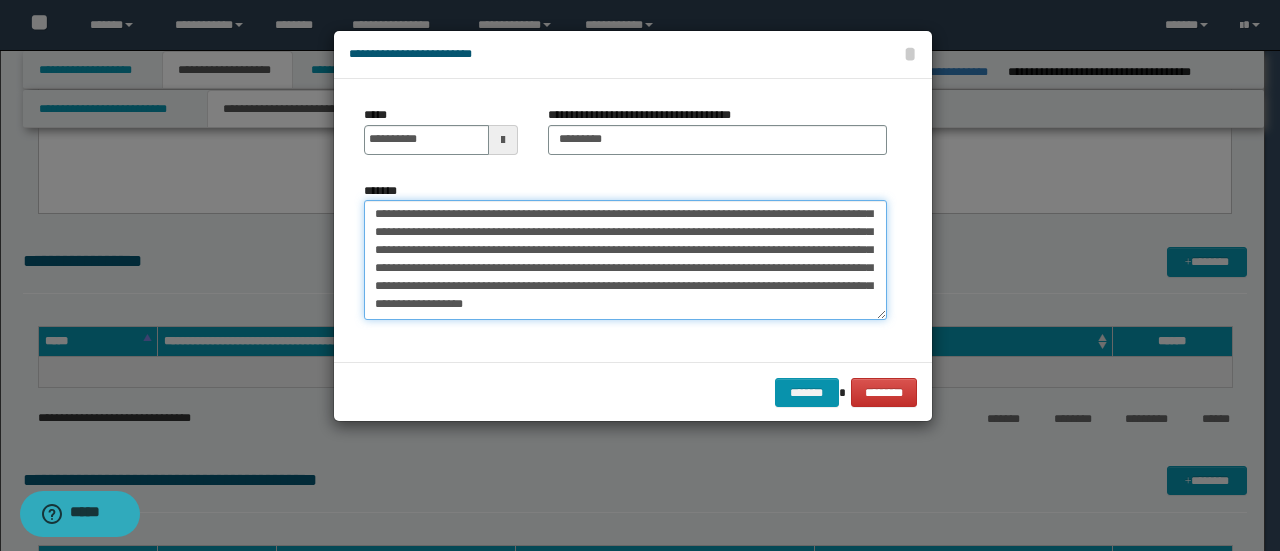 scroll, scrollTop: 504, scrollLeft: 0, axis: vertical 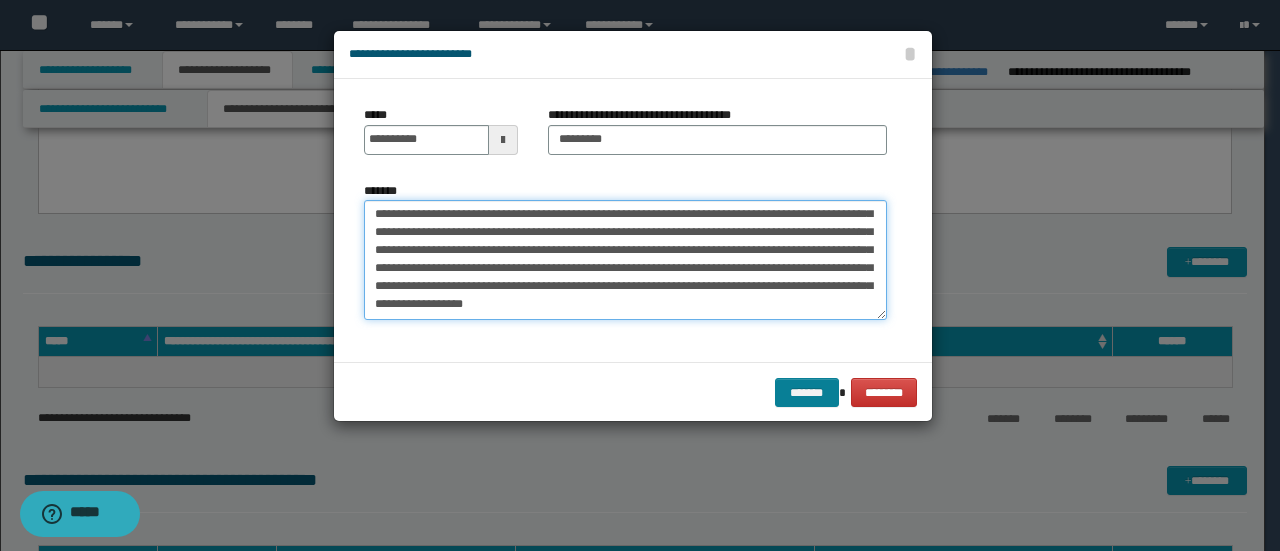 type on "**********" 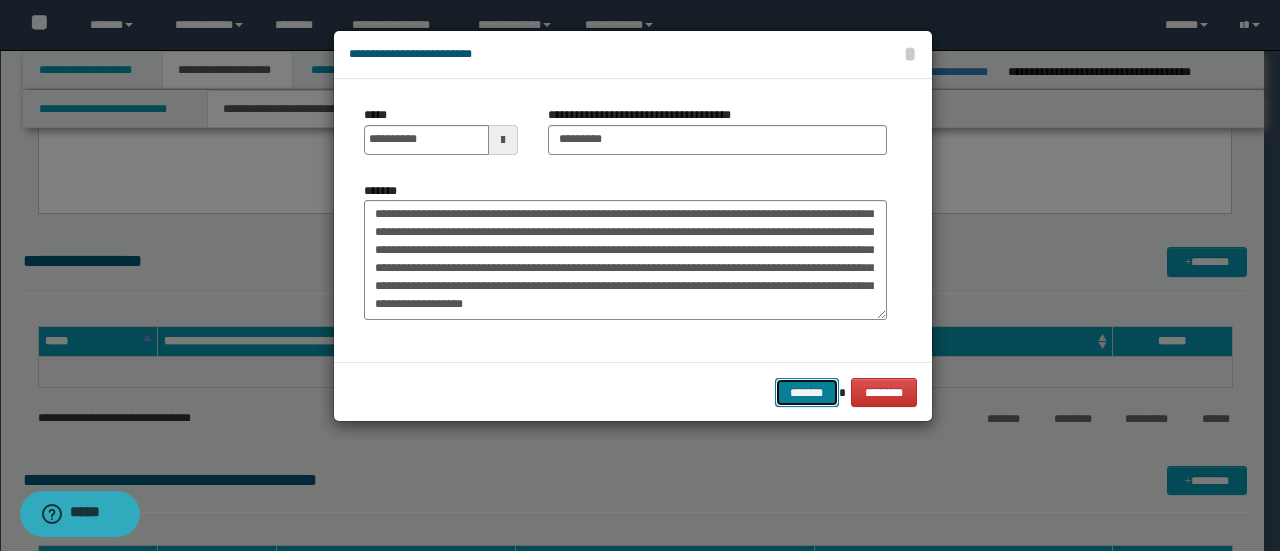 click on "*******" at bounding box center [807, 392] 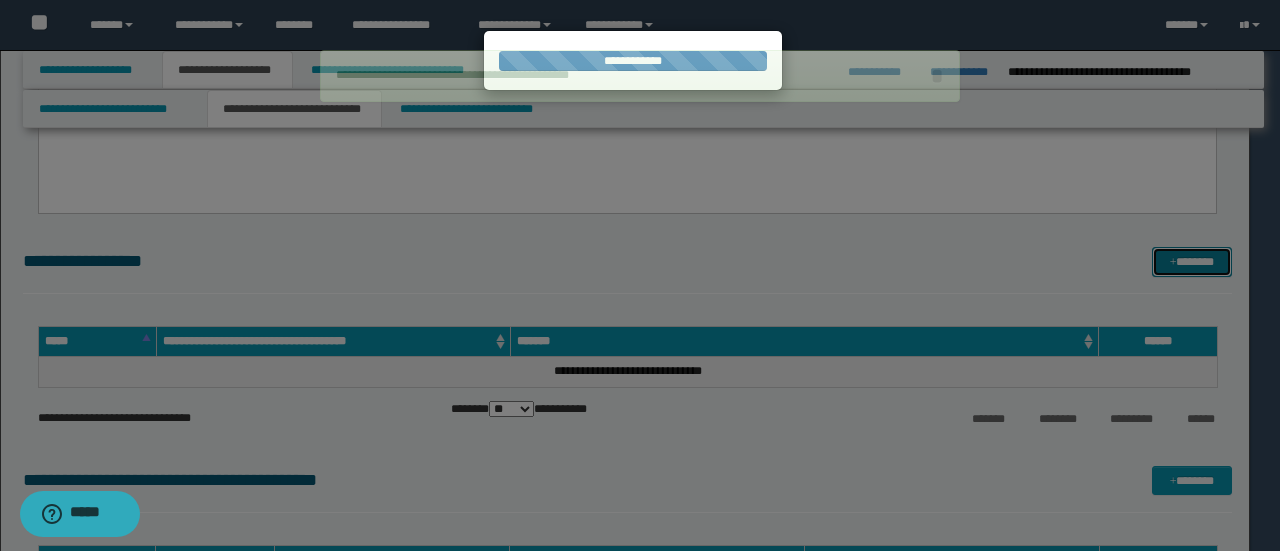 type 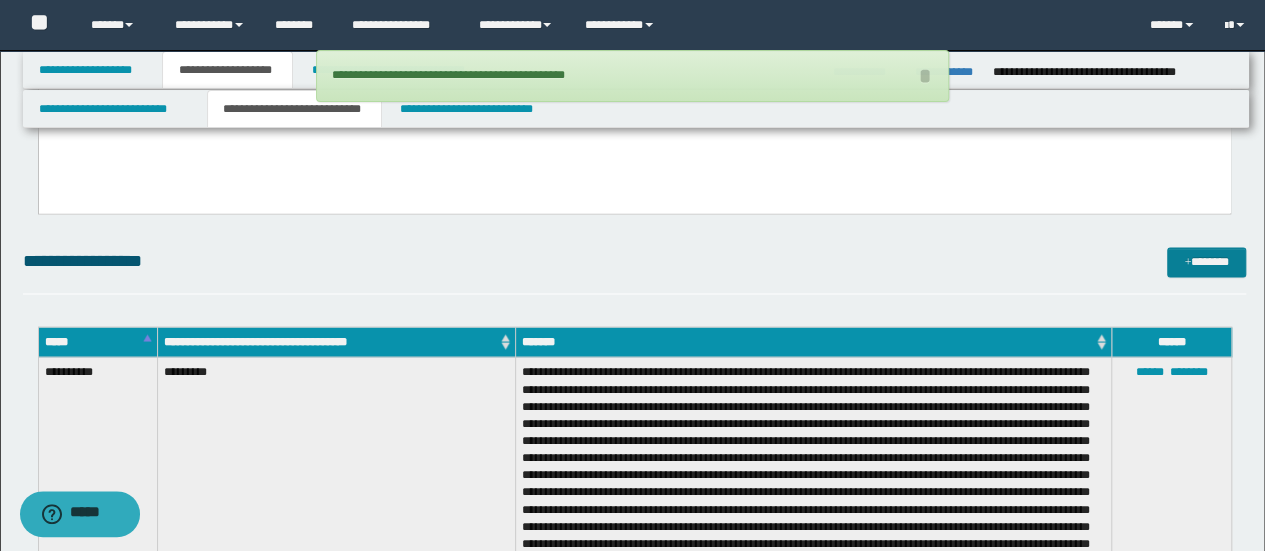 click on "**********" at bounding box center [635, 261] 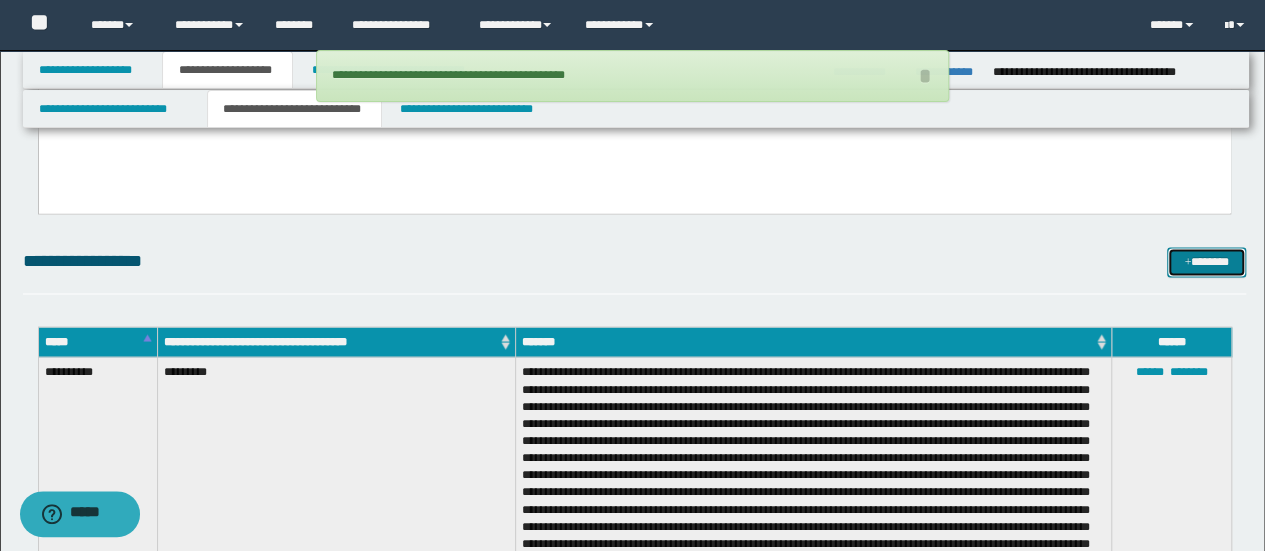 click on "*******" at bounding box center (1206, 261) 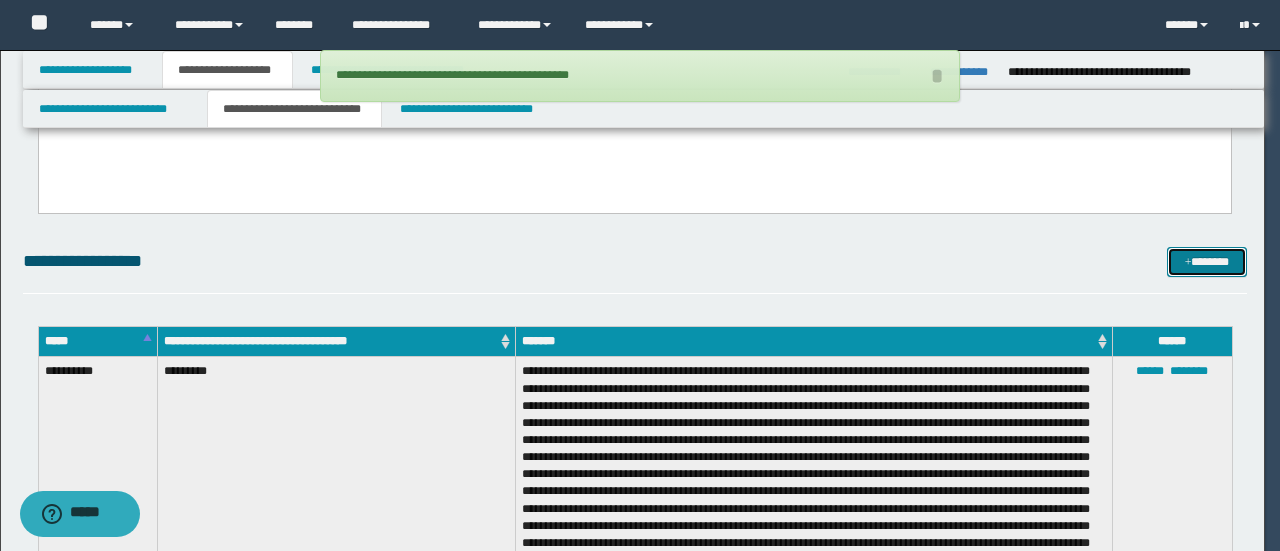 scroll, scrollTop: 0, scrollLeft: 0, axis: both 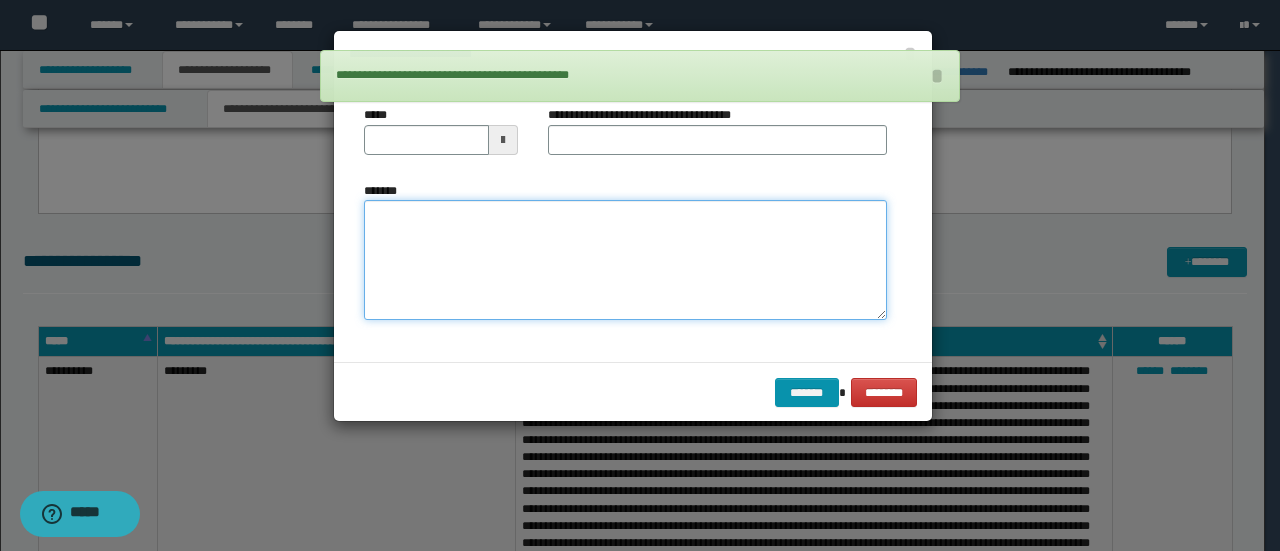 click on "*******" at bounding box center (625, 259) 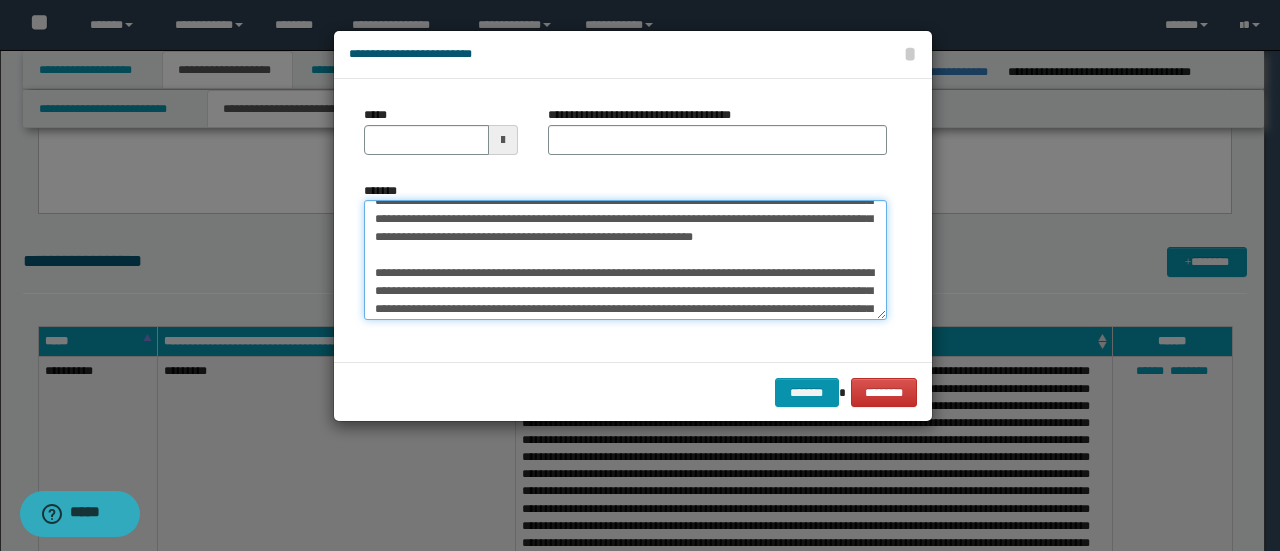 scroll, scrollTop: 0, scrollLeft: 0, axis: both 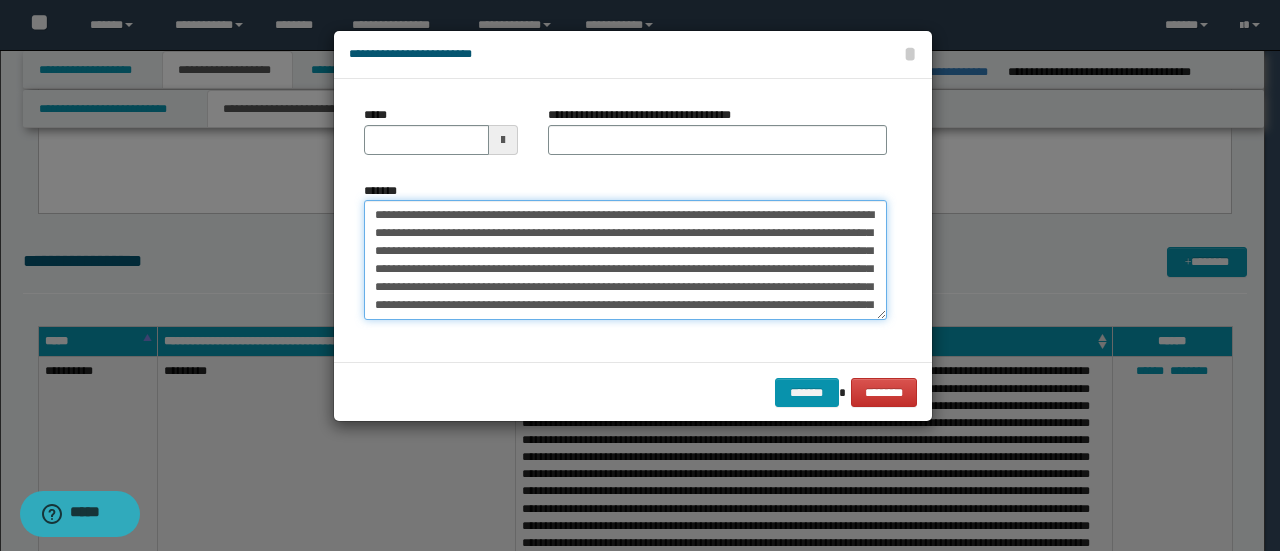drag, startPoint x: 439, startPoint y: 211, endPoint x: 212, endPoint y: 200, distance: 227.26636 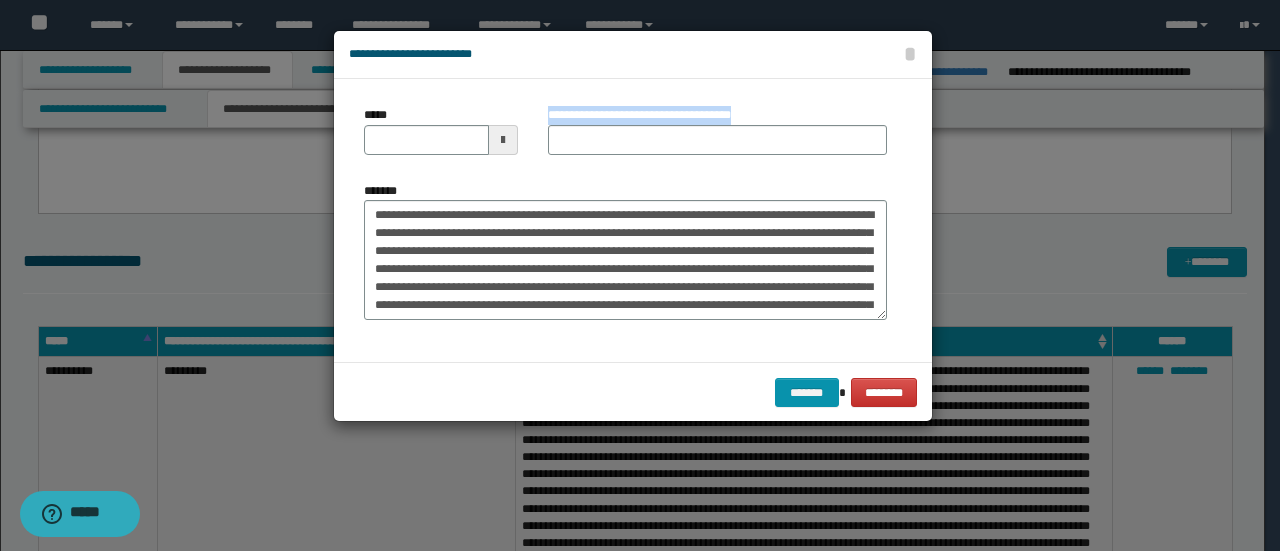 click on "**********" at bounding box center (625, 220) 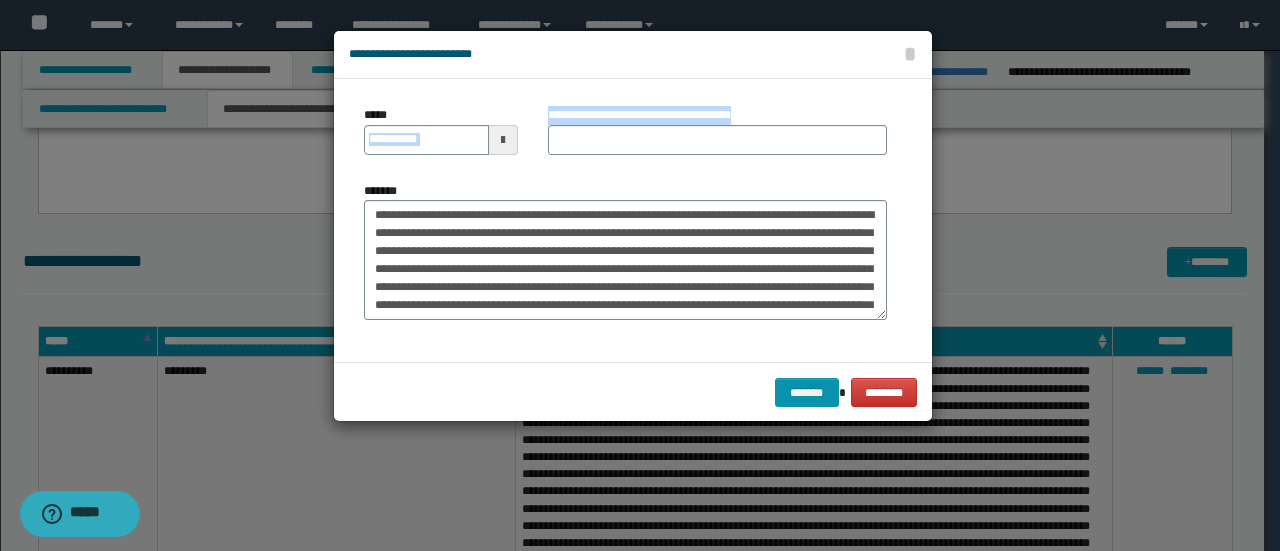 click on "**********" at bounding box center [441, 138] 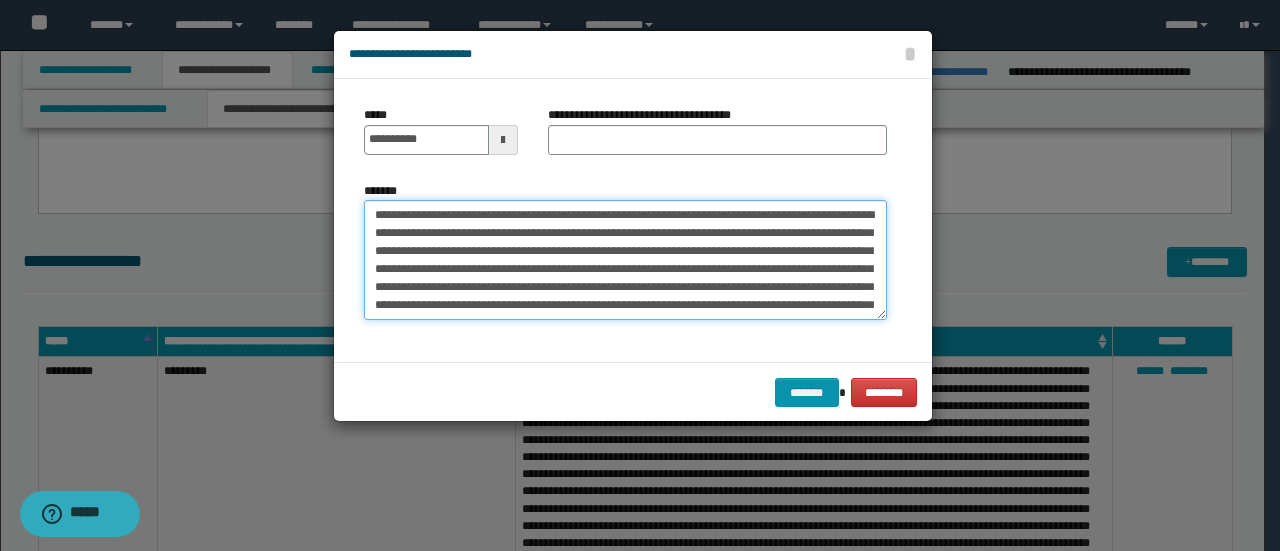 drag, startPoint x: 455, startPoint y: 213, endPoint x: 317, endPoint y: 215, distance: 138.0145 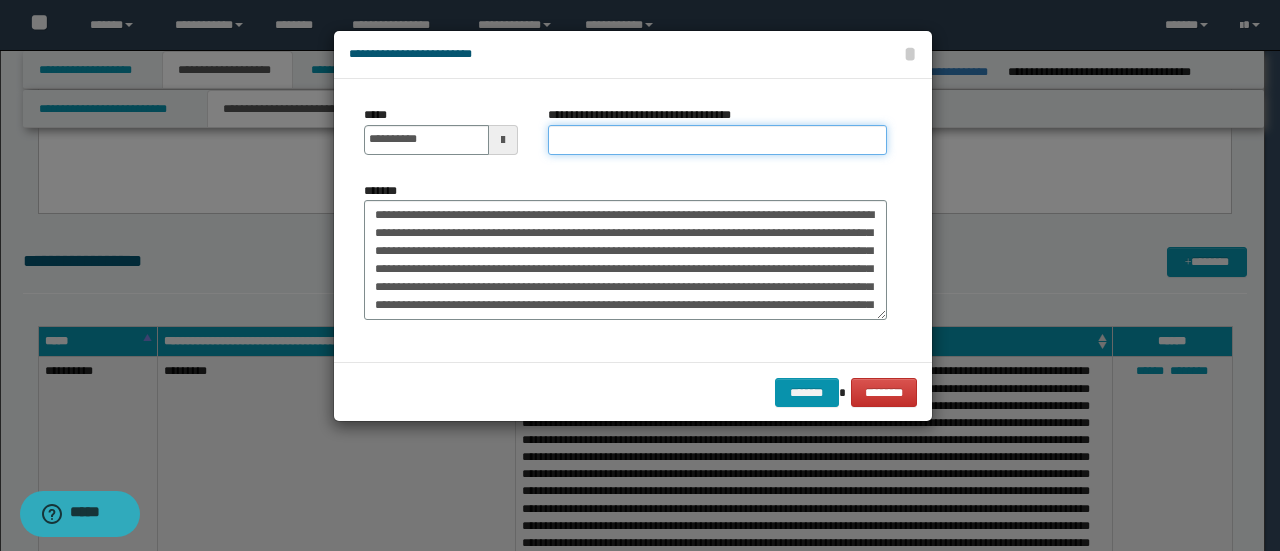 click on "**********" at bounding box center [717, 140] 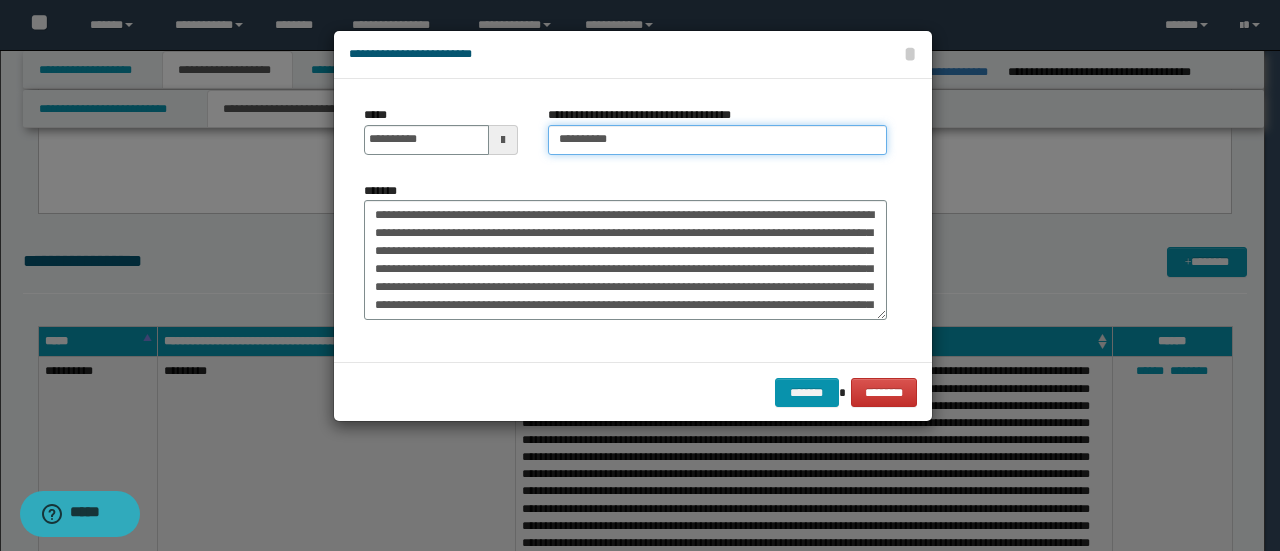 type on "**********" 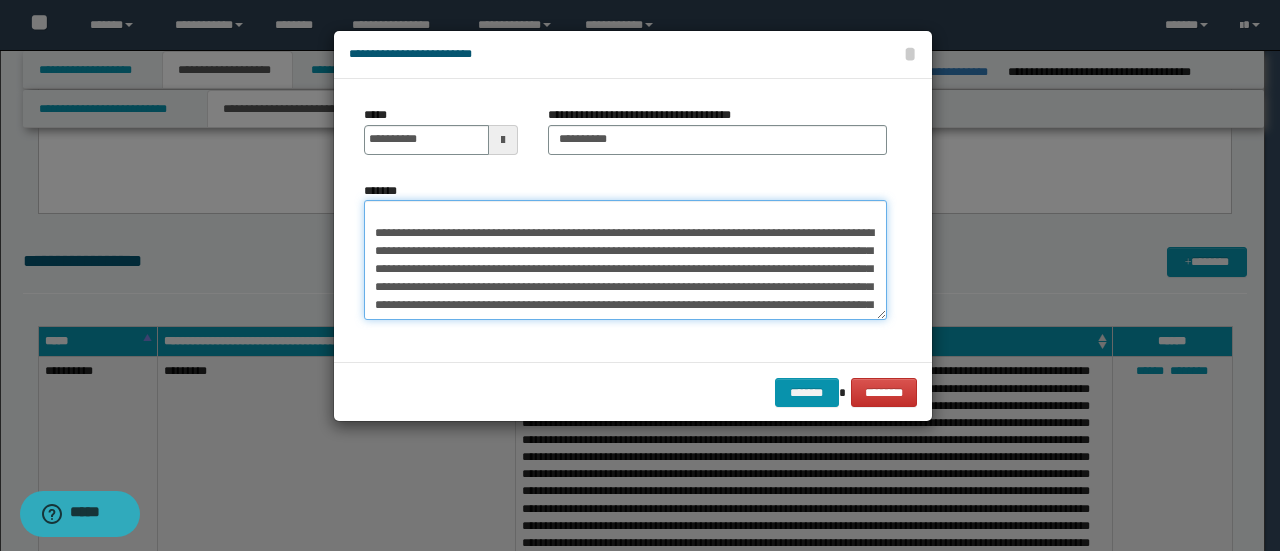 scroll, scrollTop: 1602, scrollLeft: 0, axis: vertical 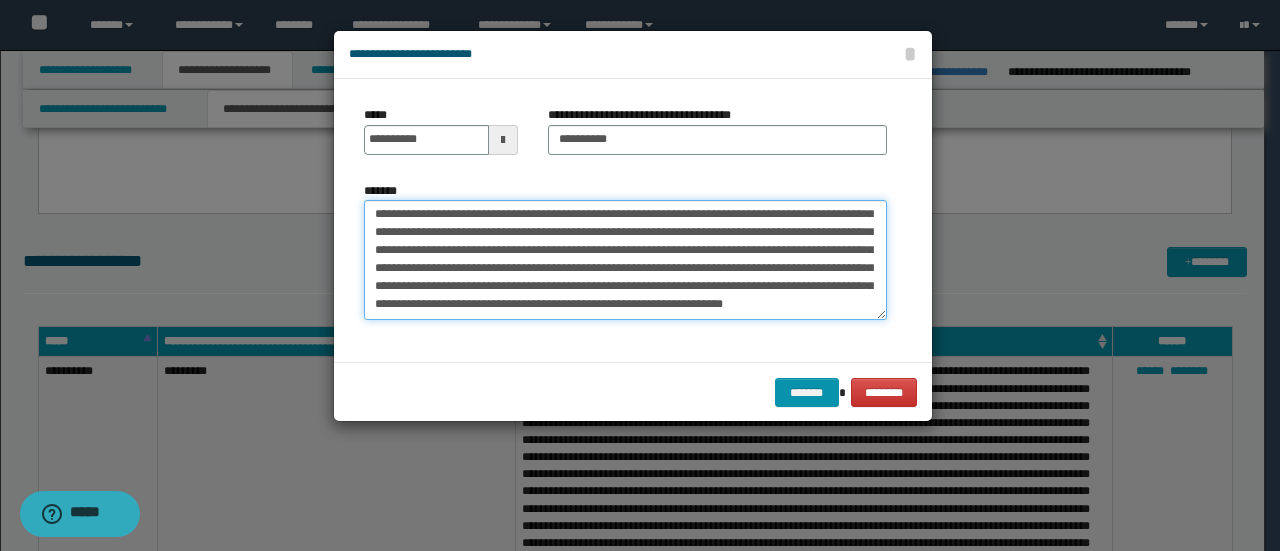 drag, startPoint x: 368, startPoint y: 274, endPoint x: 964, endPoint y: 398, distance: 608.7627 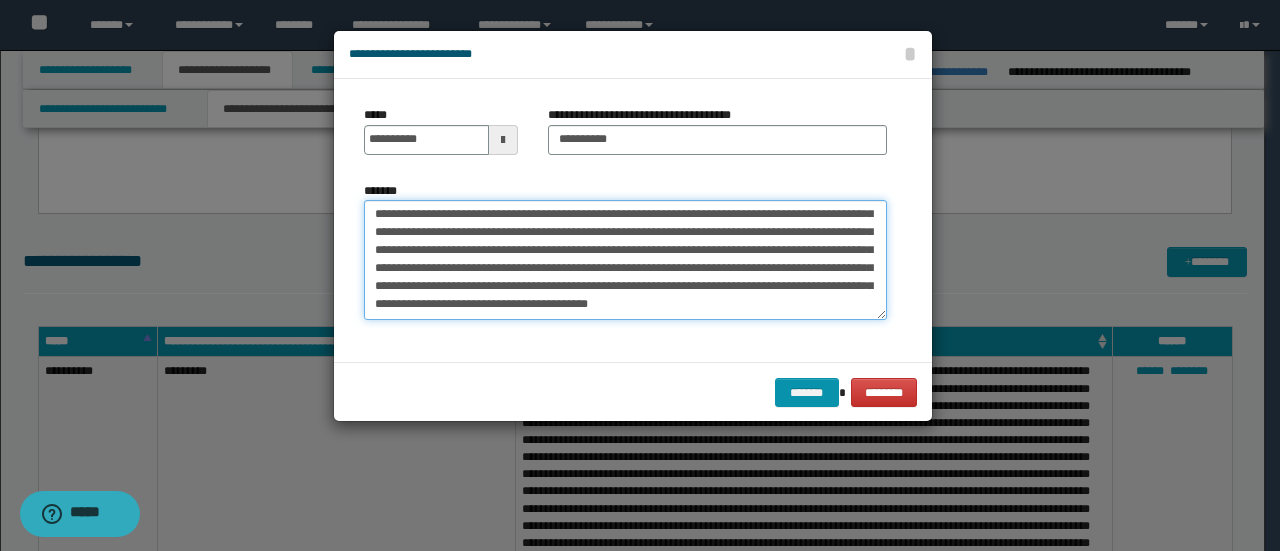 scroll, scrollTop: 252, scrollLeft: 0, axis: vertical 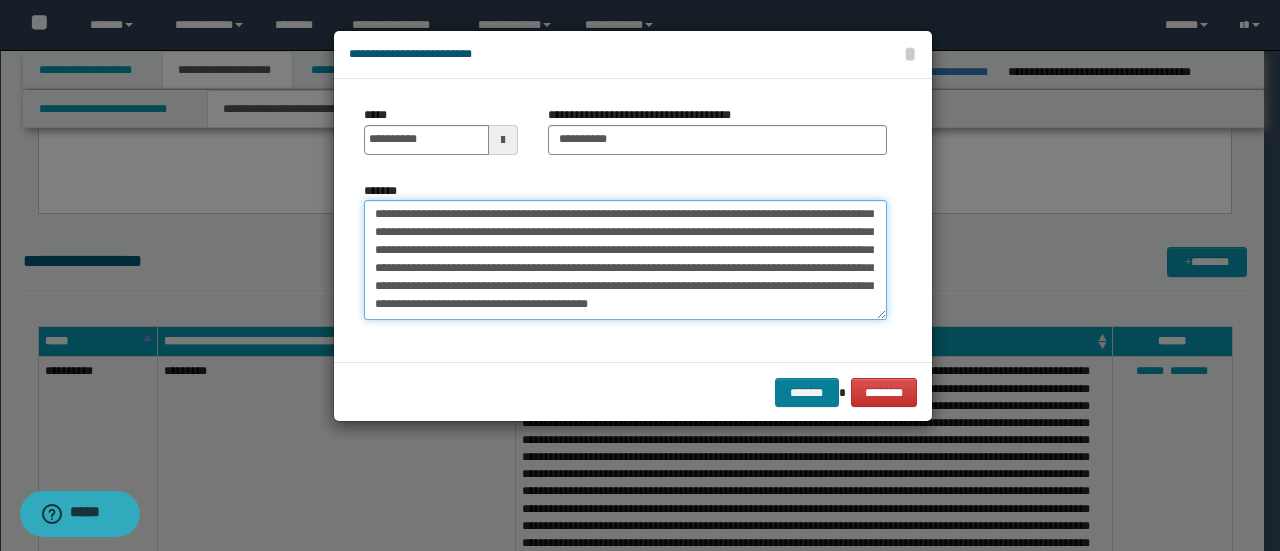 type on "**********" 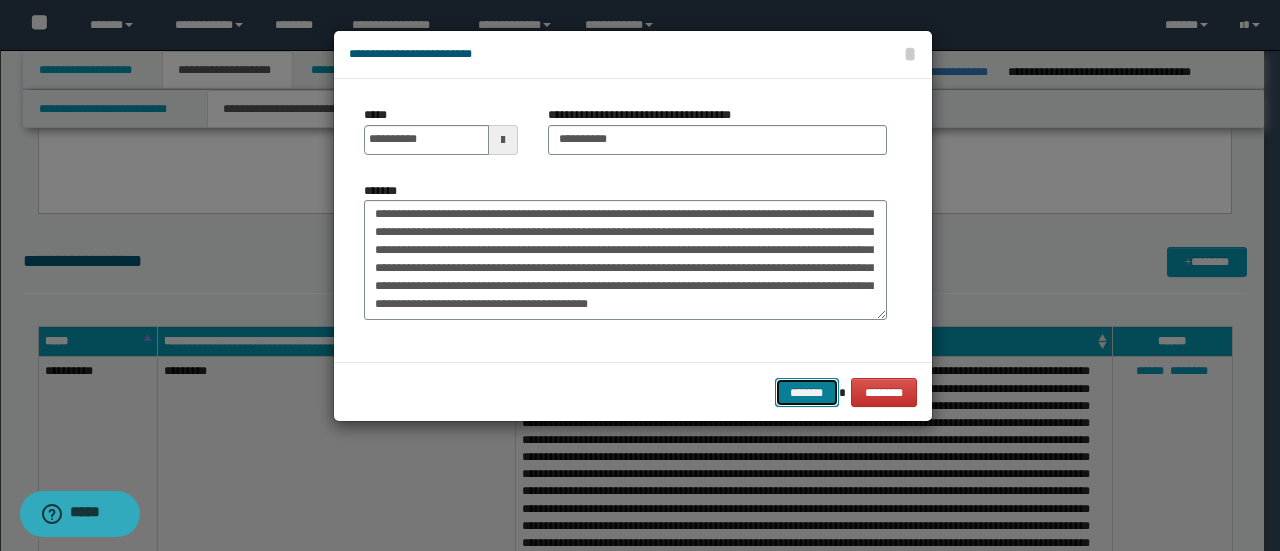 click on "*******" at bounding box center (807, 392) 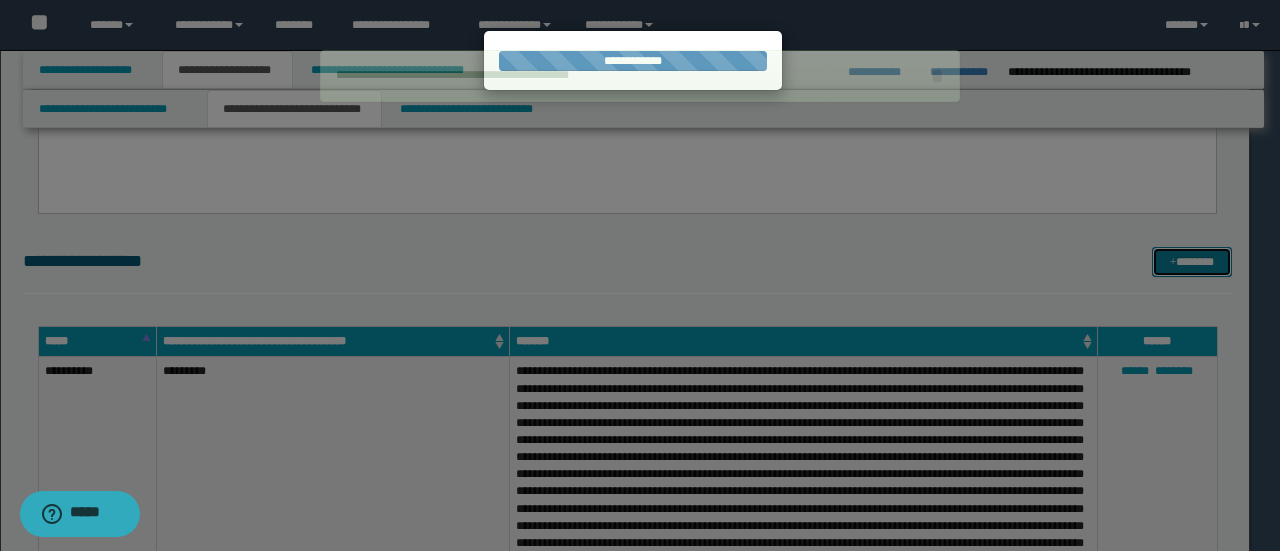 type 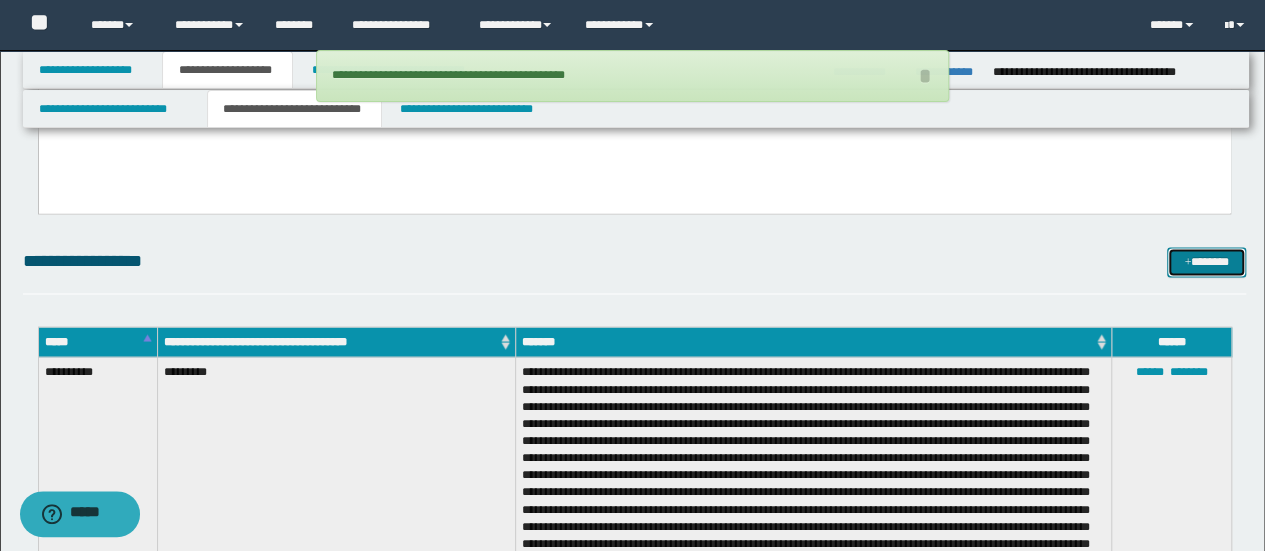 click at bounding box center [1187, 263] 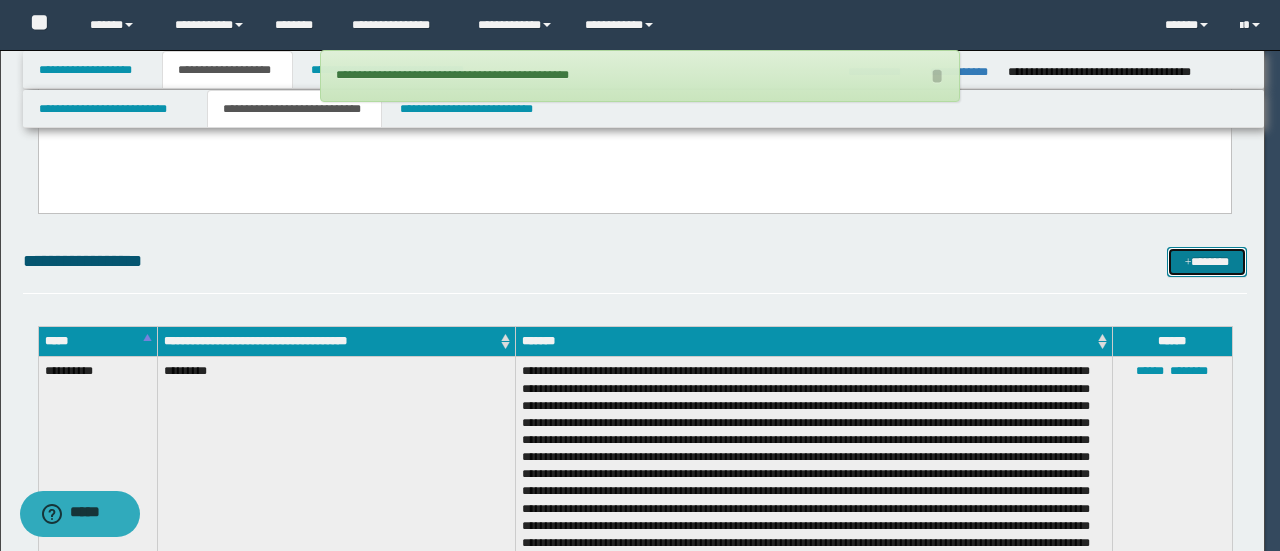 scroll, scrollTop: 0, scrollLeft: 0, axis: both 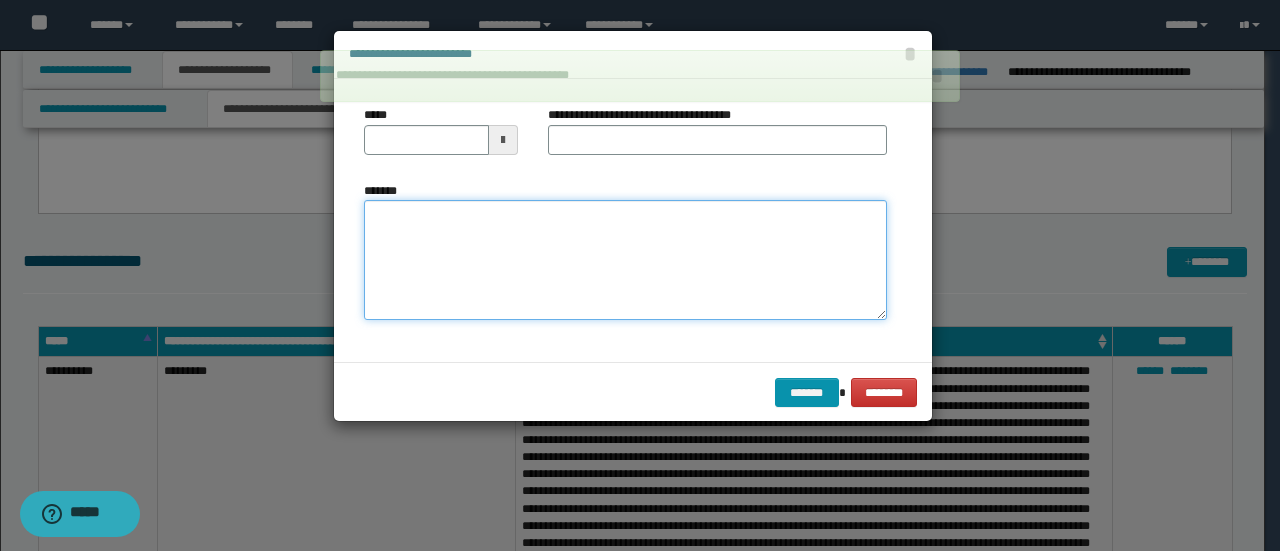 click on "*******" at bounding box center [625, 259] 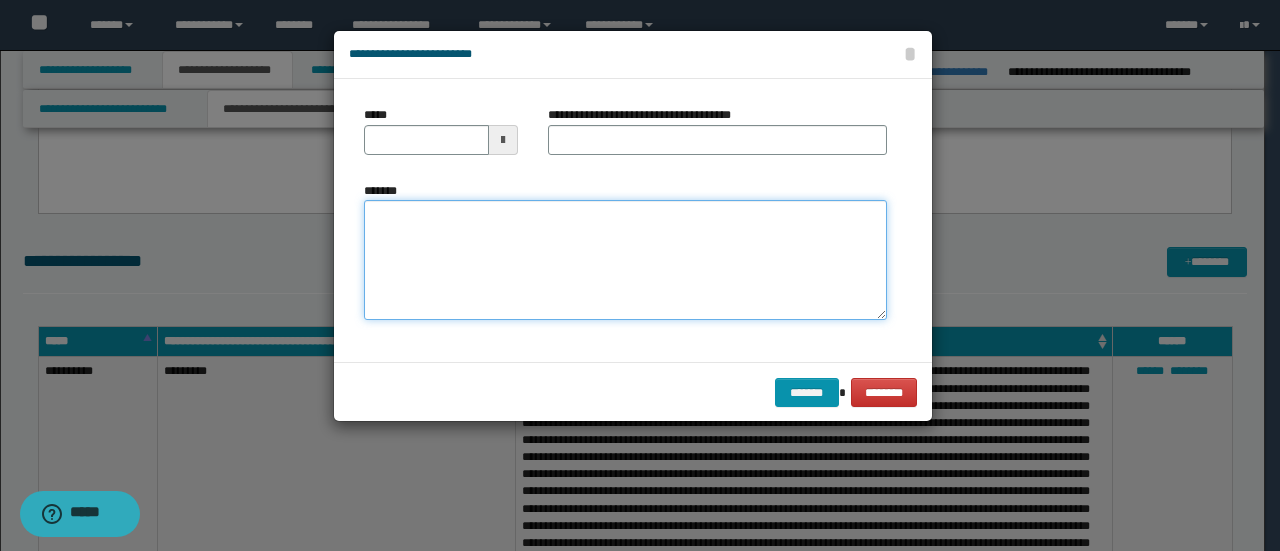 paste on "**********" 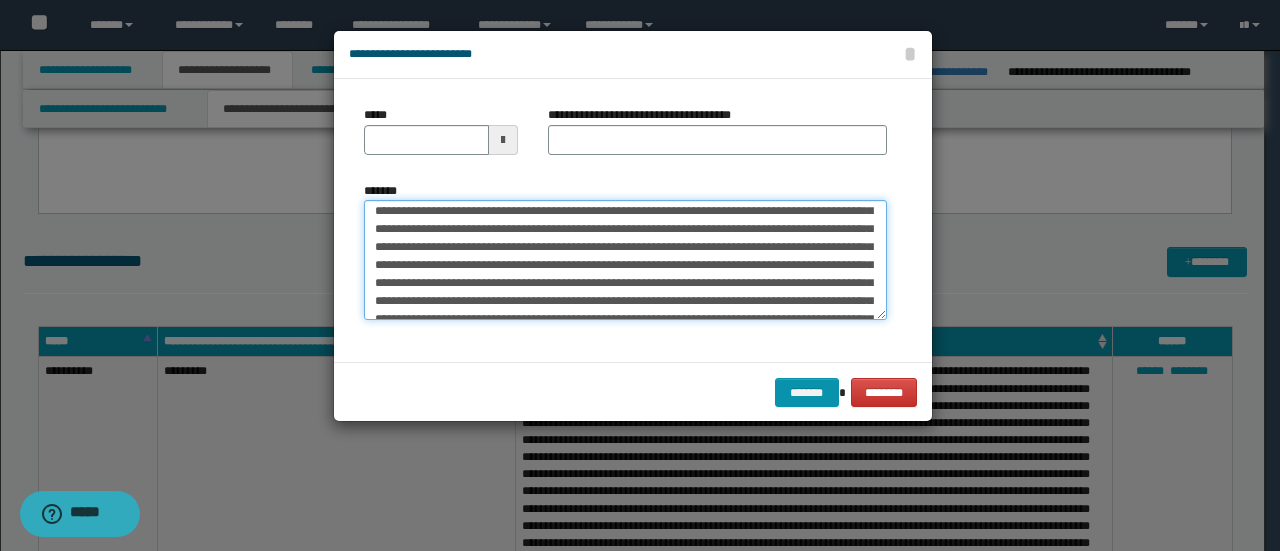 scroll, scrollTop: 0, scrollLeft: 0, axis: both 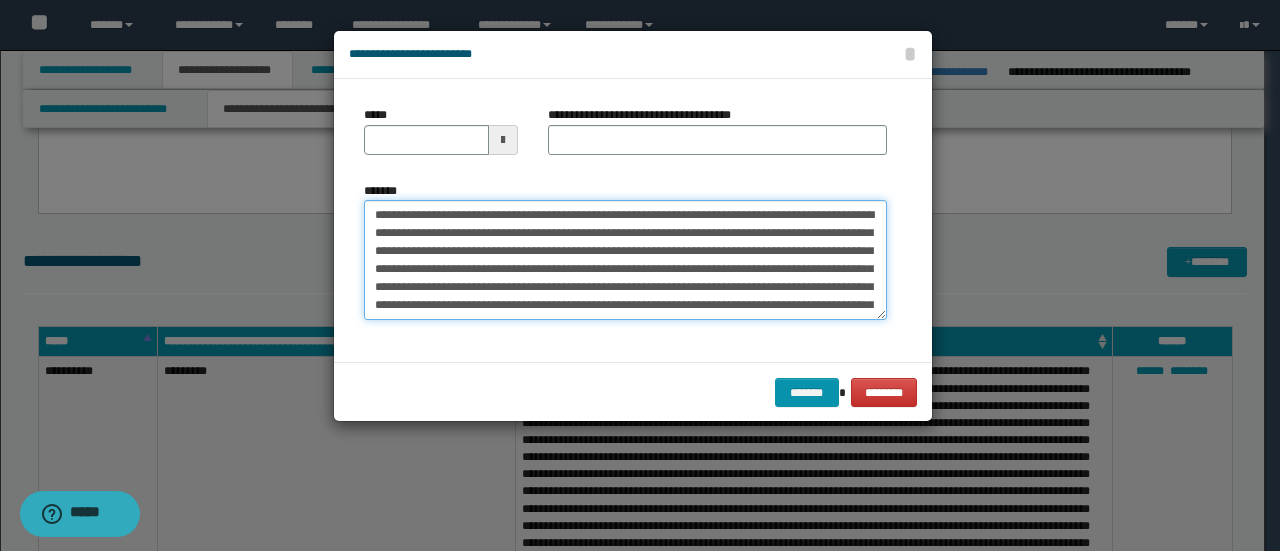 drag, startPoint x: 441, startPoint y: 209, endPoint x: 244, endPoint y: 194, distance: 197.57024 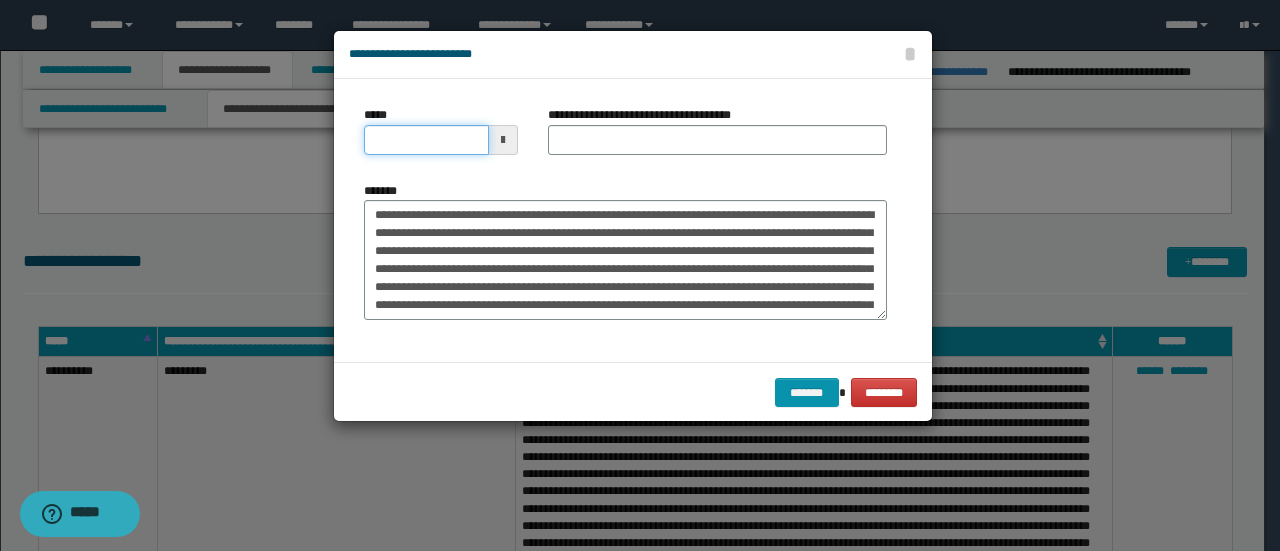 click on "*****" at bounding box center (426, 140) 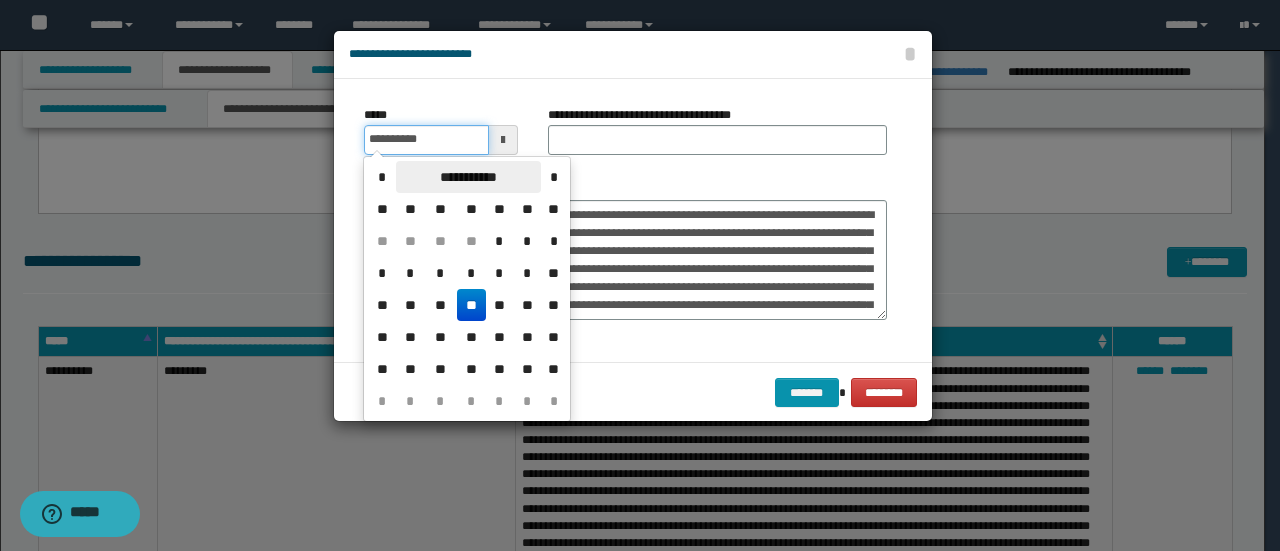 type on "**********" 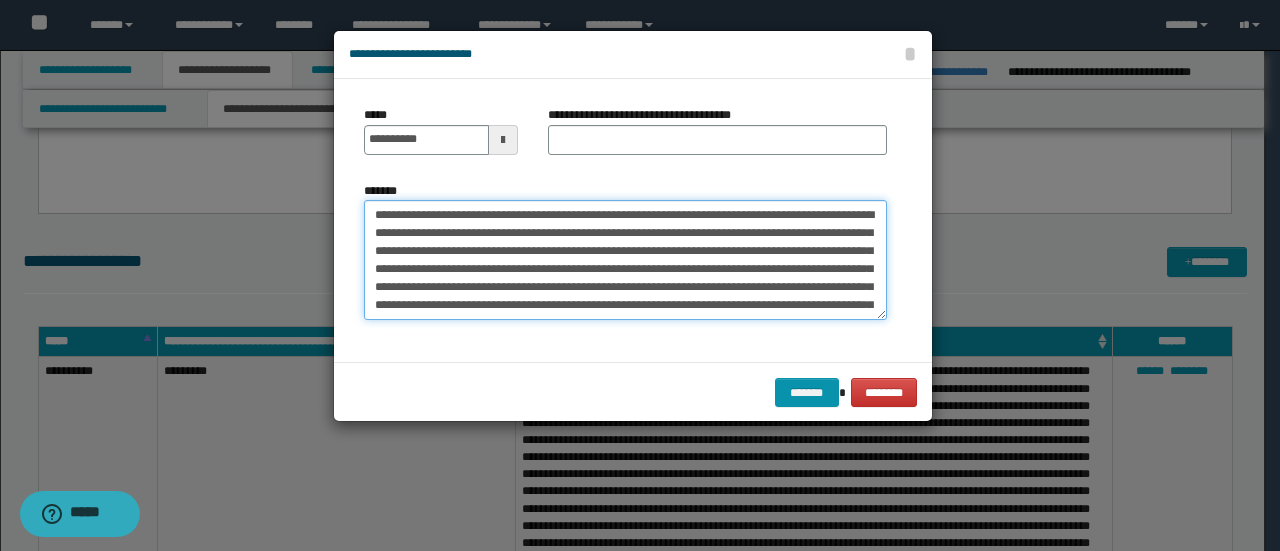 drag, startPoint x: 544, startPoint y: 216, endPoint x: 72, endPoint y: 192, distance: 472.60977 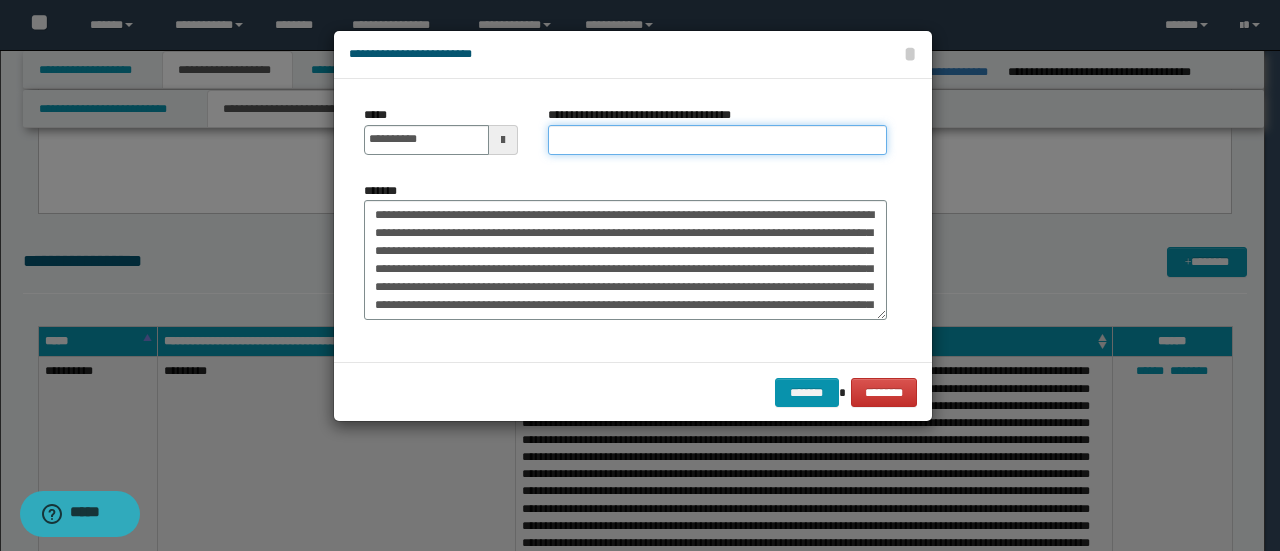 click on "**********" at bounding box center [717, 140] 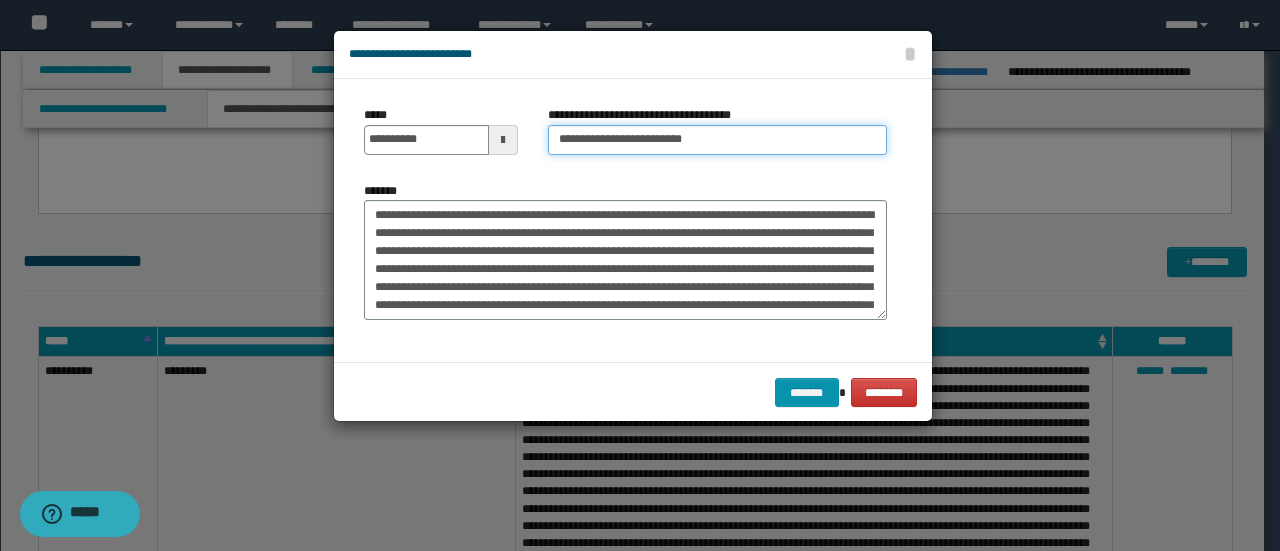 type on "**********" 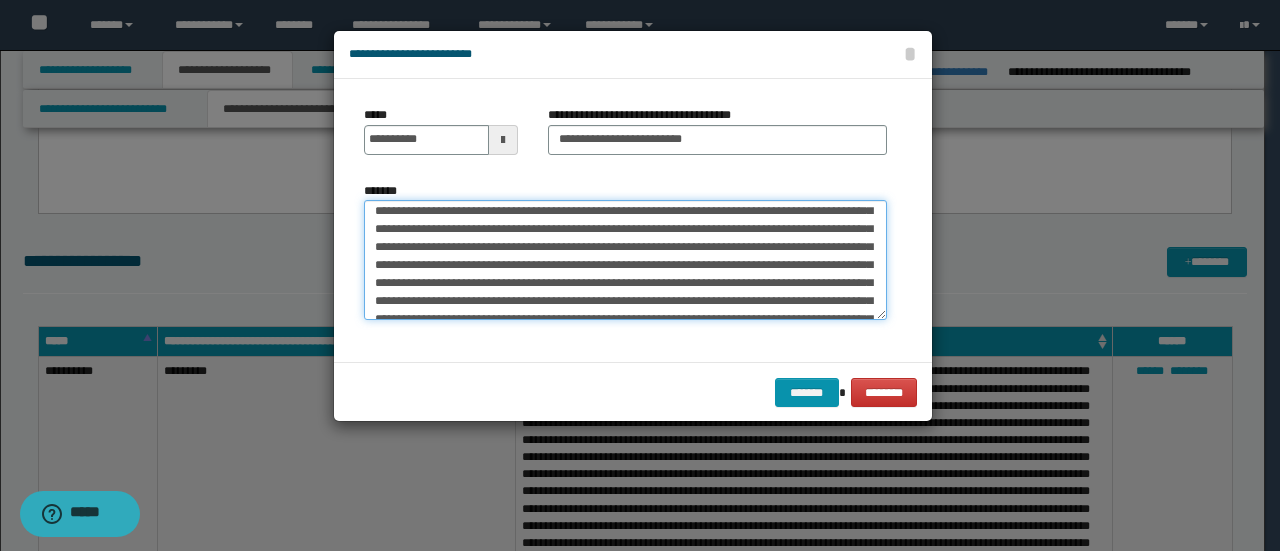 scroll, scrollTop: 373, scrollLeft: 0, axis: vertical 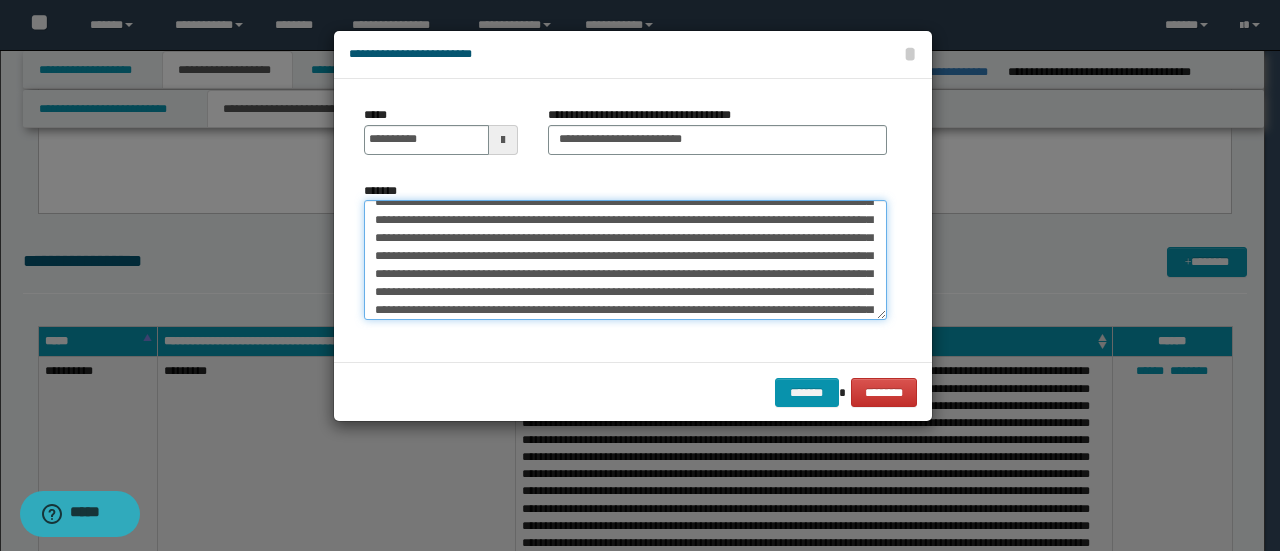 click on "*******" at bounding box center (625, 259) 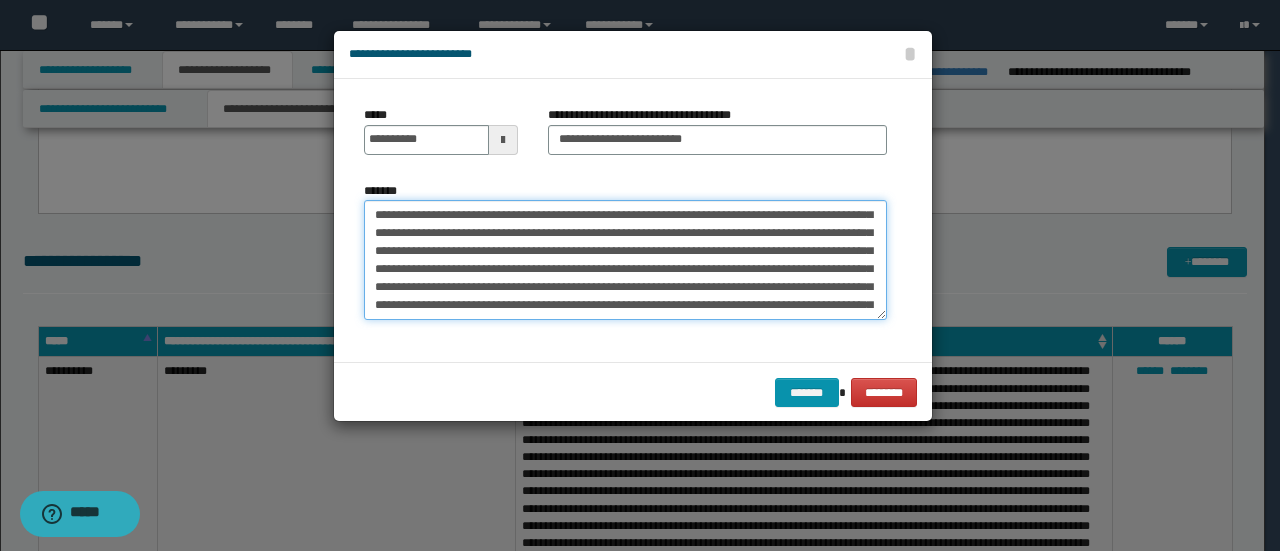 scroll, scrollTop: 1242, scrollLeft: 0, axis: vertical 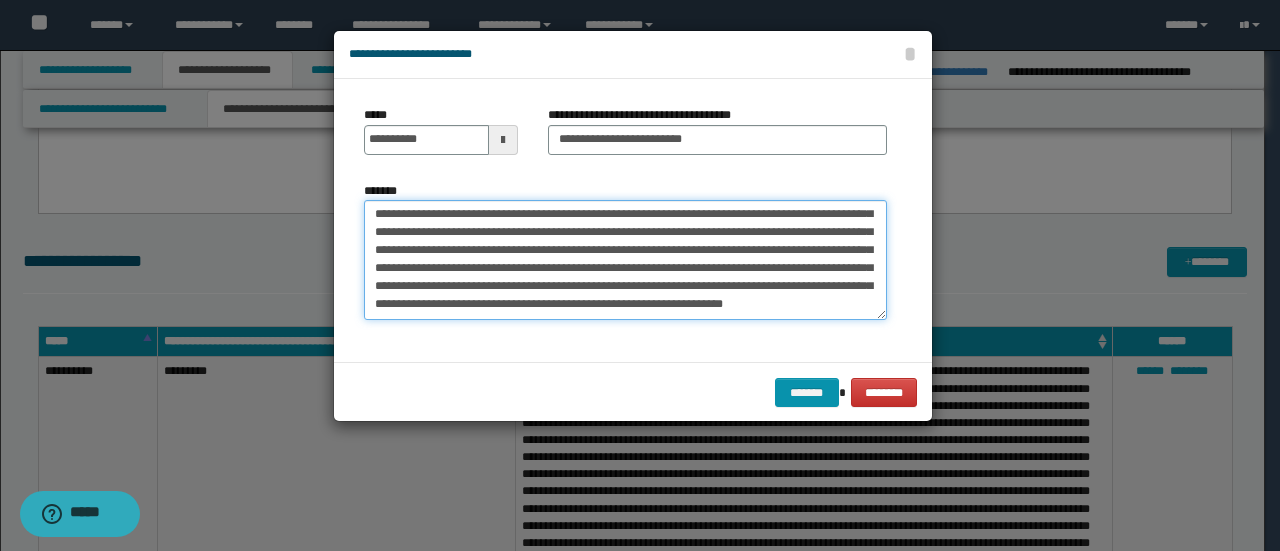 drag, startPoint x: 370, startPoint y: 227, endPoint x: 797, endPoint y: 373, distance: 451.27042 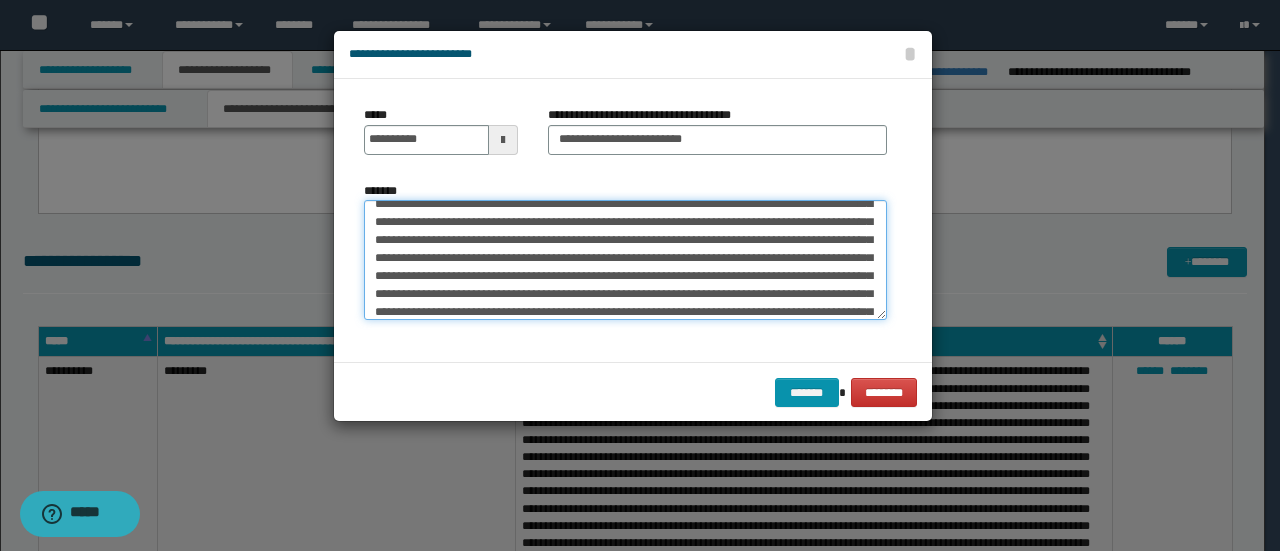 scroll, scrollTop: 0, scrollLeft: 0, axis: both 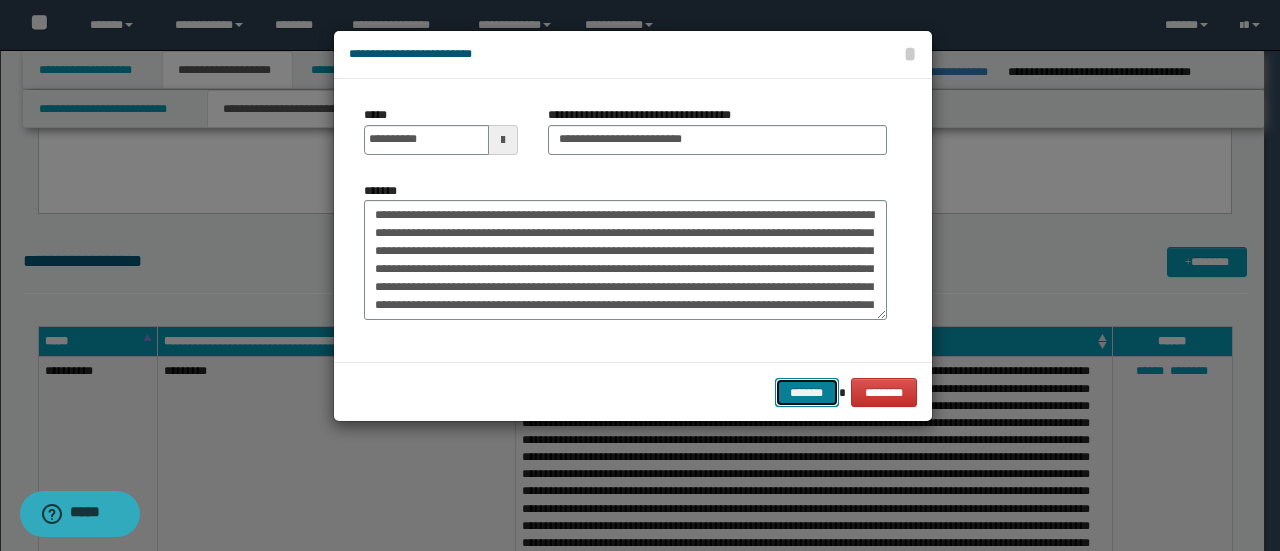 click on "*******" at bounding box center [807, 392] 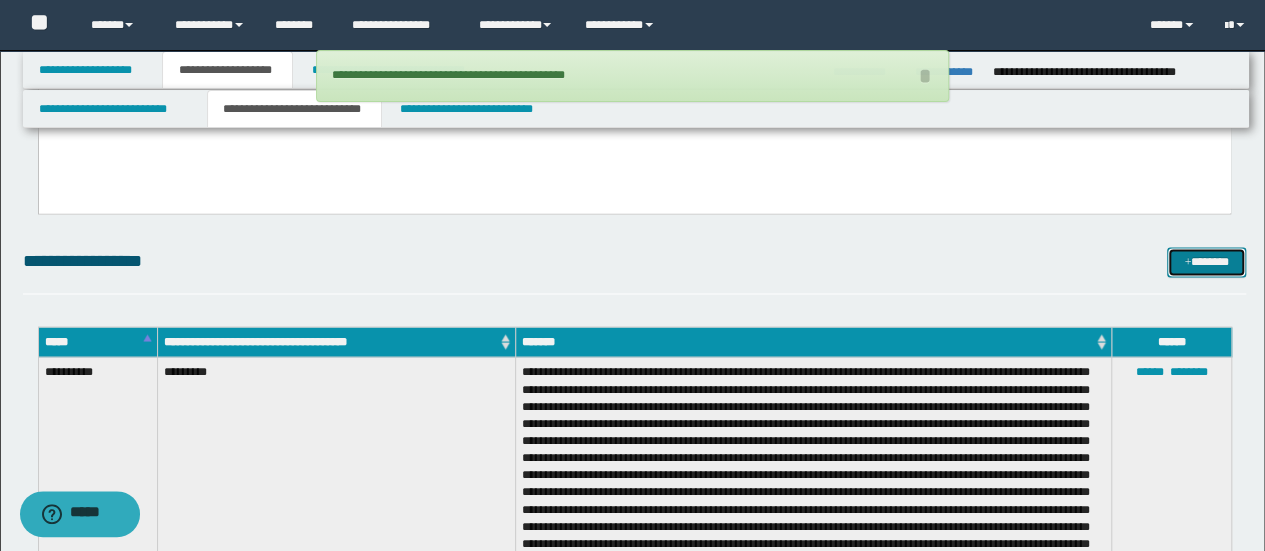 click on "*******" at bounding box center [1206, 261] 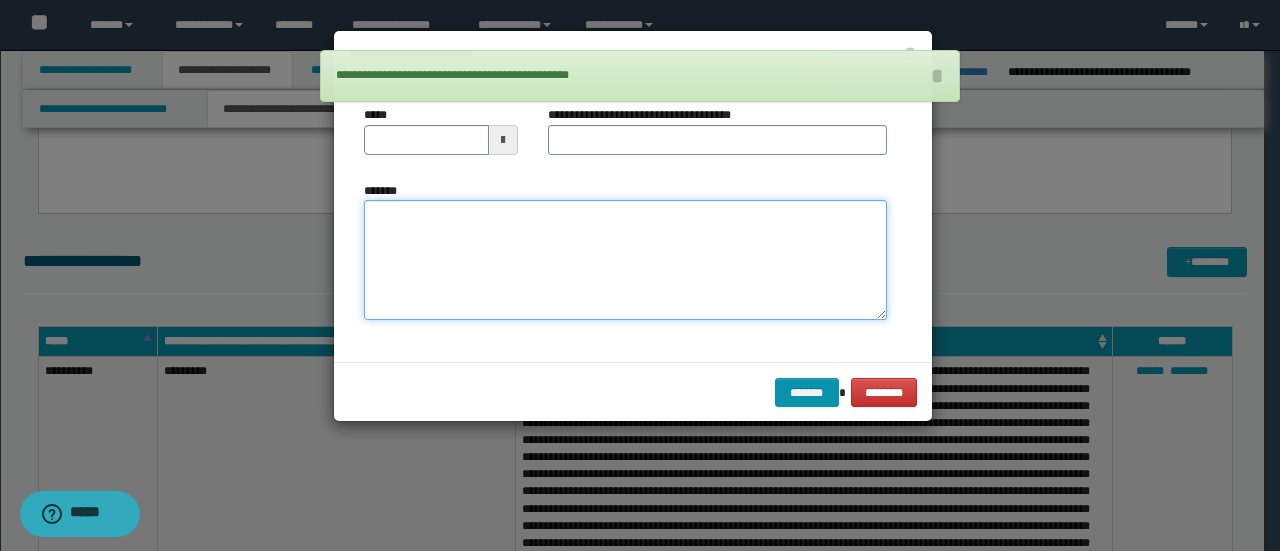 click on "*******" at bounding box center (625, 259) 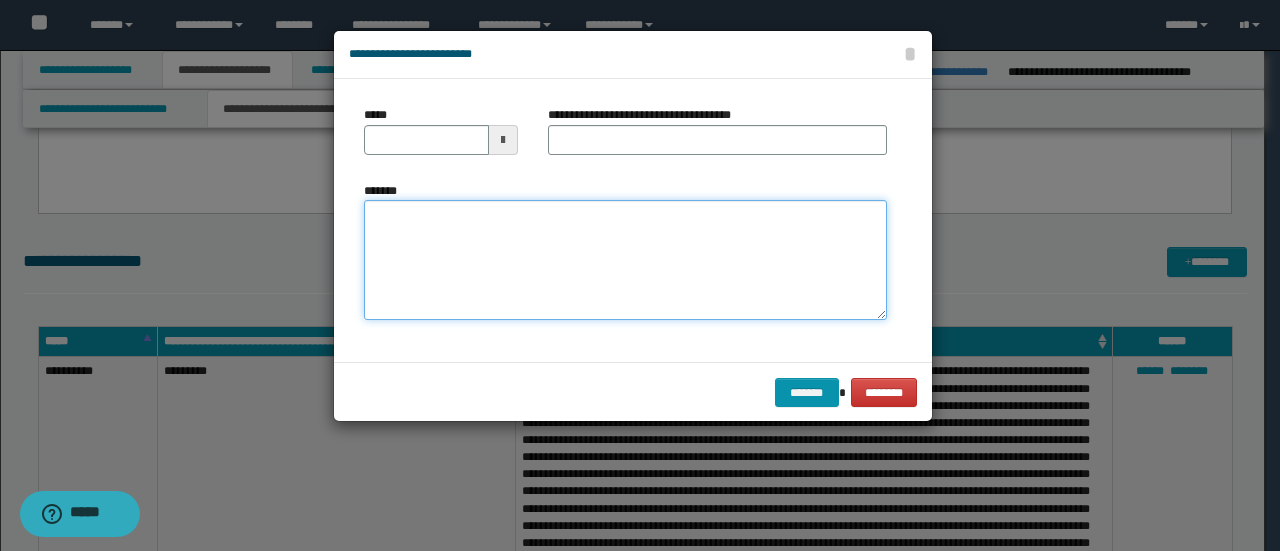 paste on "**********" 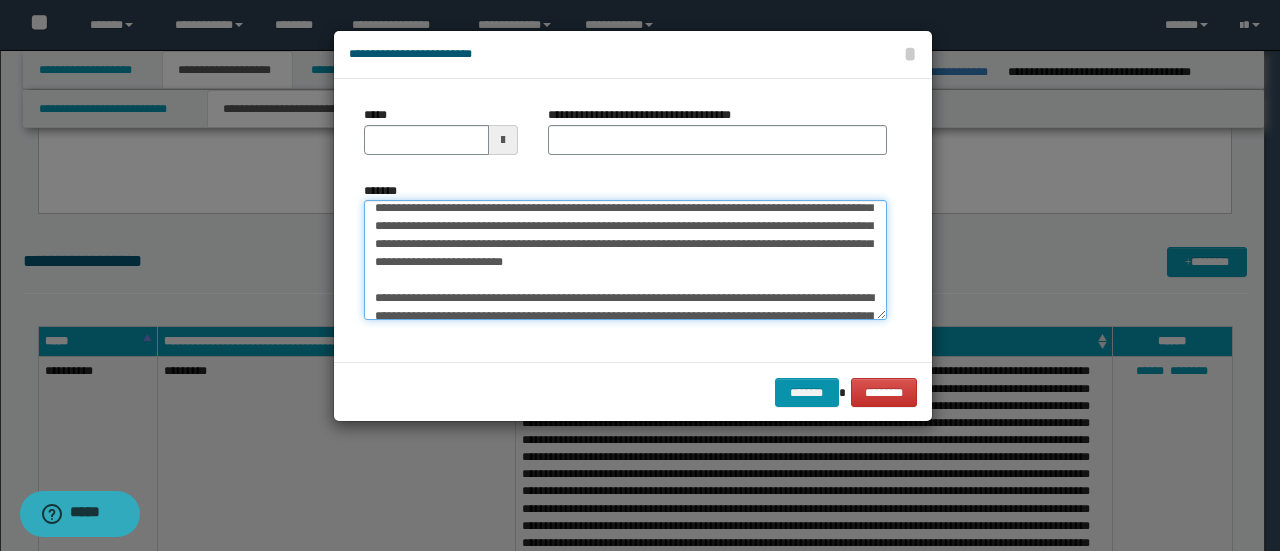 scroll, scrollTop: 0, scrollLeft: 0, axis: both 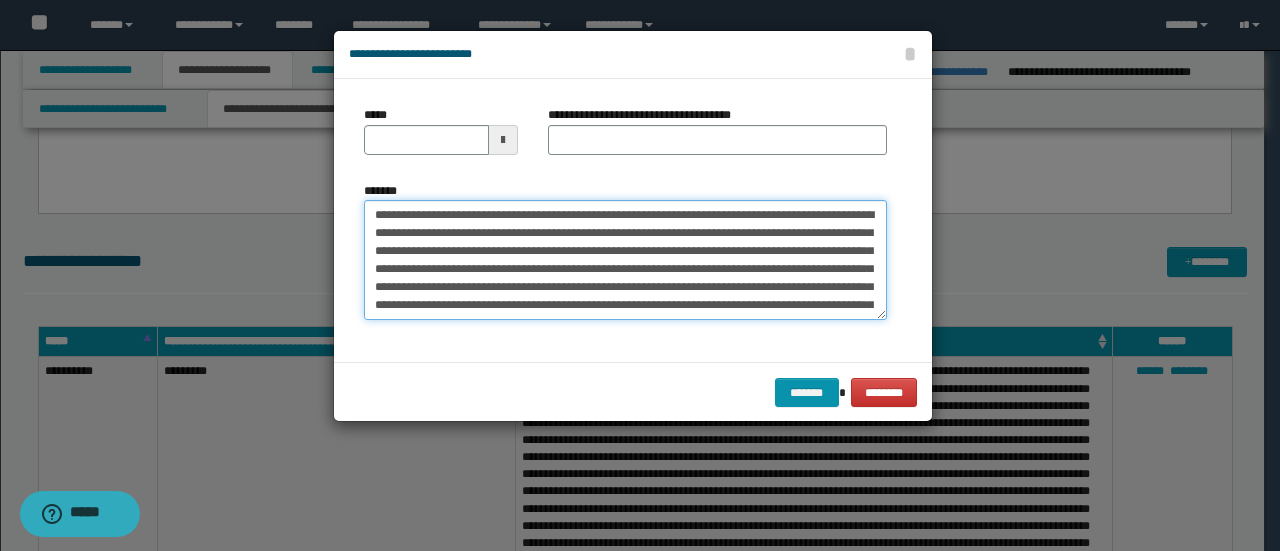 drag, startPoint x: 441, startPoint y: 213, endPoint x: 272, endPoint y: 213, distance: 169 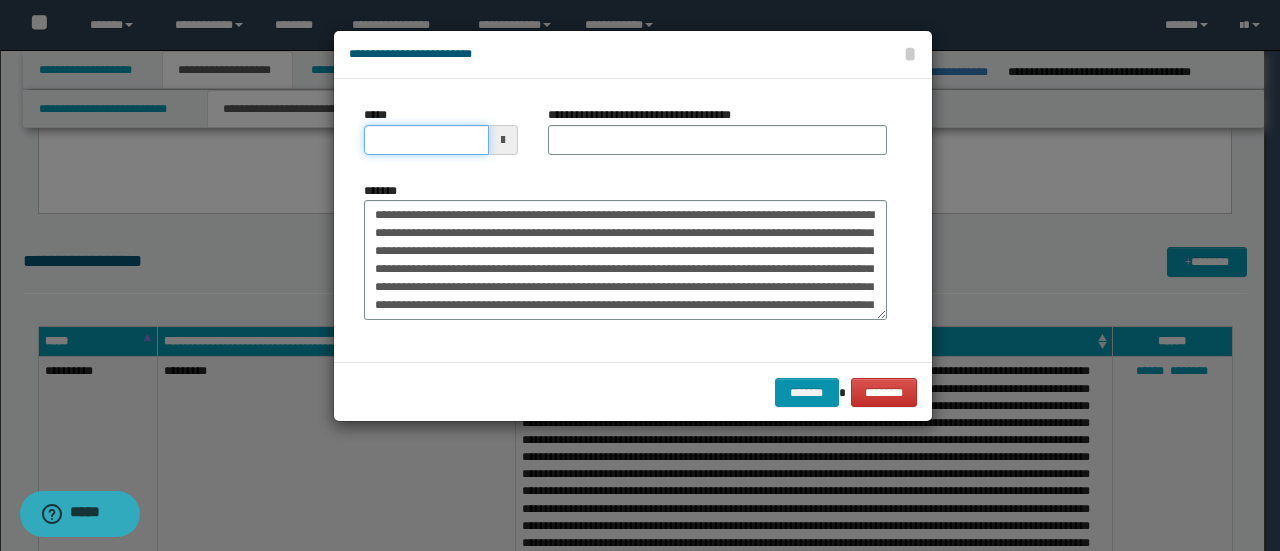 click on "*****" at bounding box center (426, 140) 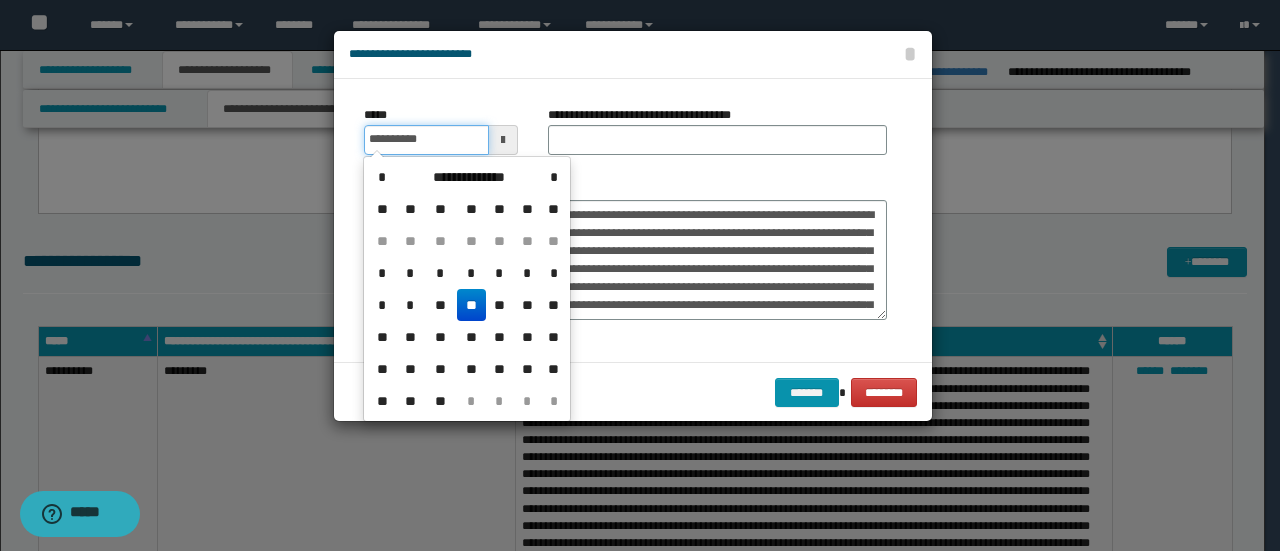 type on "**********" 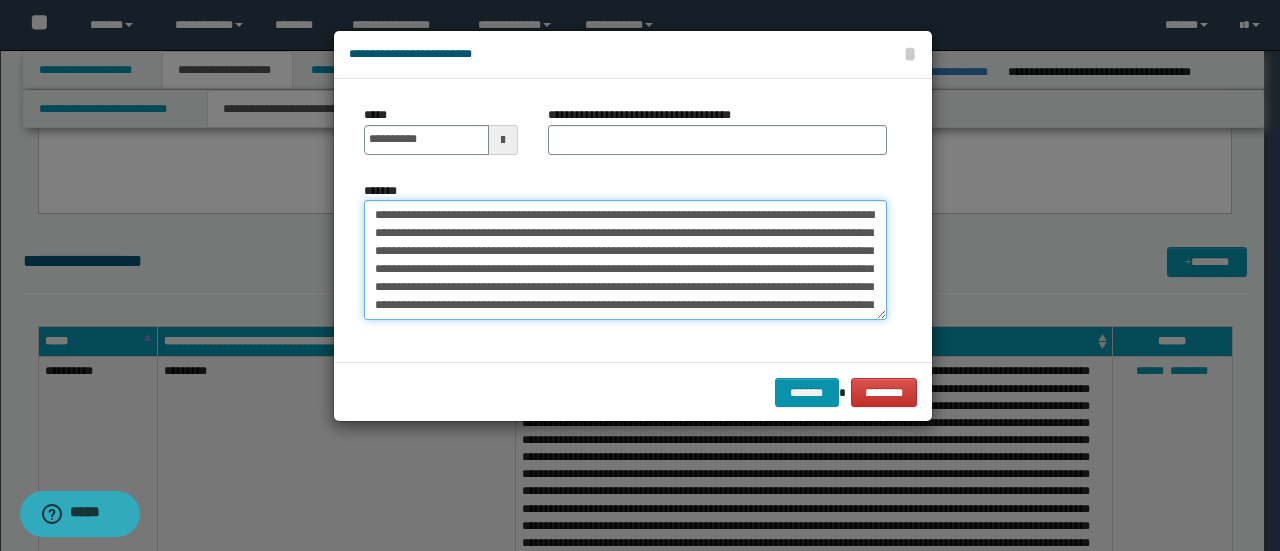 drag, startPoint x: 458, startPoint y: 211, endPoint x: 232, endPoint y: 198, distance: 226.37358 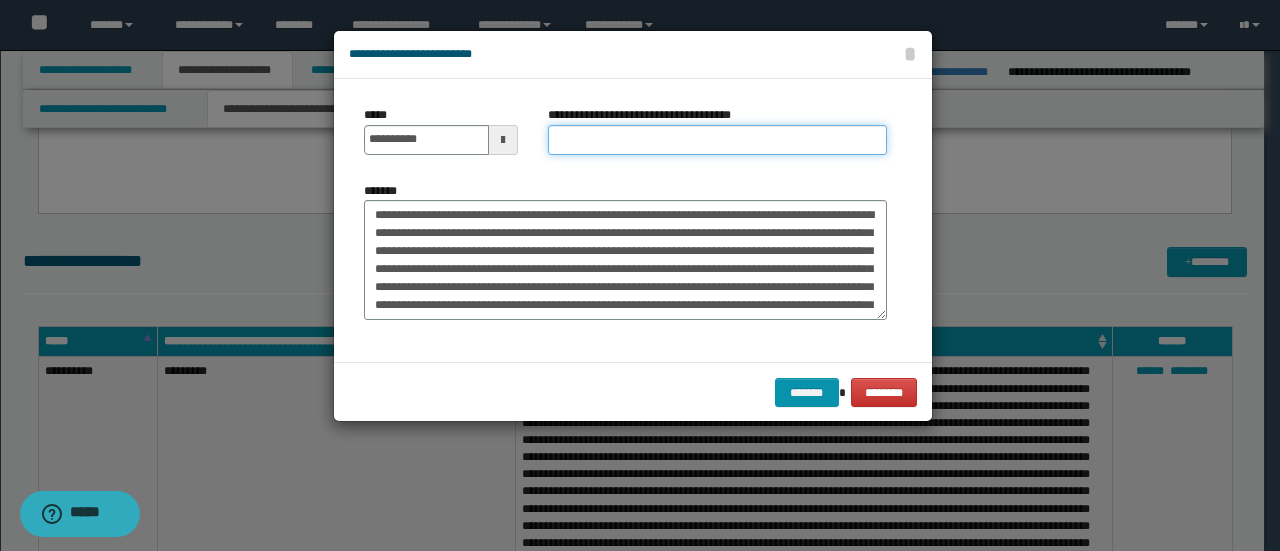 click on "**********" at bounding box center [717, 140] 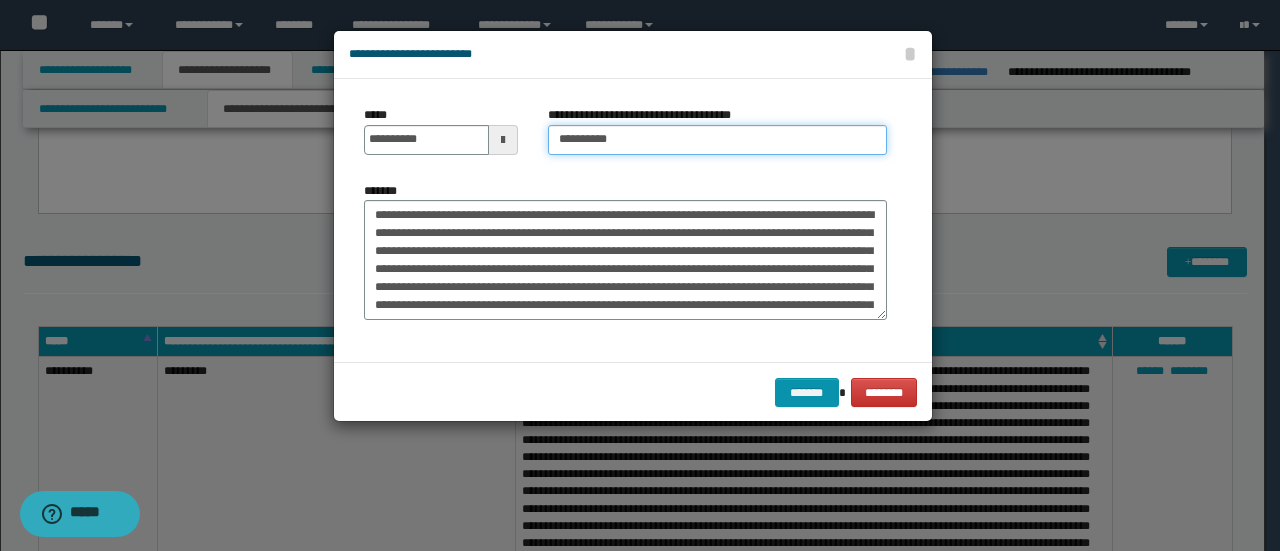type on "**********" 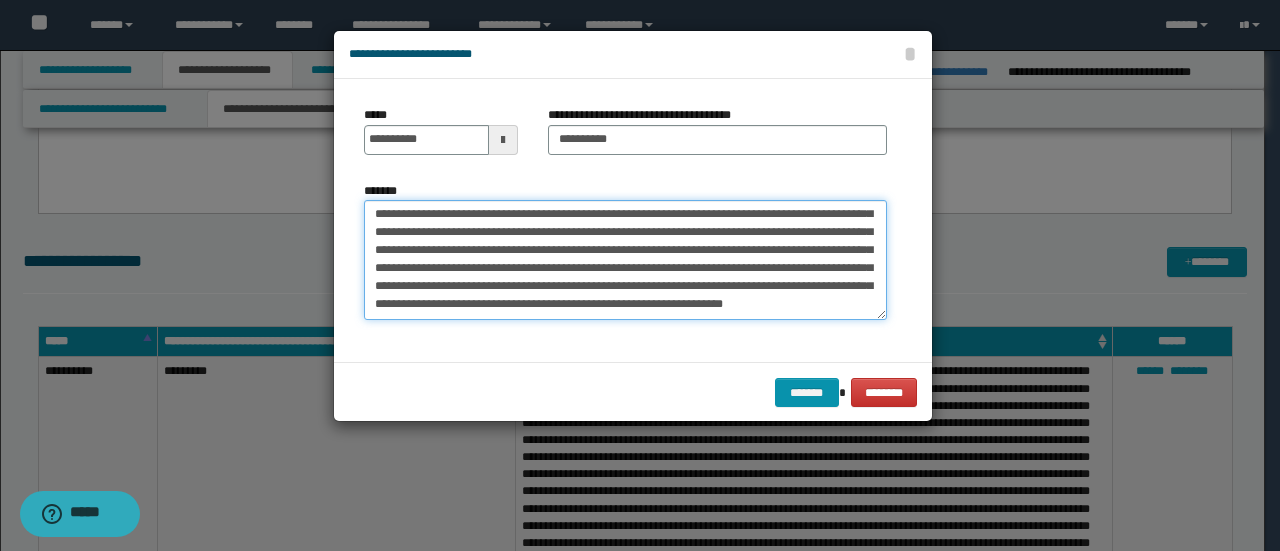 scroll, scrollTop: 576, scrollLeft: 0, axis: vertical 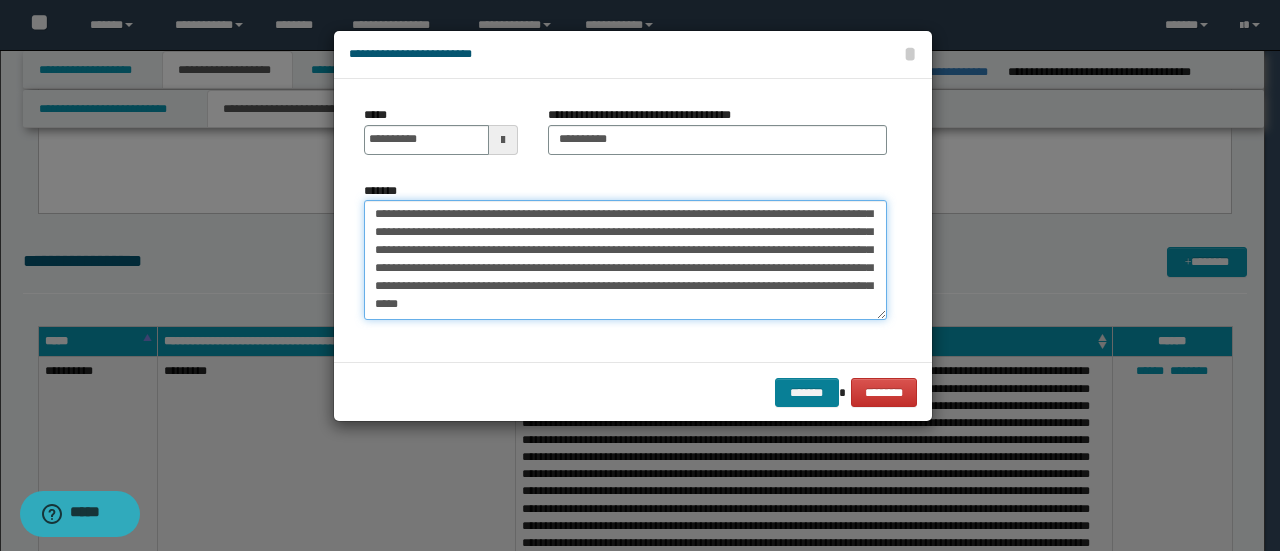 type on "**********" 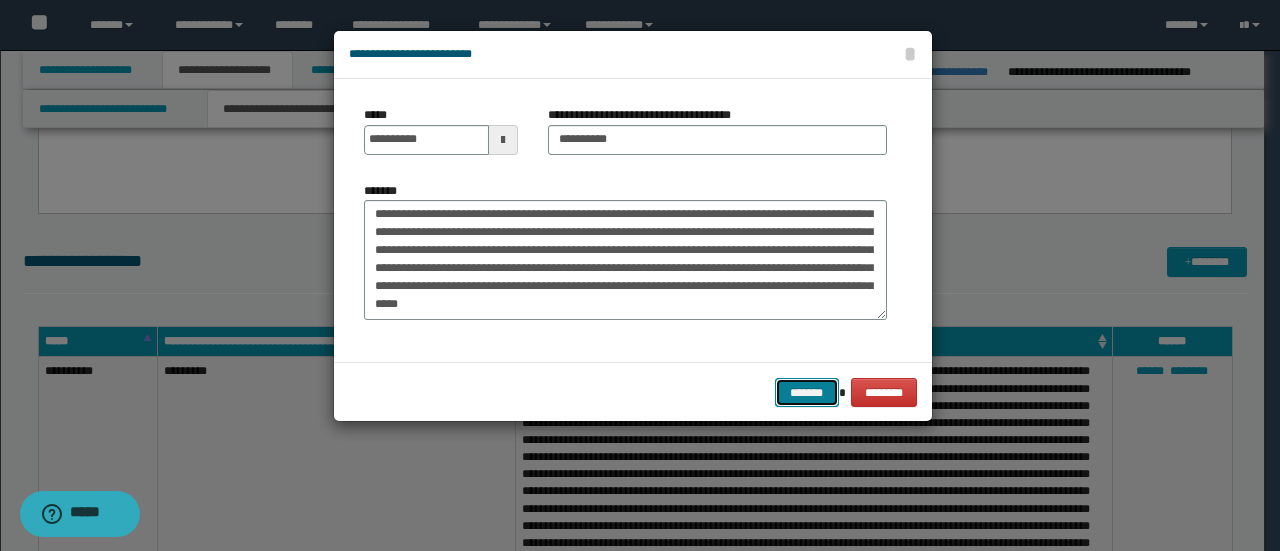 click on "*******" at bounding box center (807, 392) 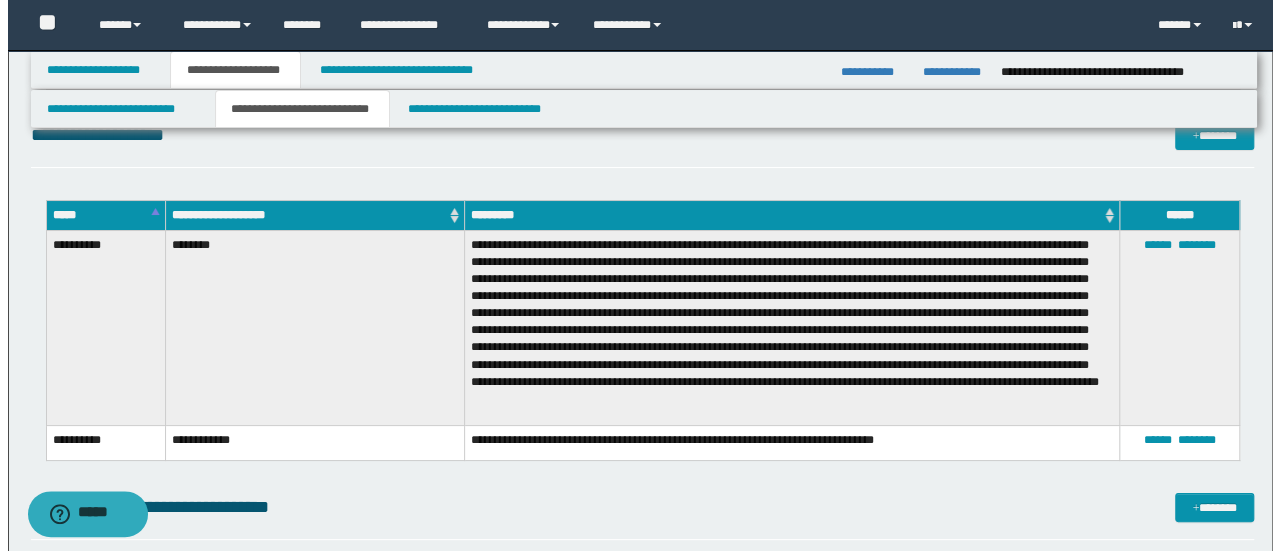 scroll, scrollTop: 3700, scrollLeft: 0, axis: vertical 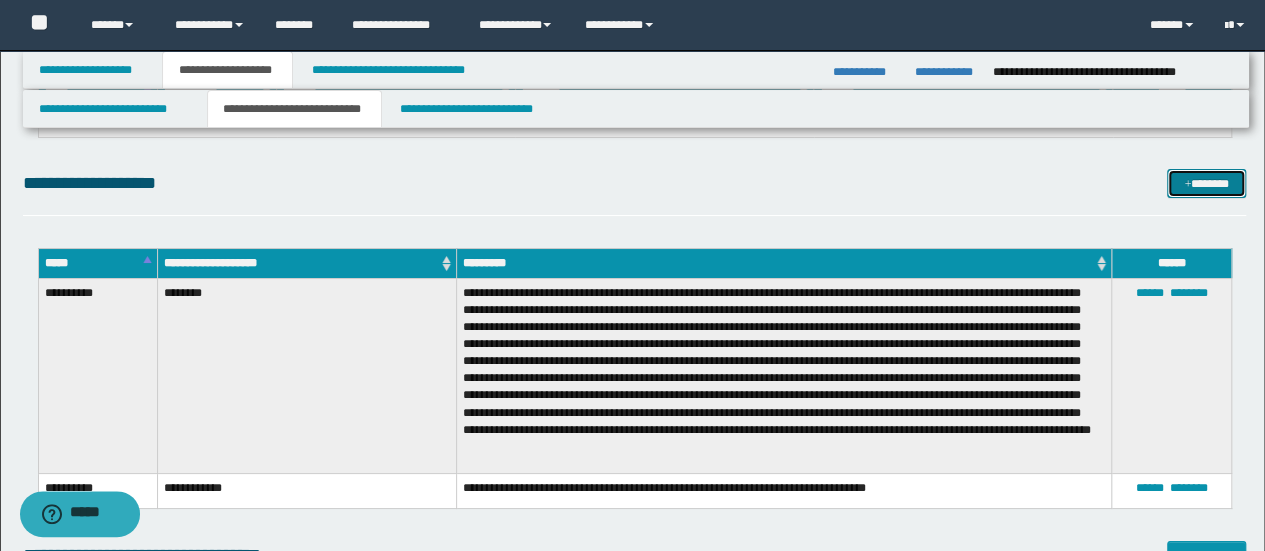 click on "*******" at bounding box center (1206, 183) 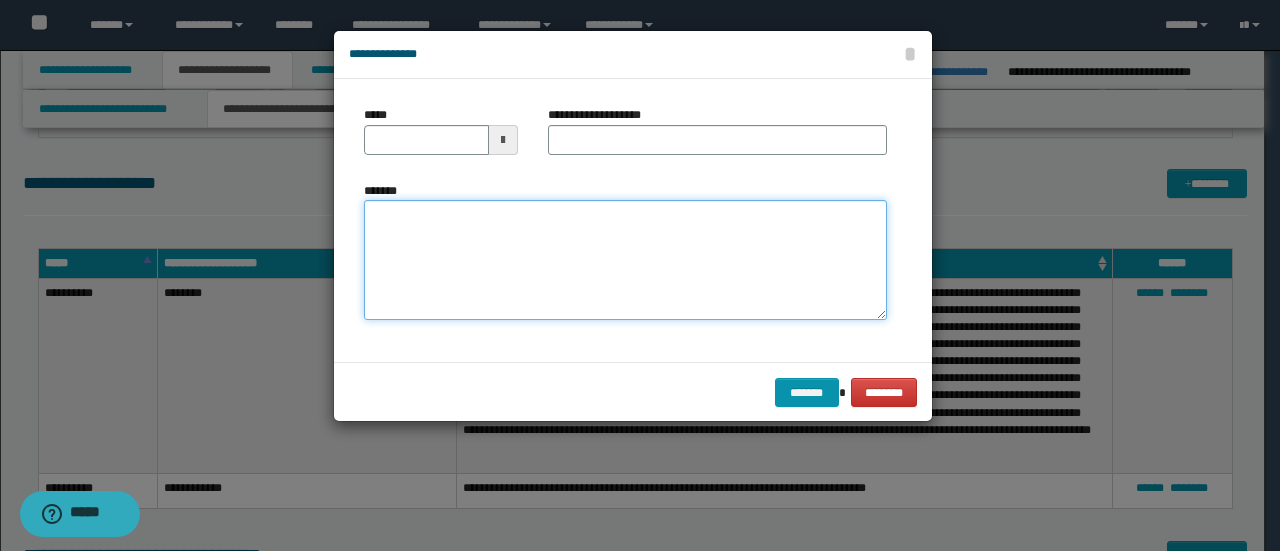 click on "*******" at bounding box center [625, 259] 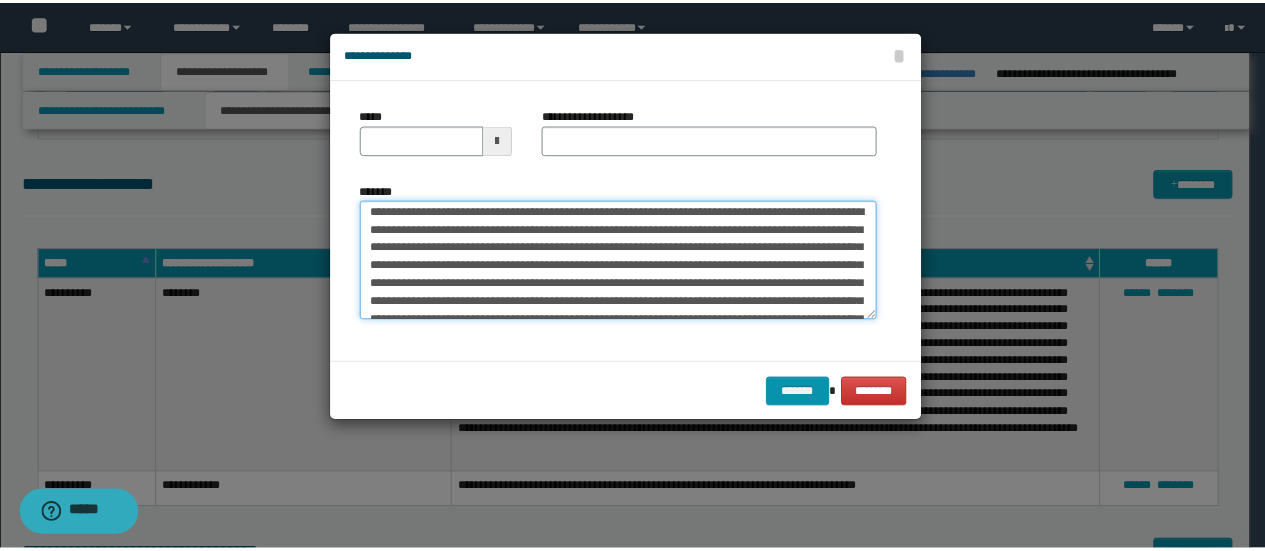 scroll, scrollTop: 0, scrollLeft: 0, axis: both 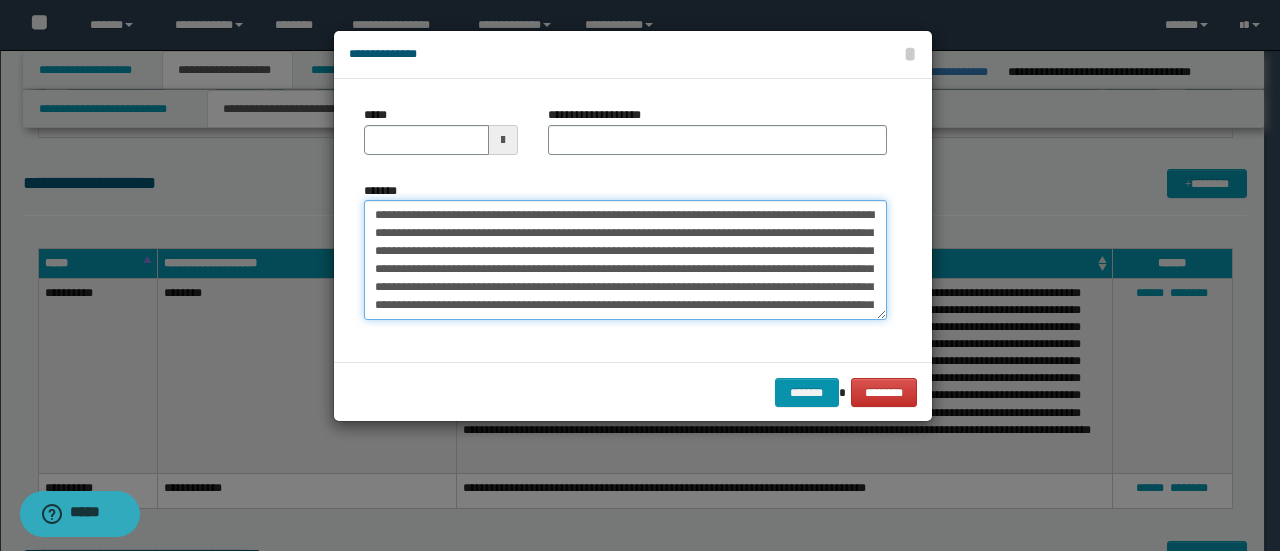 drag, startPoint x: 427, startPoint y: 213, endPoint x: 290, endPoint y: 198, distance: 137.81873 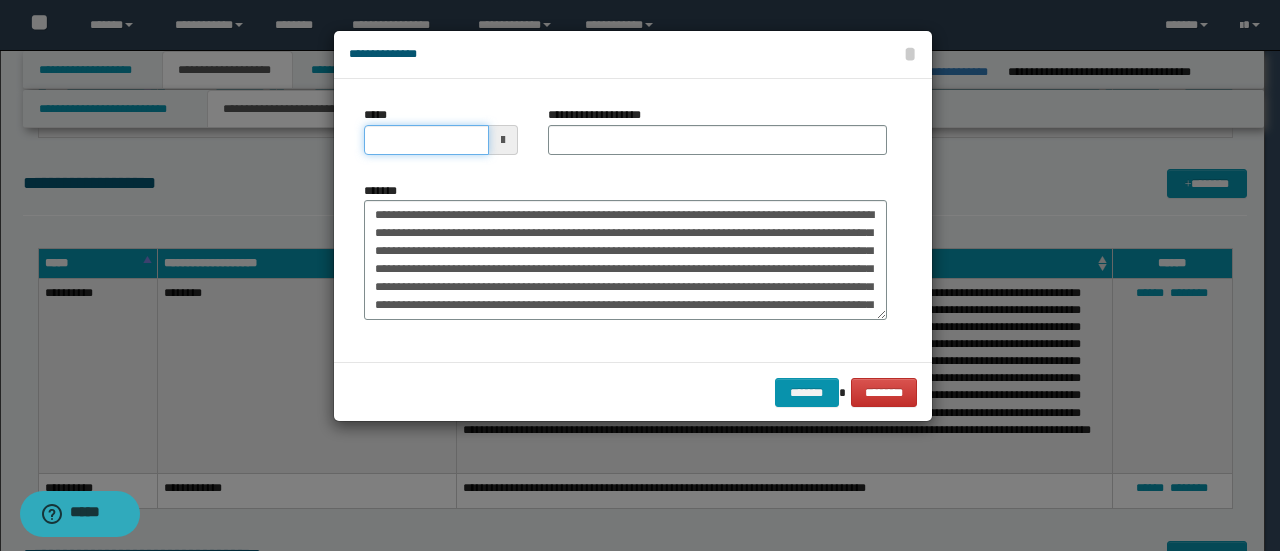 click on "*****" at bounding box center (426, 140) 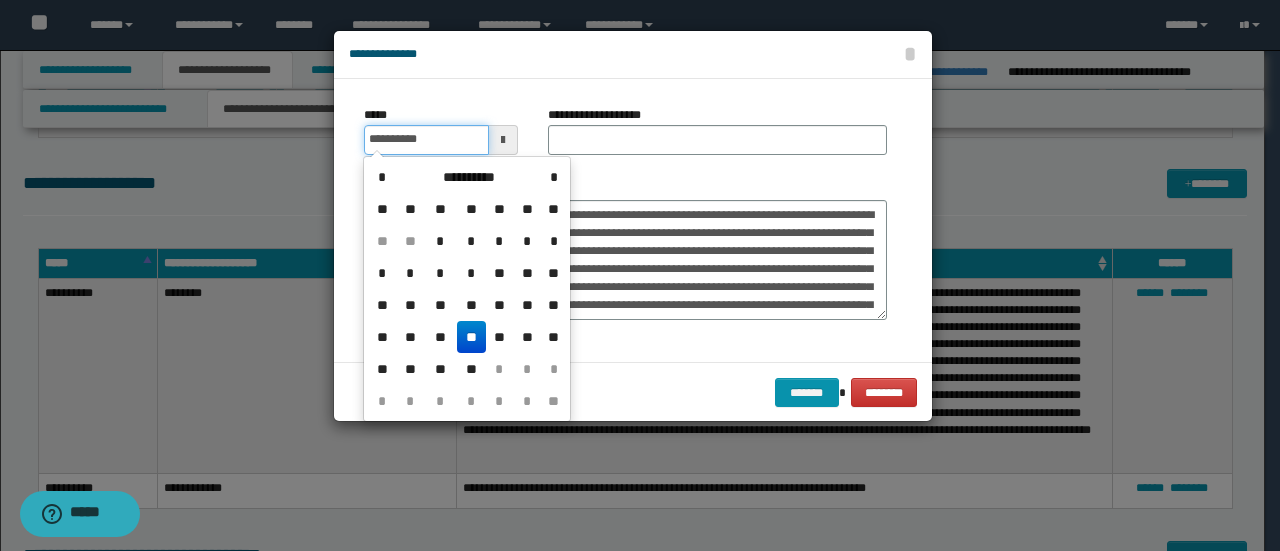 type on "**********" 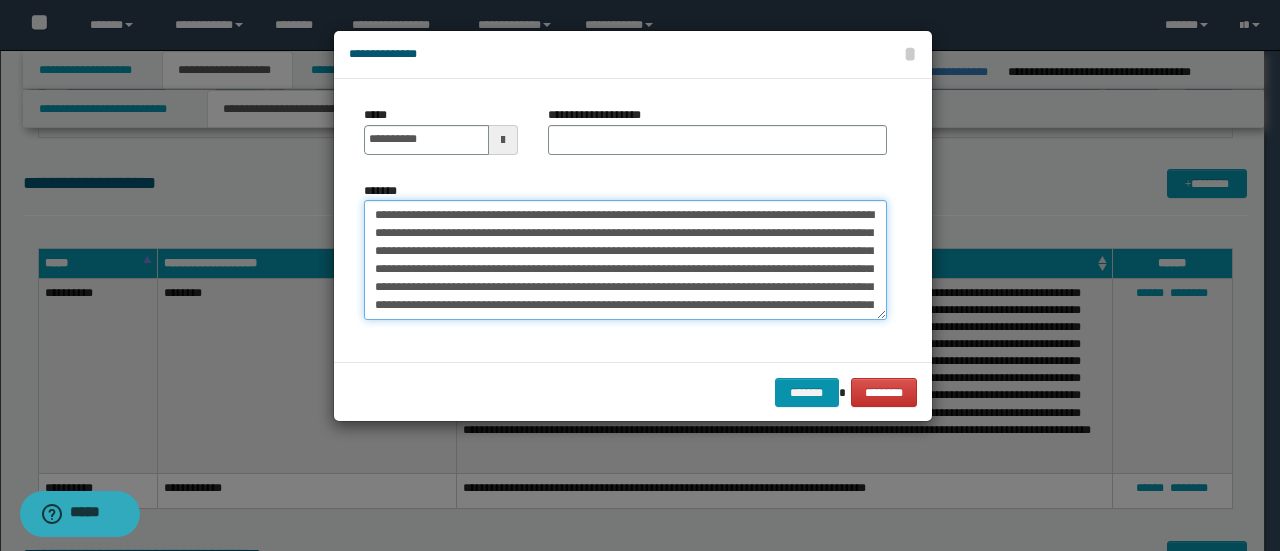 drag, startPoint x: 444, startPoint y: 214, endPoint x: 128, endPoint y: 173, distance: 318.6487 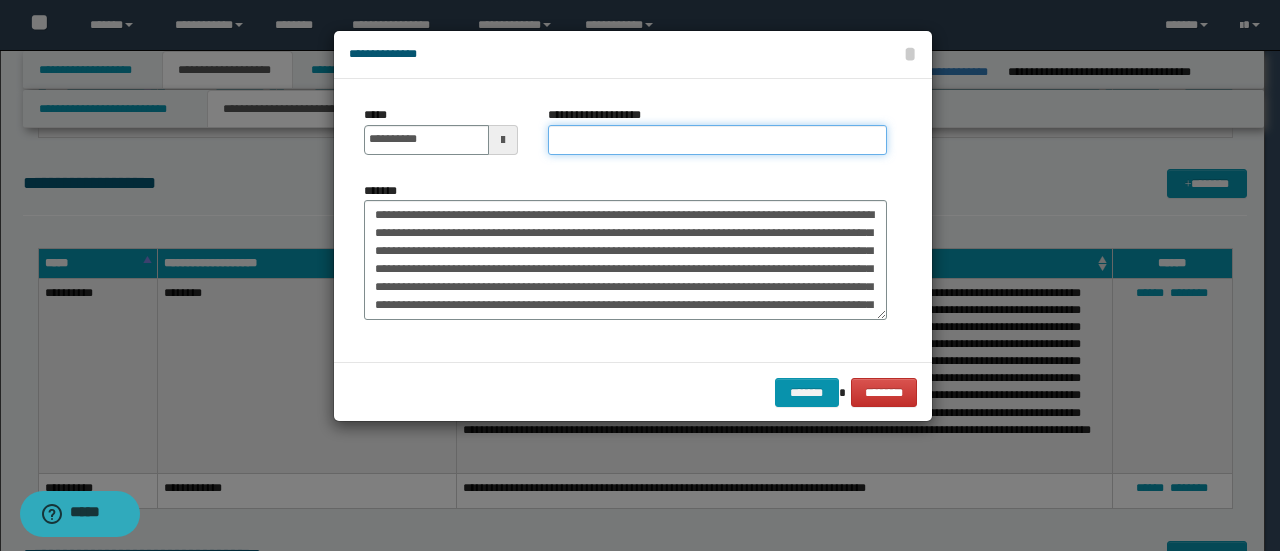 click on "**********" at bounding box center [717, 140] 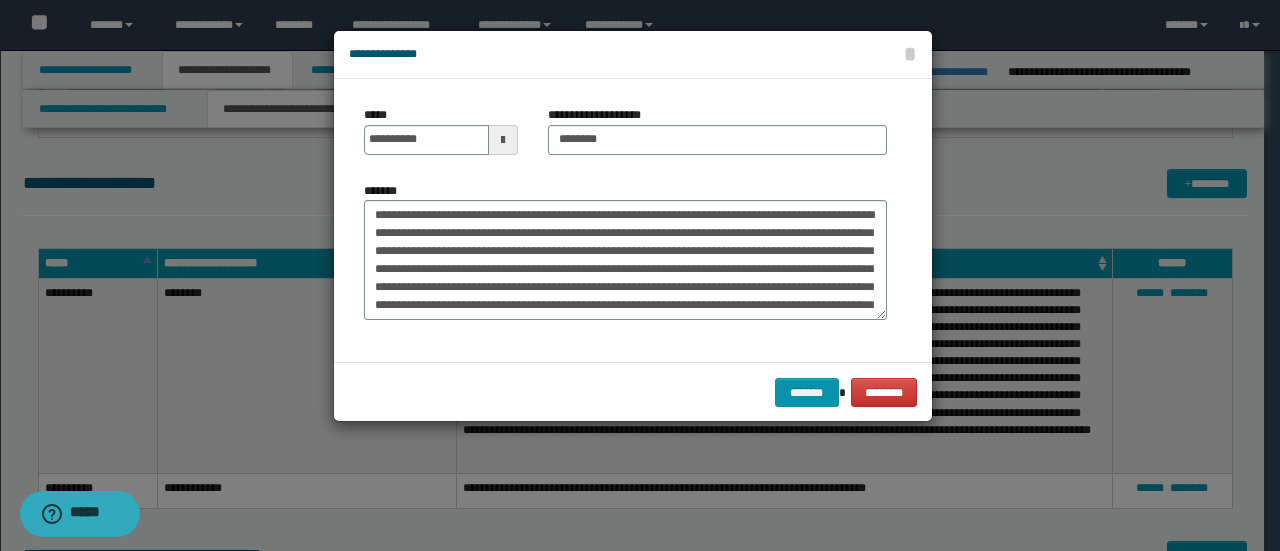 click on "*******
********" at bounding box center (633, 392) 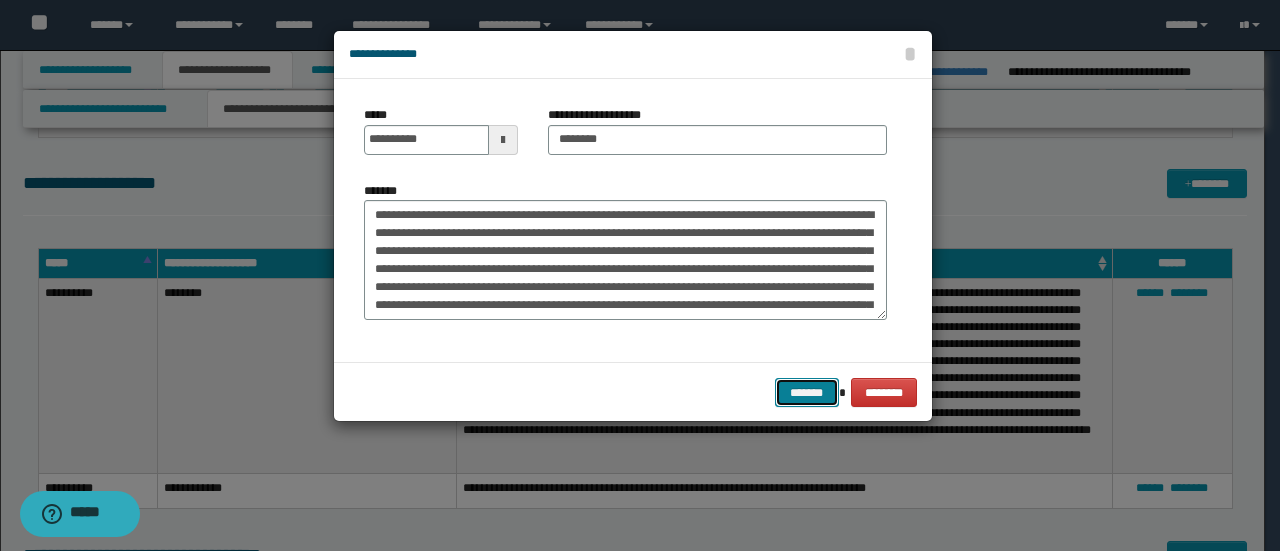 click on "*******" at bounding box center [807, 392] 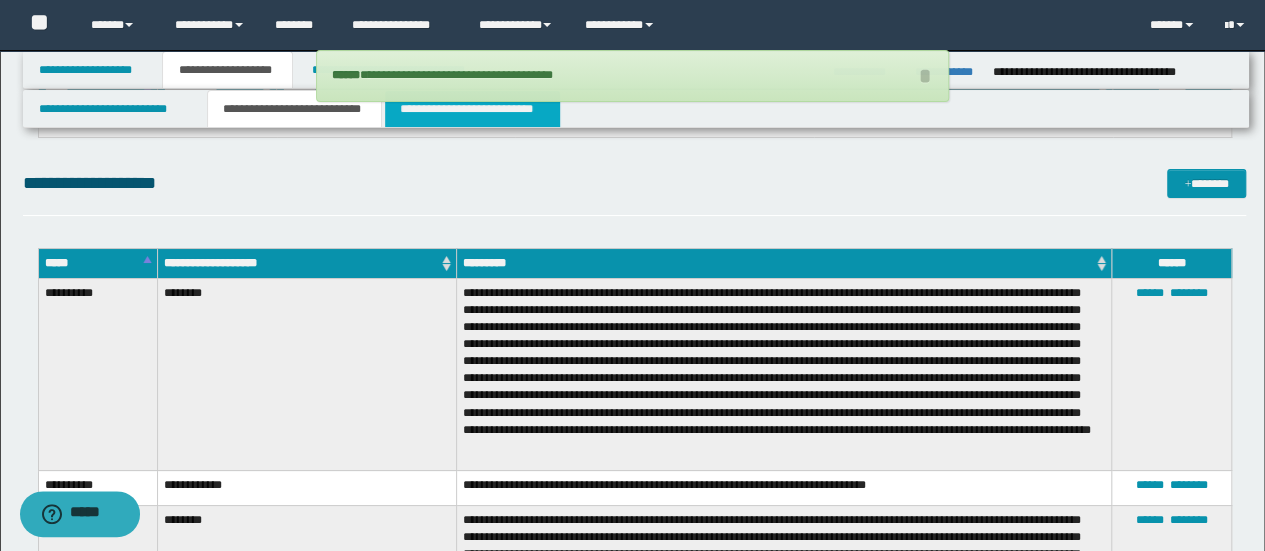 click on "**********" at bounding box center [472, 109] 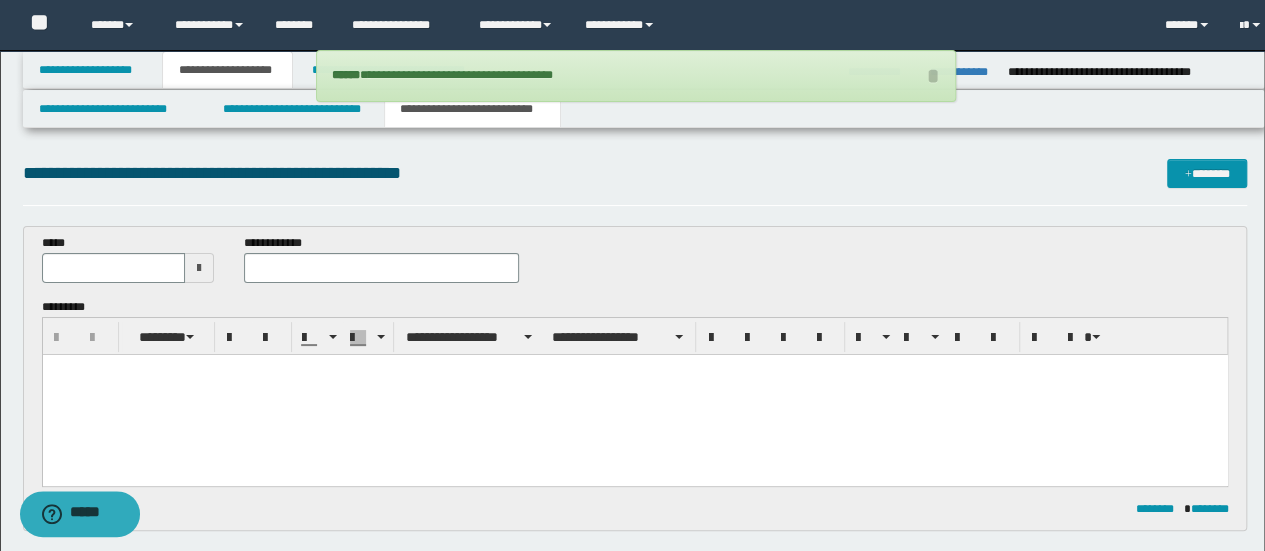 scroll, scrollTop: 0, scrollLeft: 0, axis: both 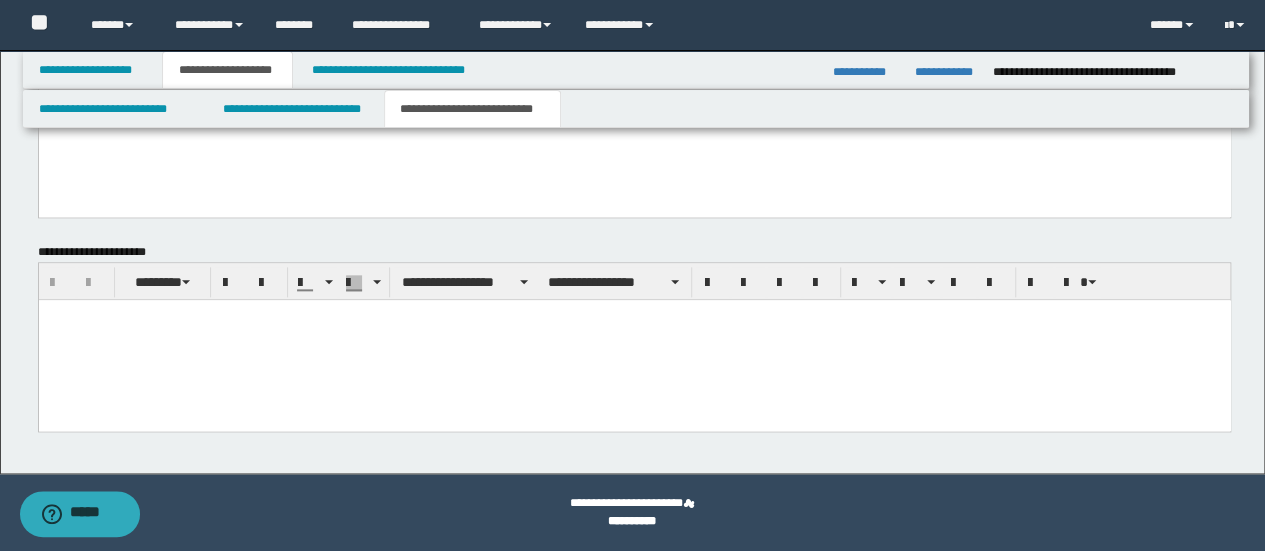 click at bounding box center (634, 340) 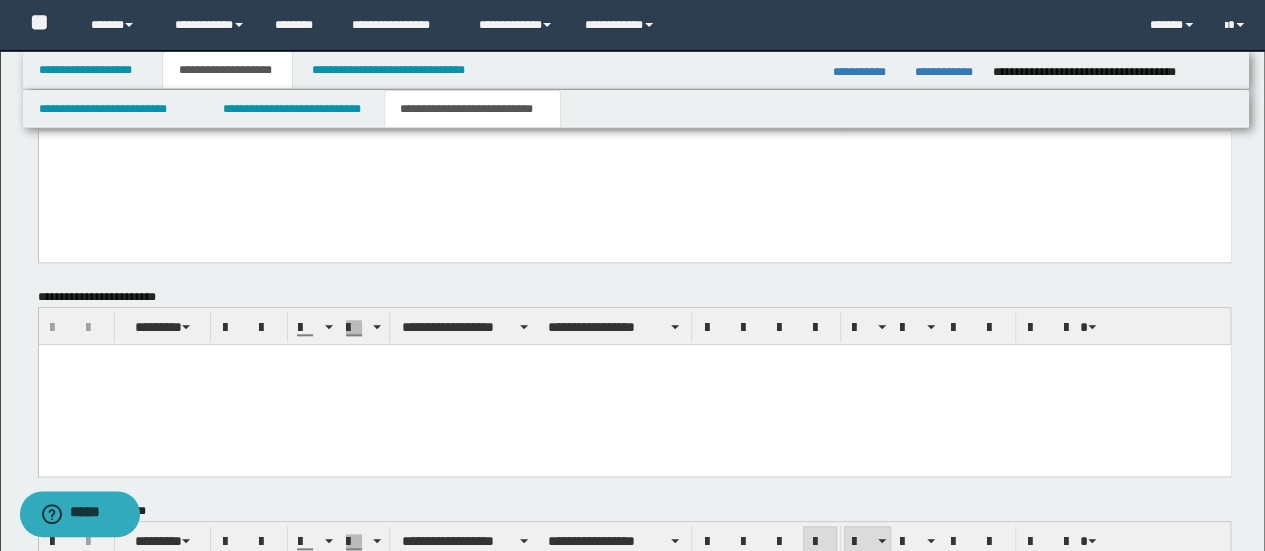 scroll, scrollTop: 772, scrollLeft: 0, axis: vertical 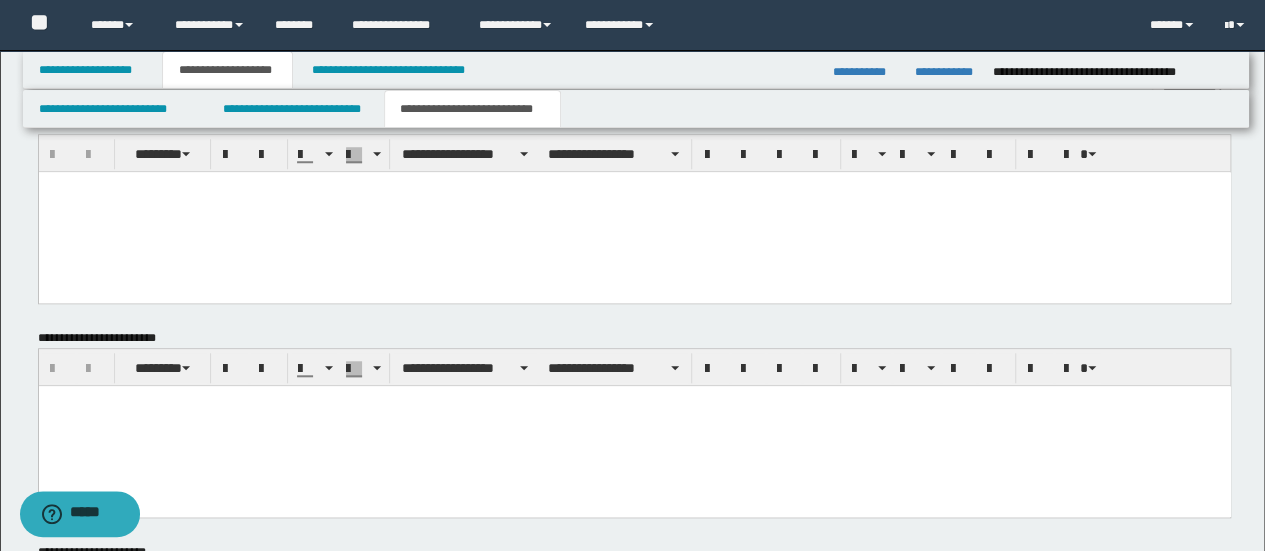 click at bounding box center (634, 211) 